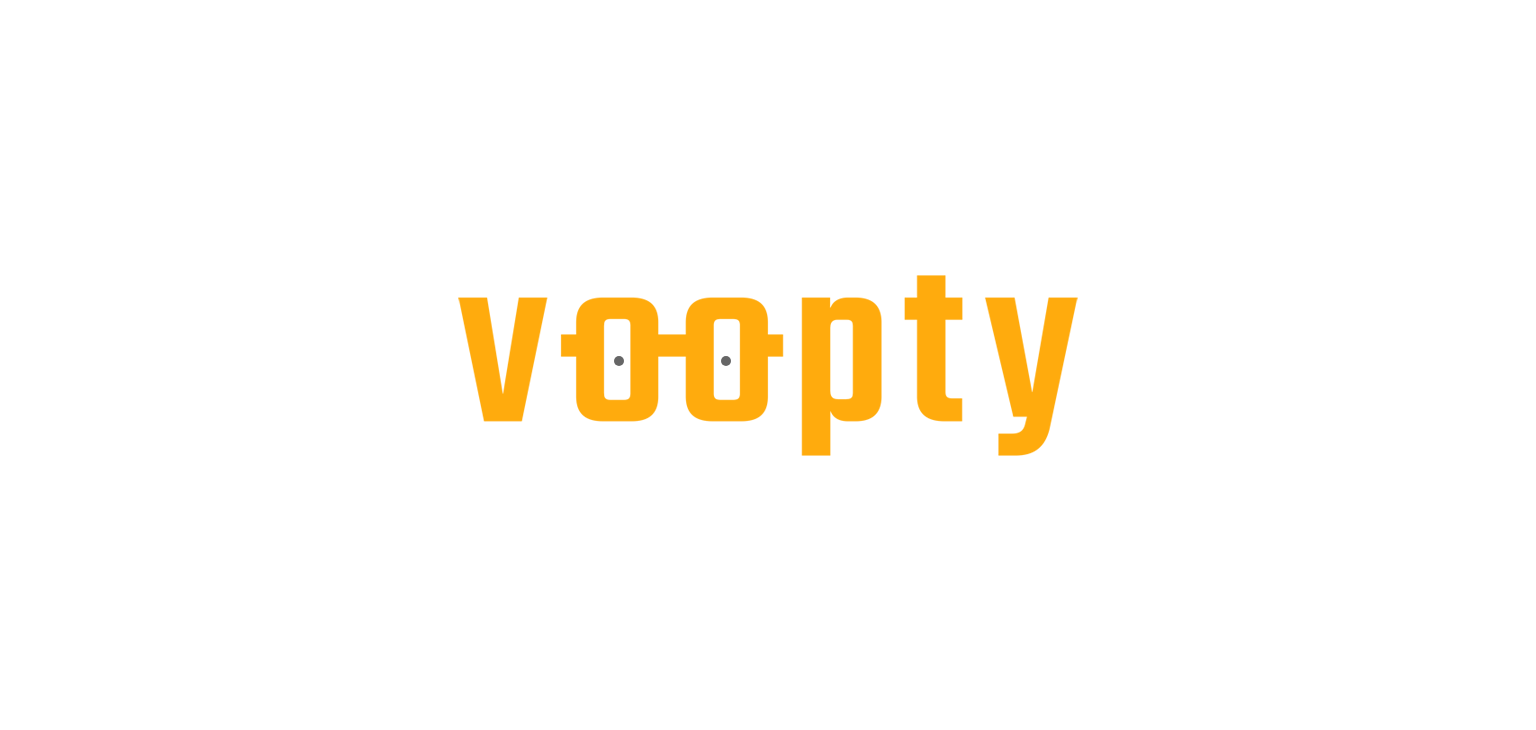 scroll, scrollTop: 0, scrollLeft: 0, axis: both 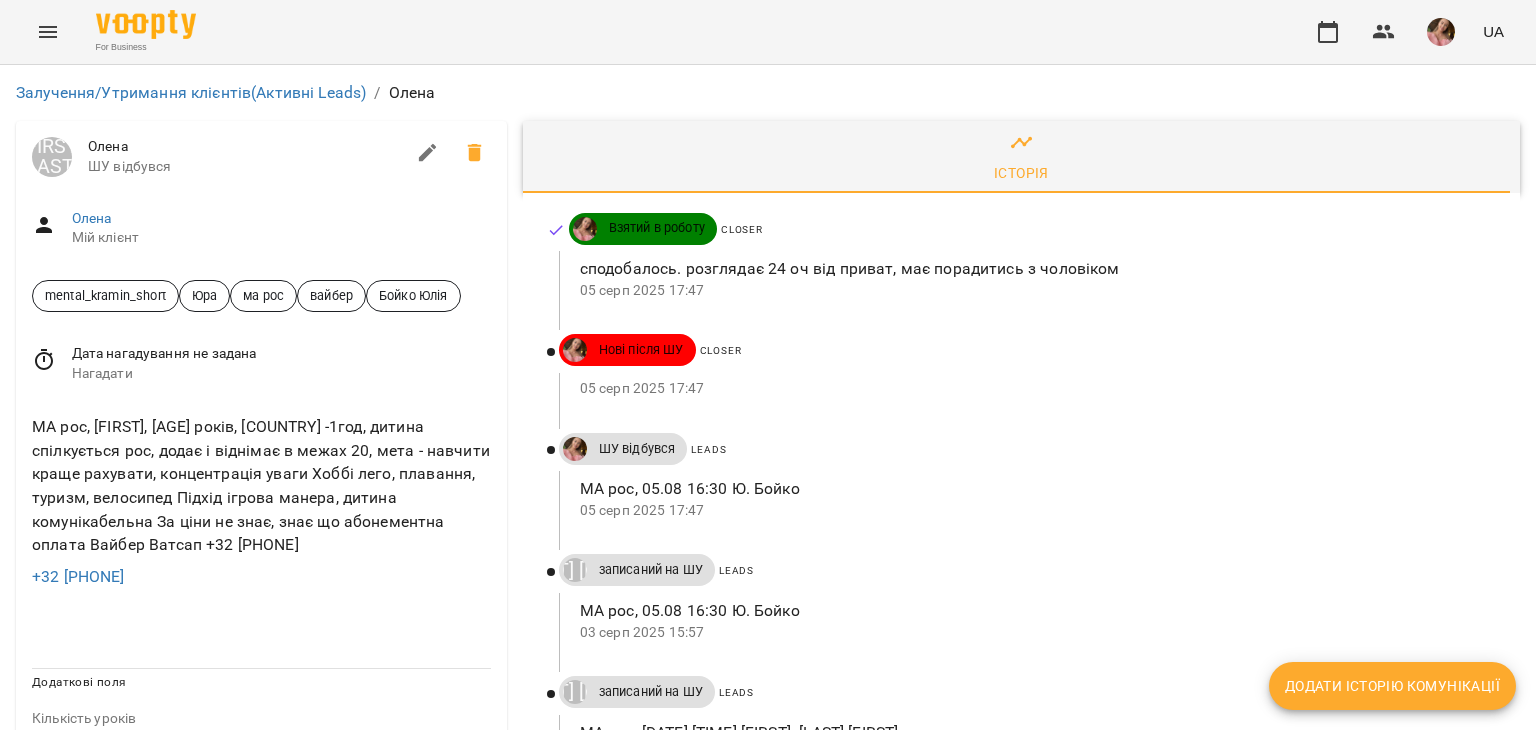 click on "Додати історію комунікації" at bounding box center [1392, 686] 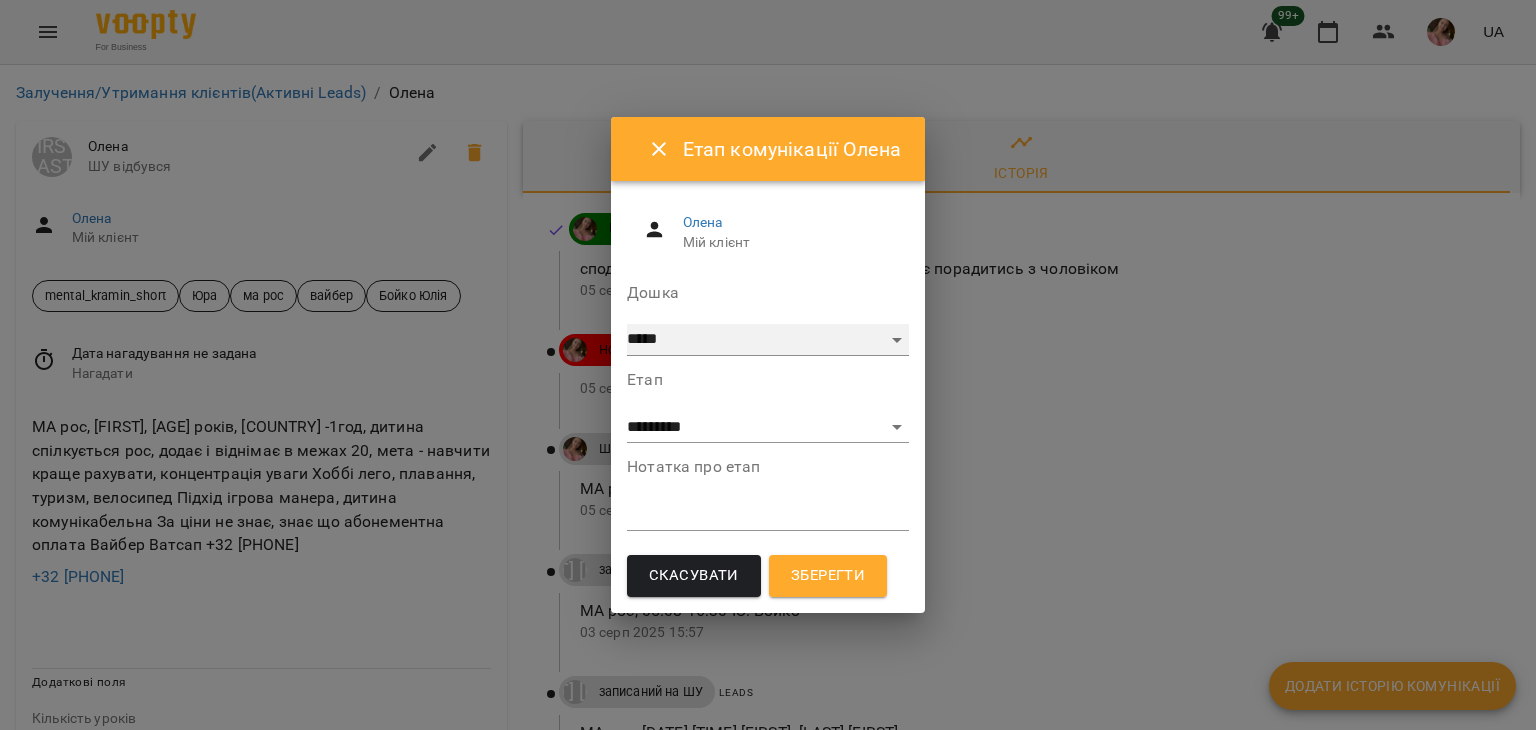 click on "***** ******** ****** ********" at bounding box center [768, 340] 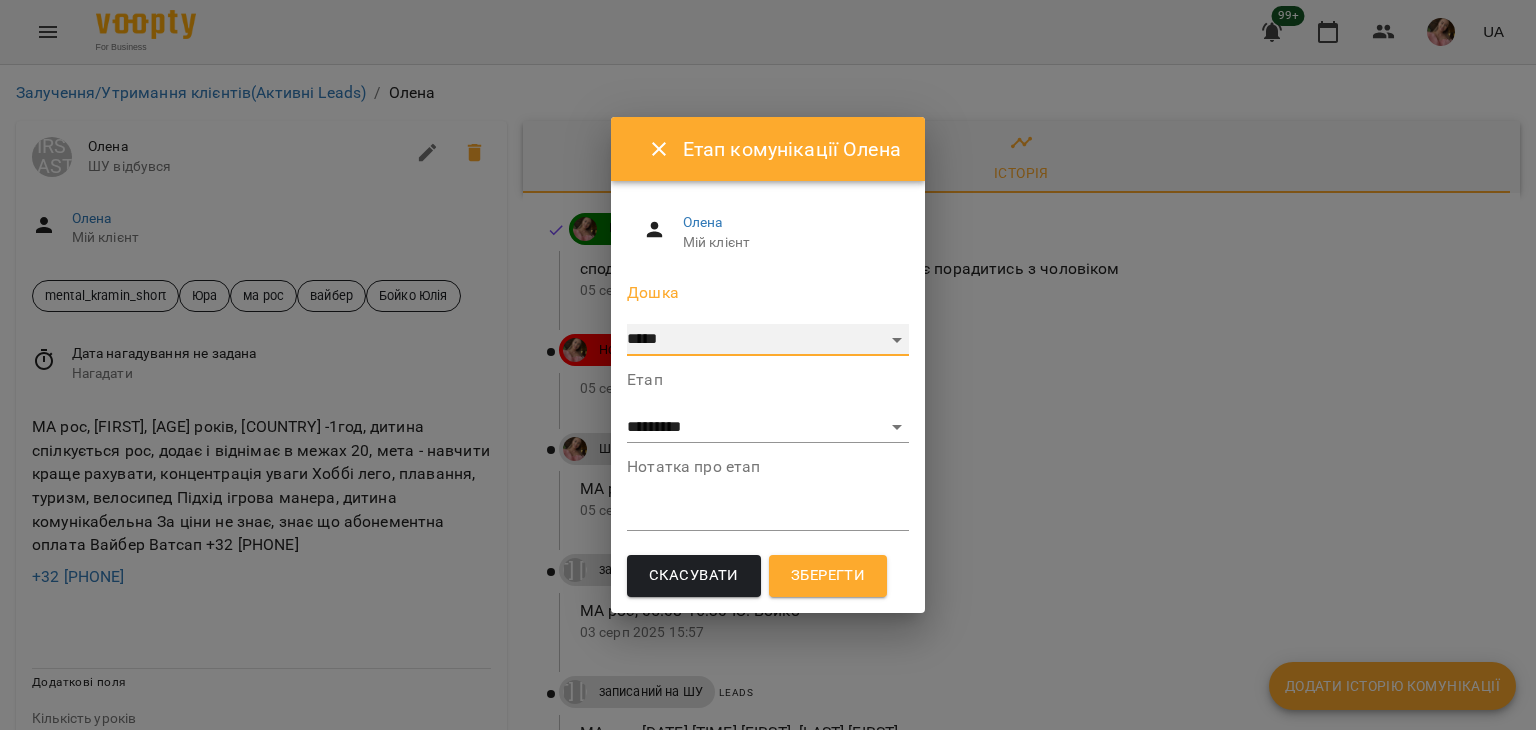 select on "**********" 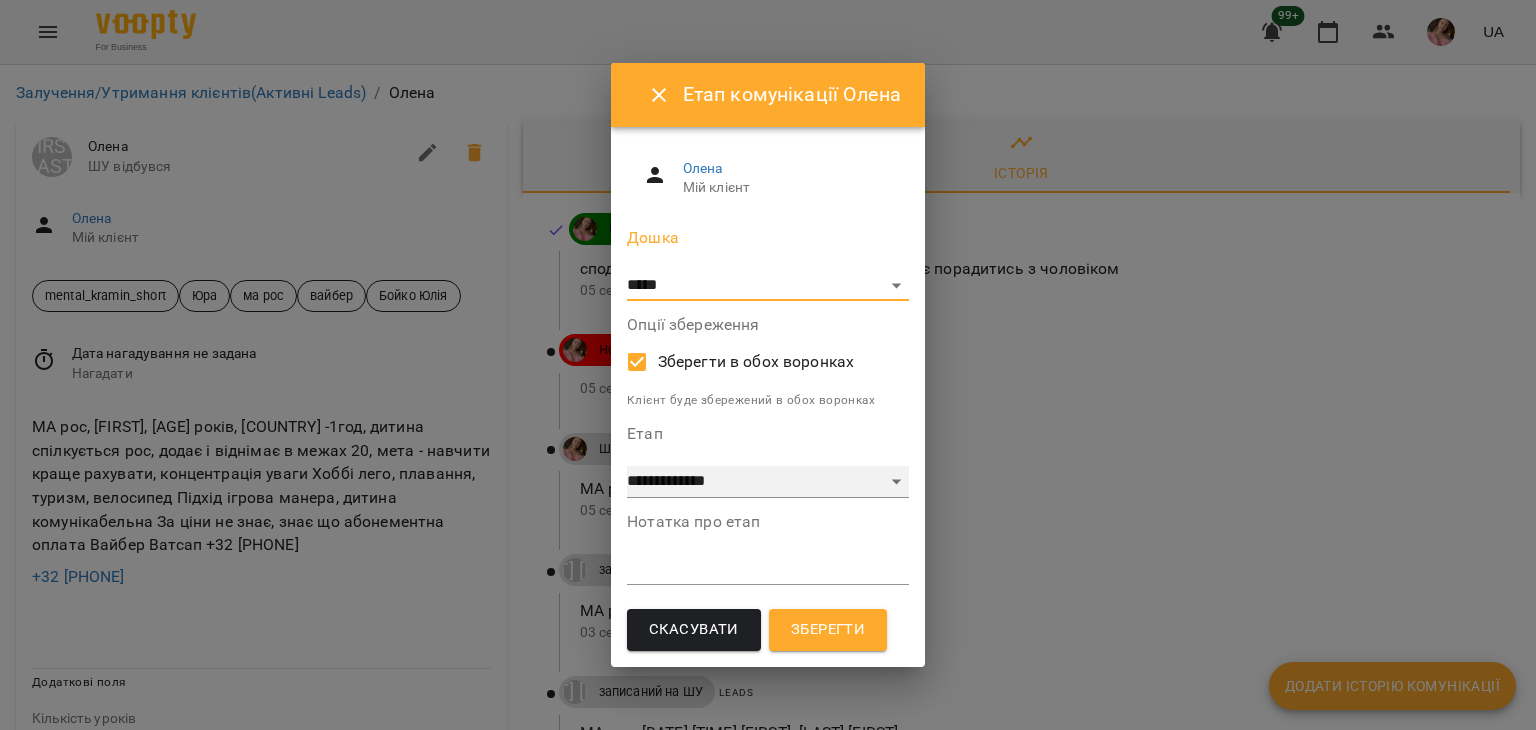 click on "**********" at bounding box center [768, 482] 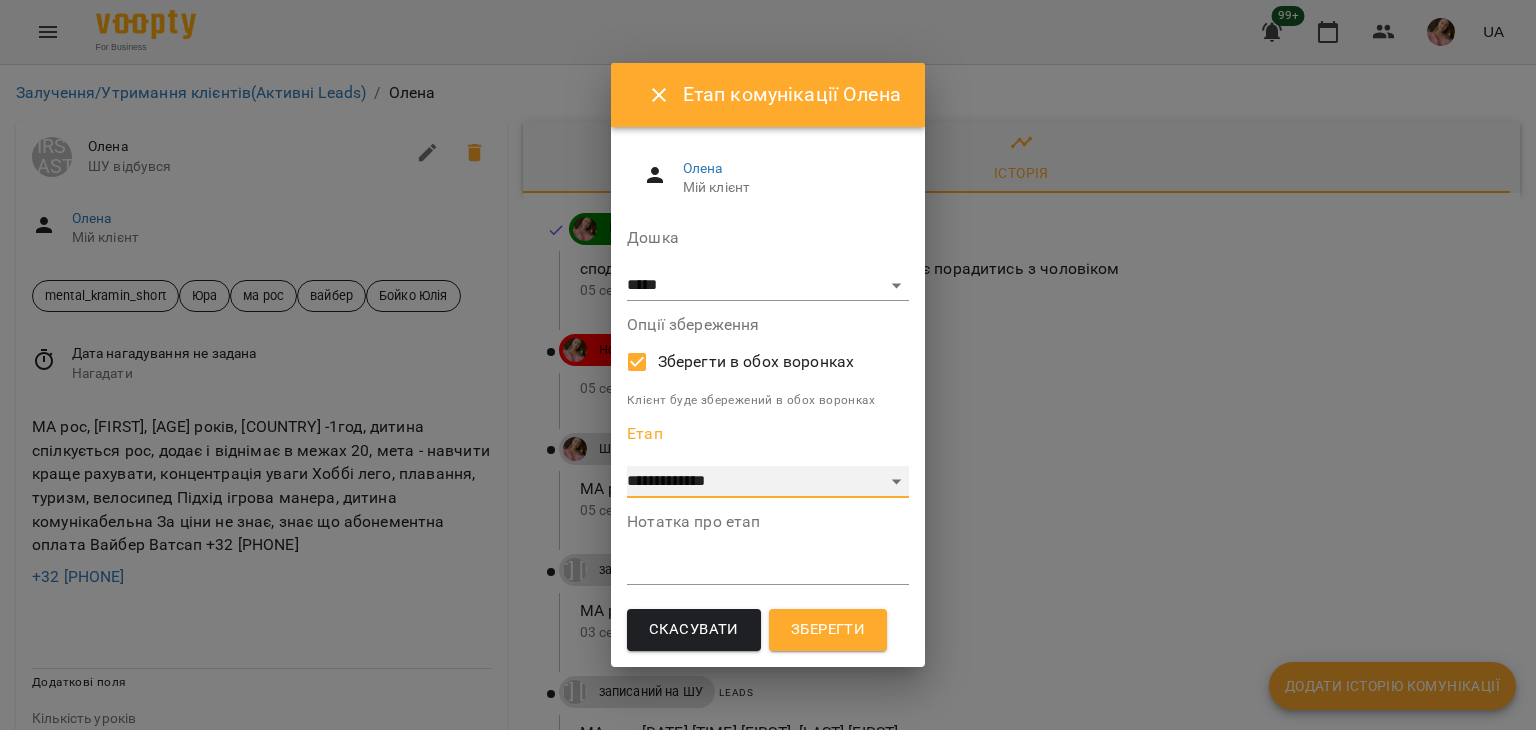 select on "*" 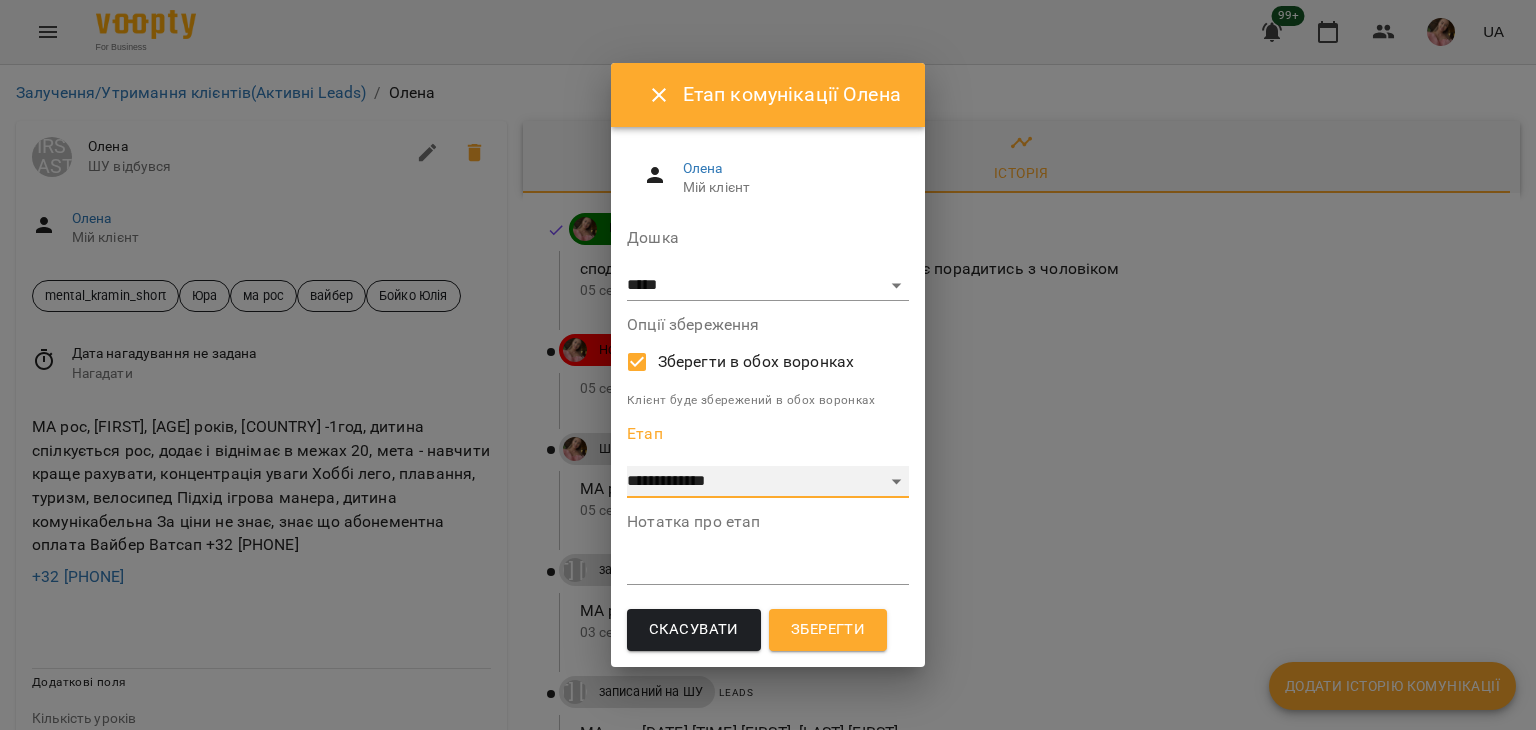 click on "**********" at bounding box center [768, 482] 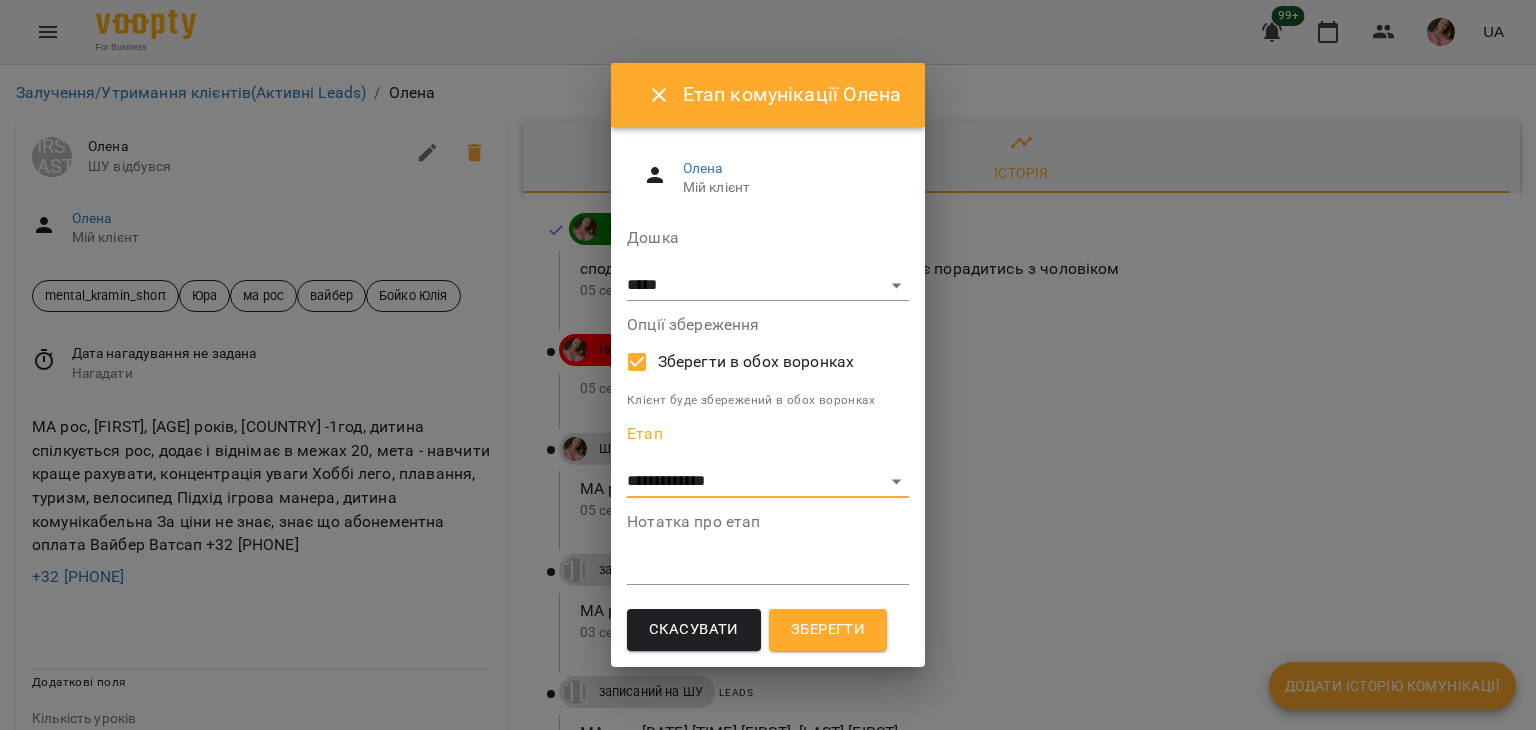 click at bounding box center [768, 568] 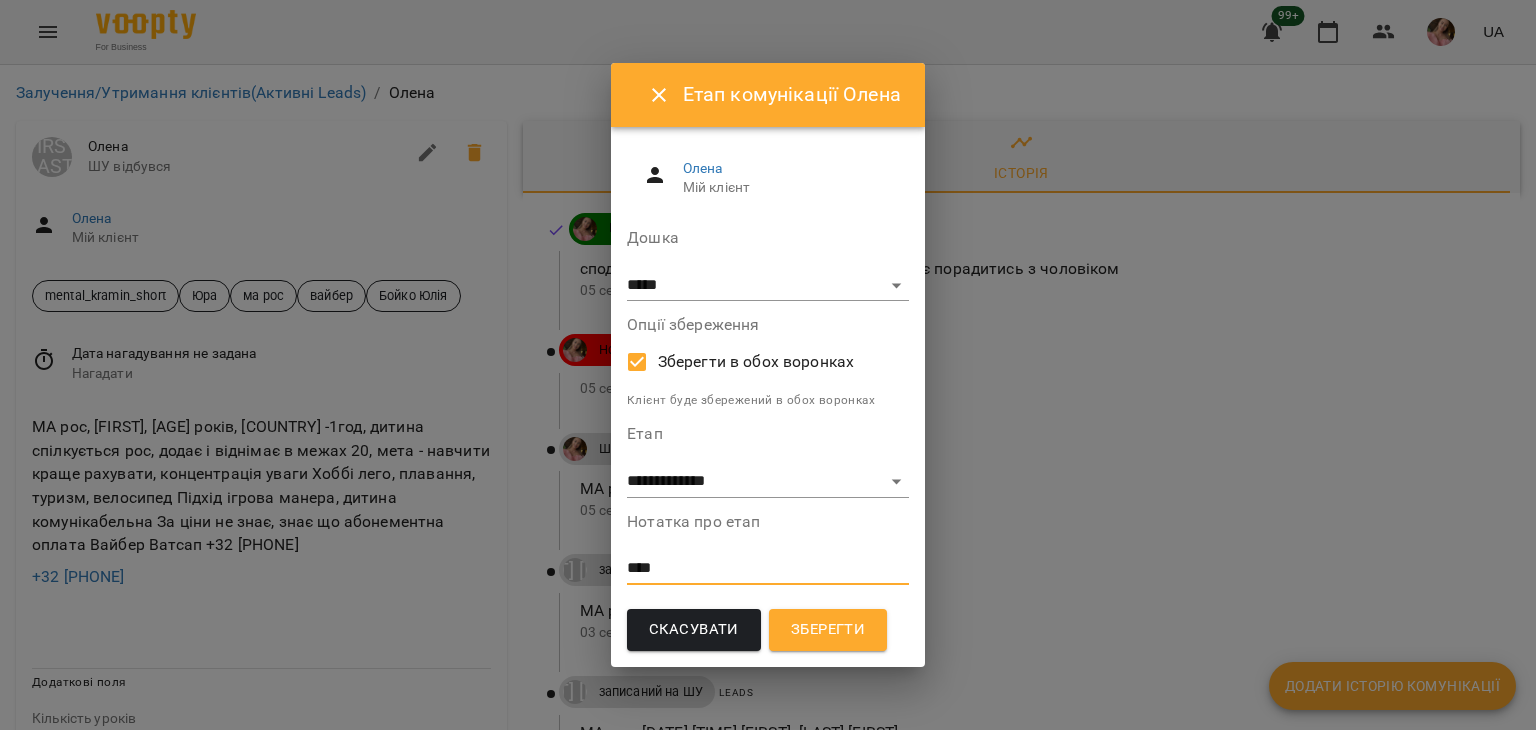 type on "****" 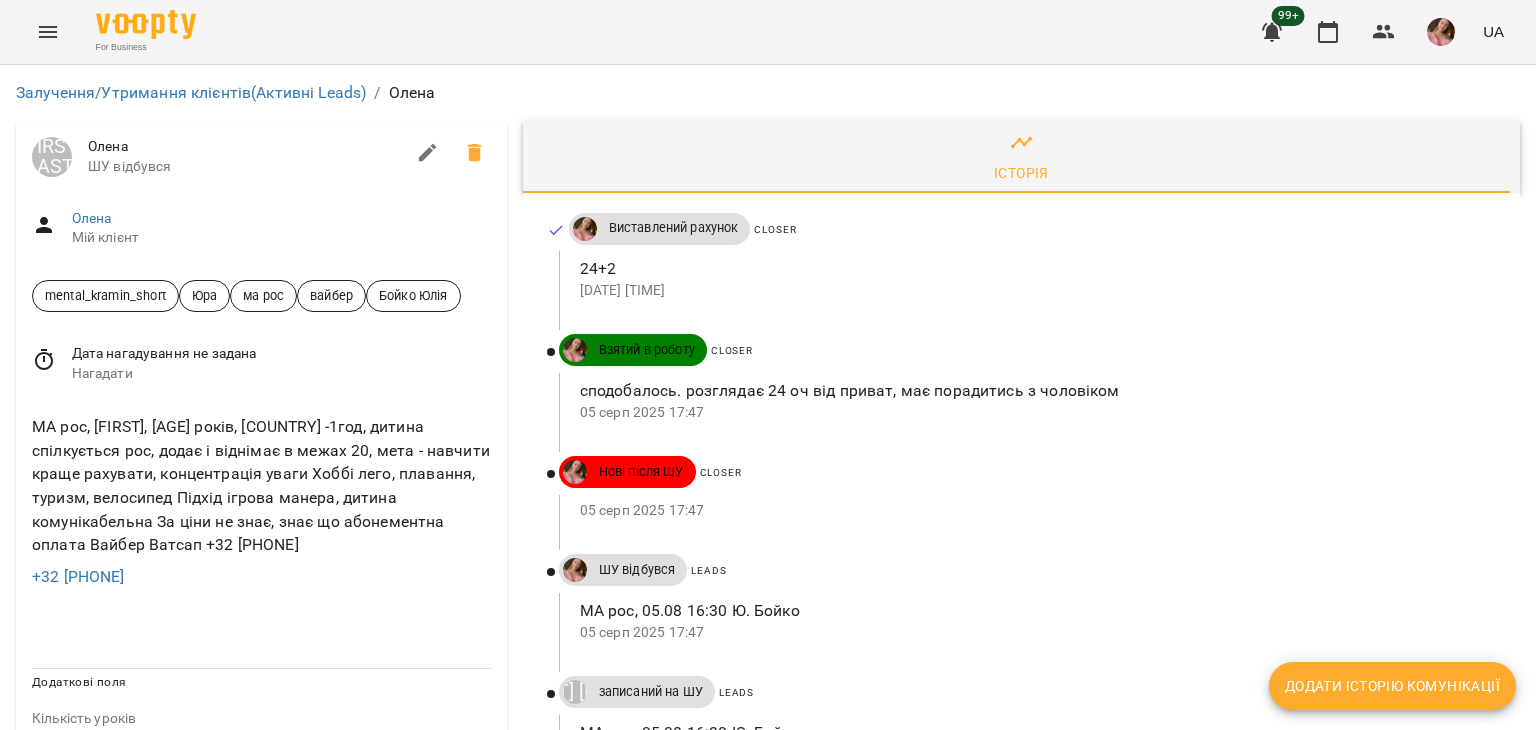 click at bounding box center (1027, 660) 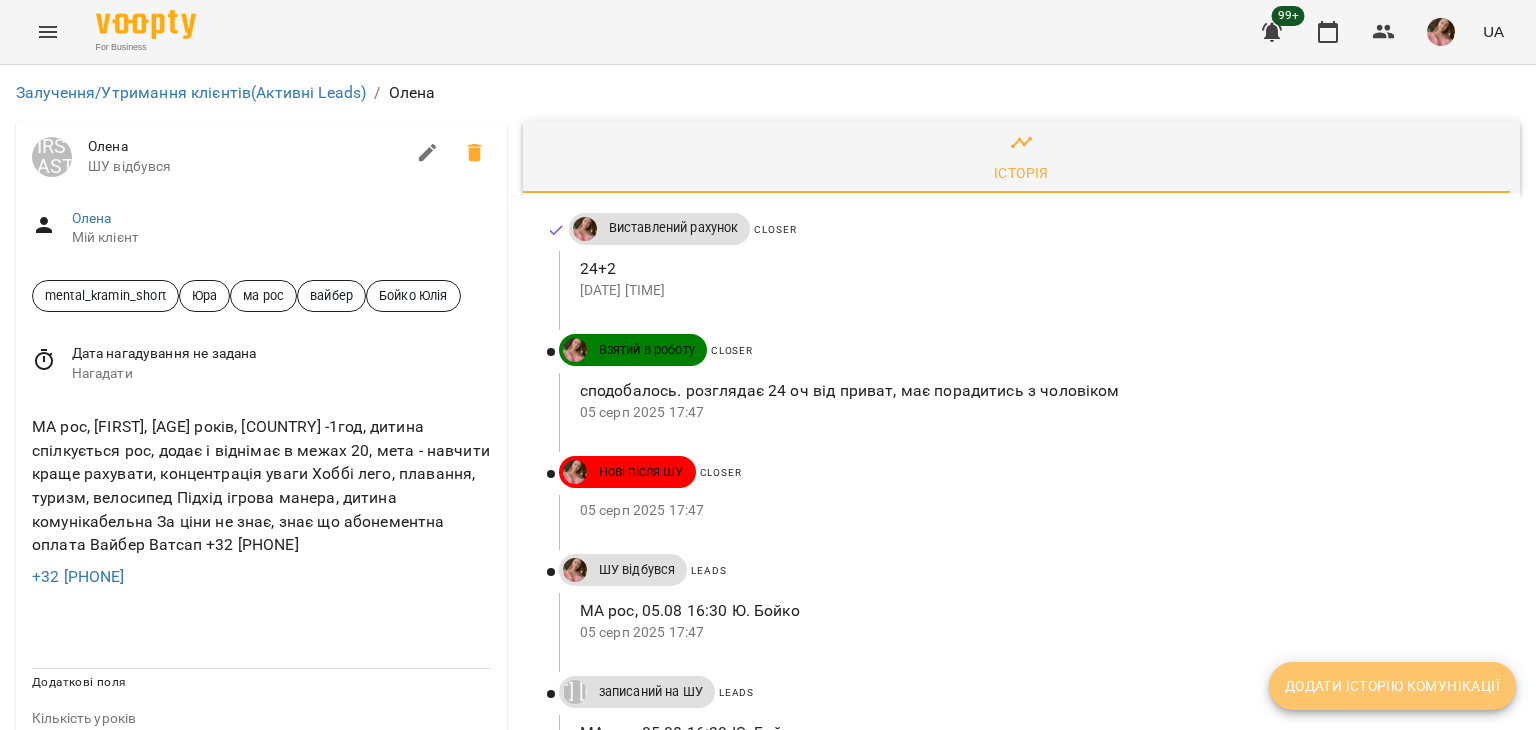 click on "Додати історію комунікації" at bounding box center [1392, 686] 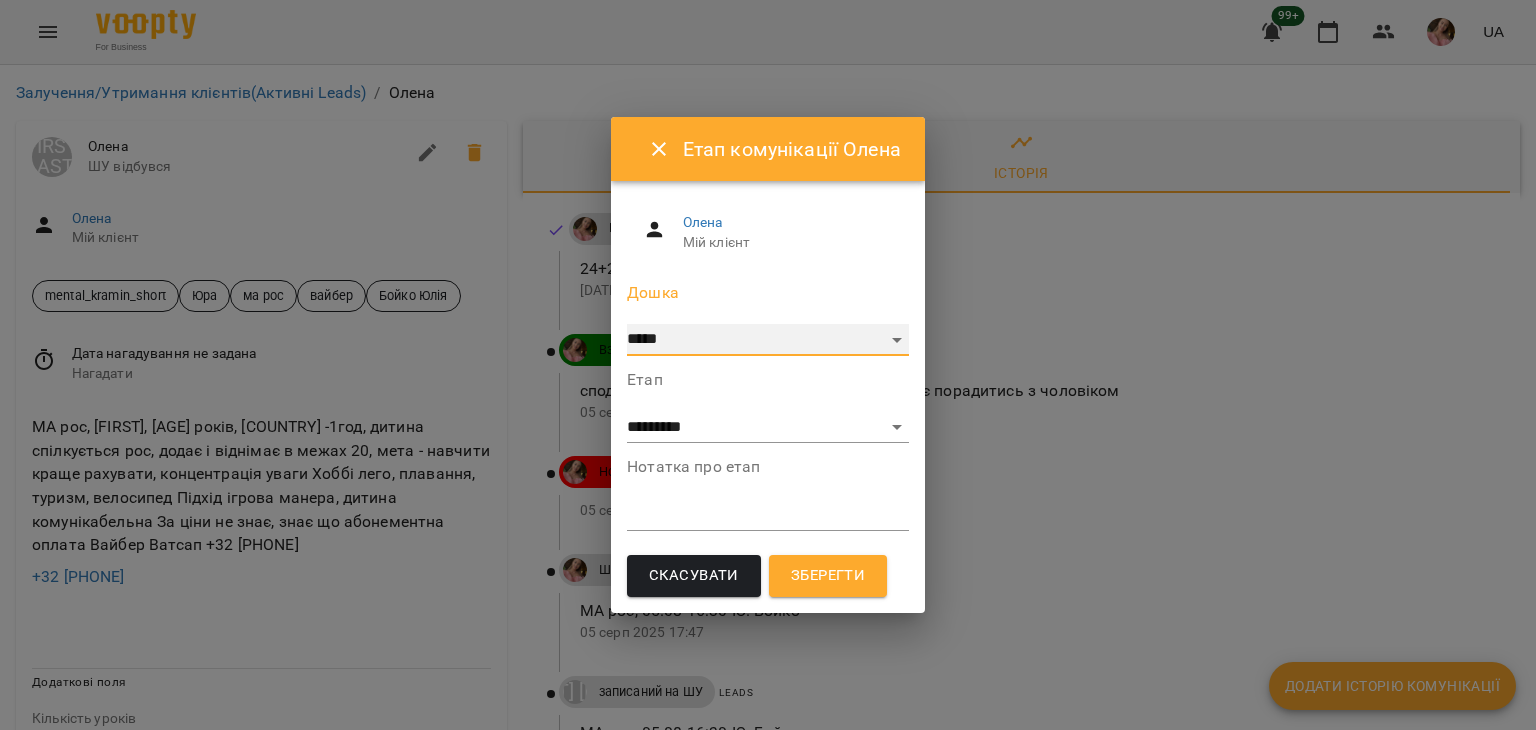 click on "***** ******** ****** ********" at bounding box center (768, 340) 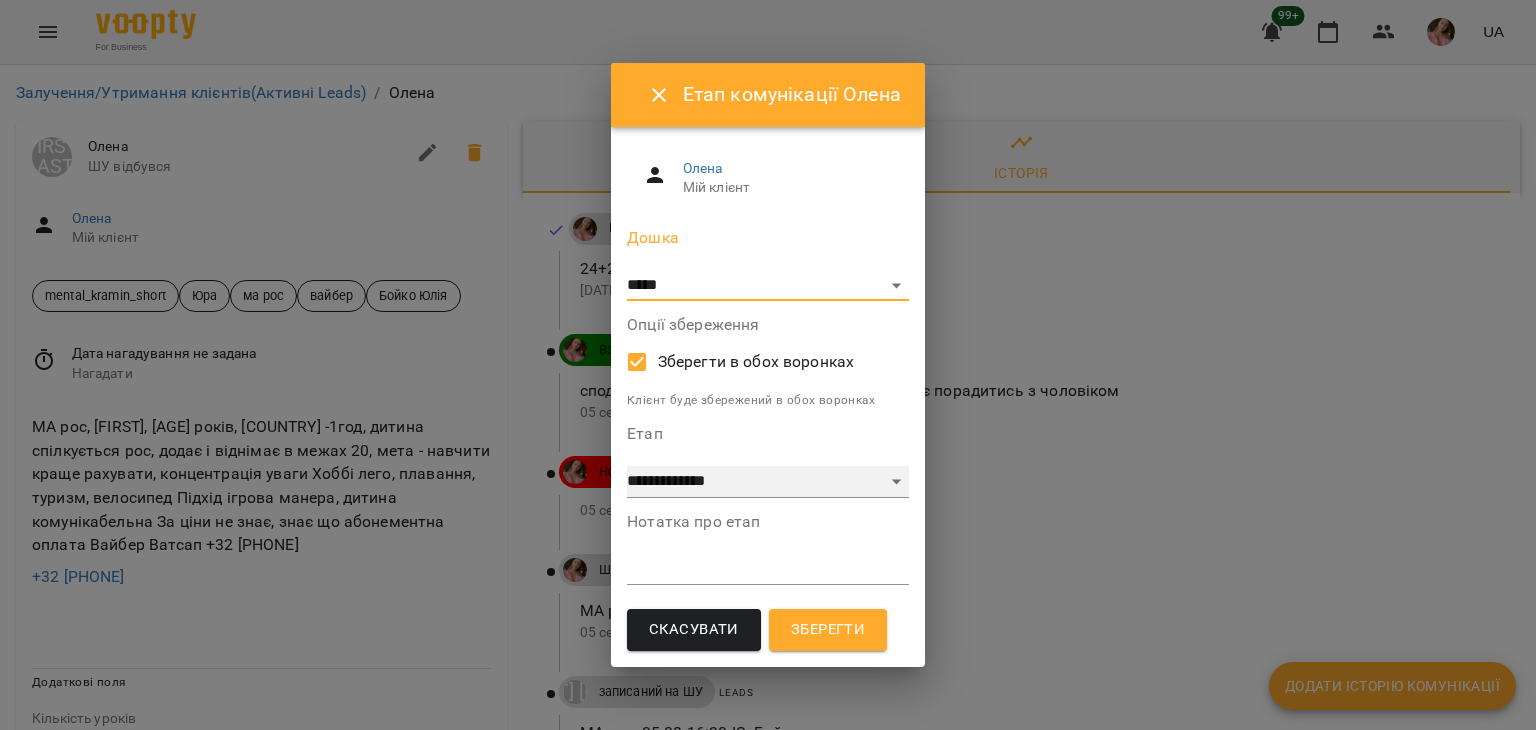 click on "**********" at bounding box center [768, 482] 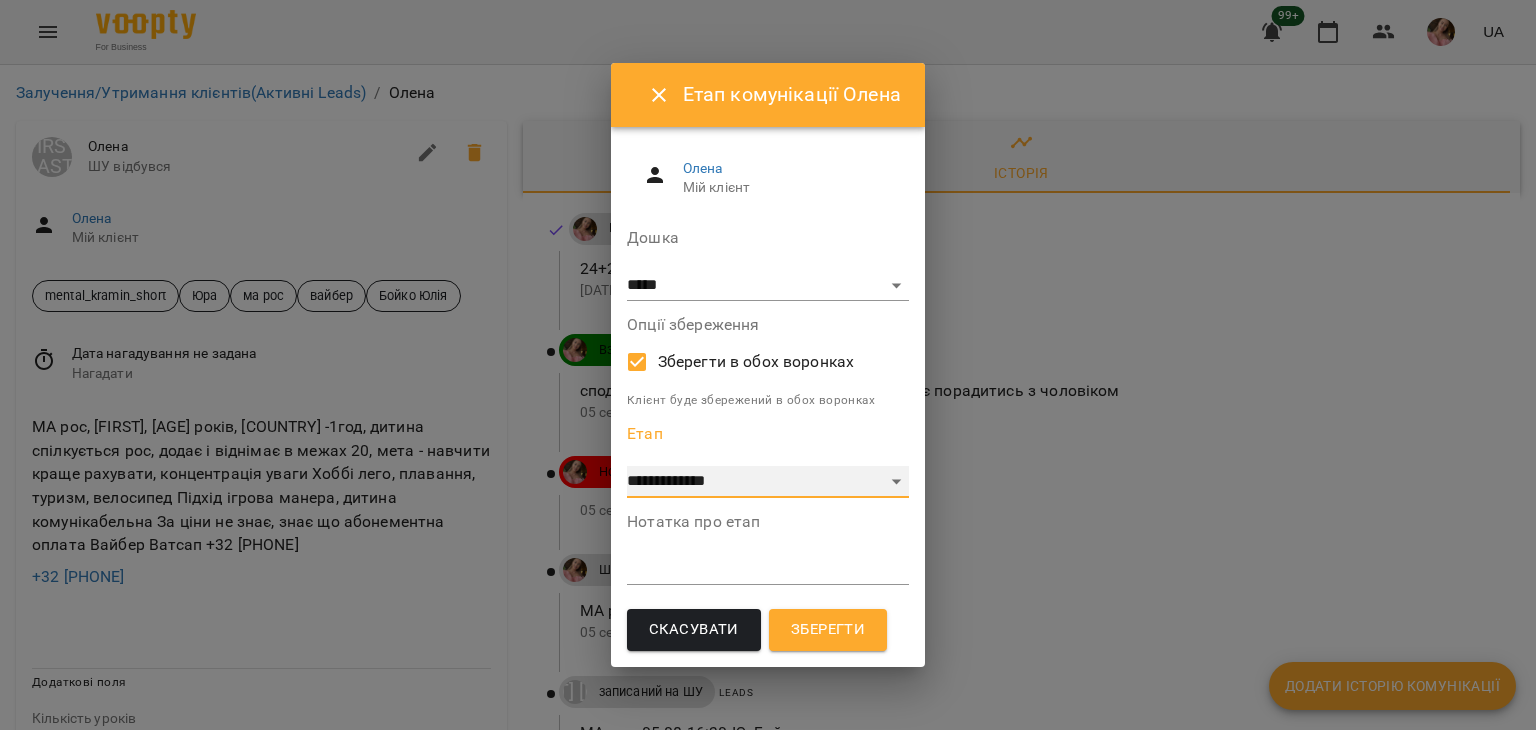 select on "*" 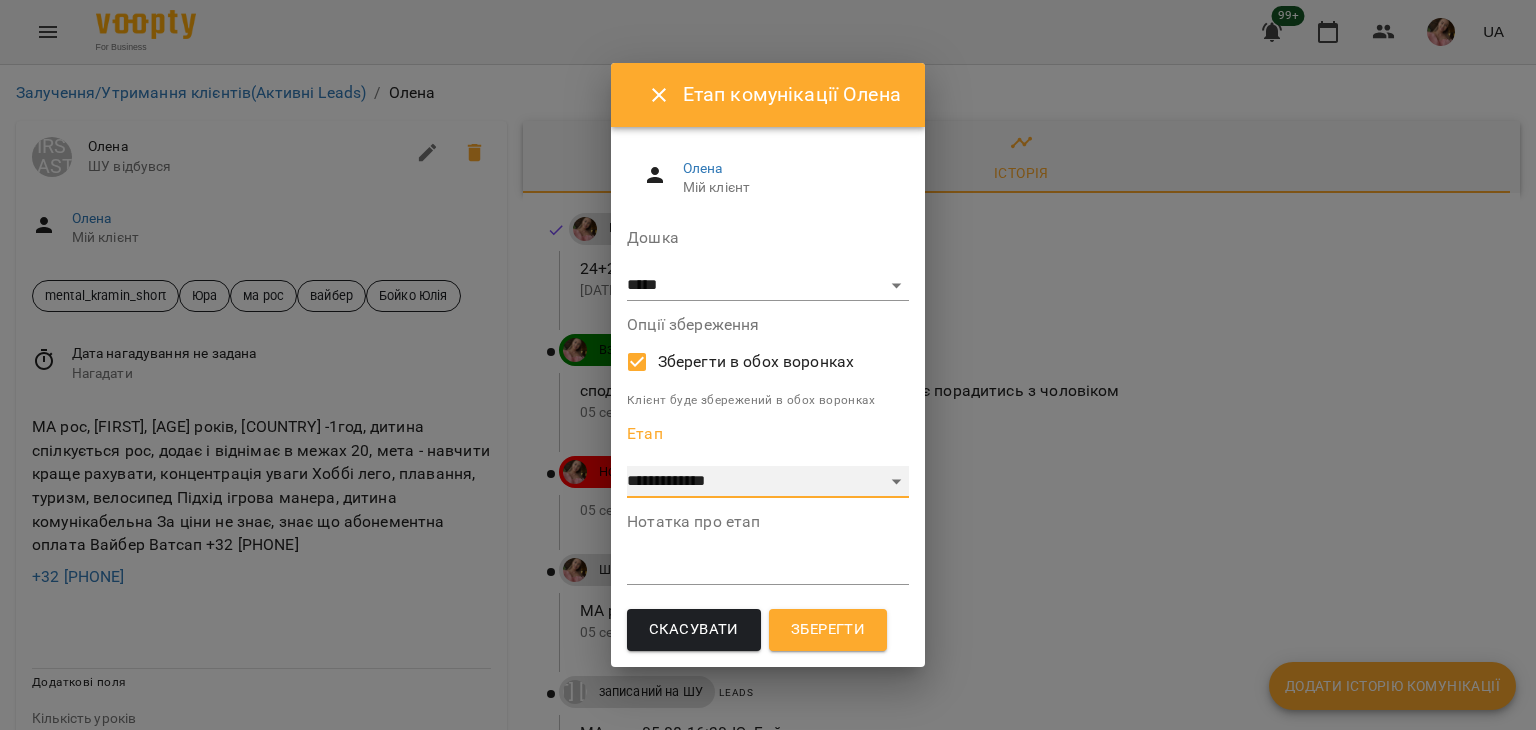 click on "**********" at bounding box center (768, 482) 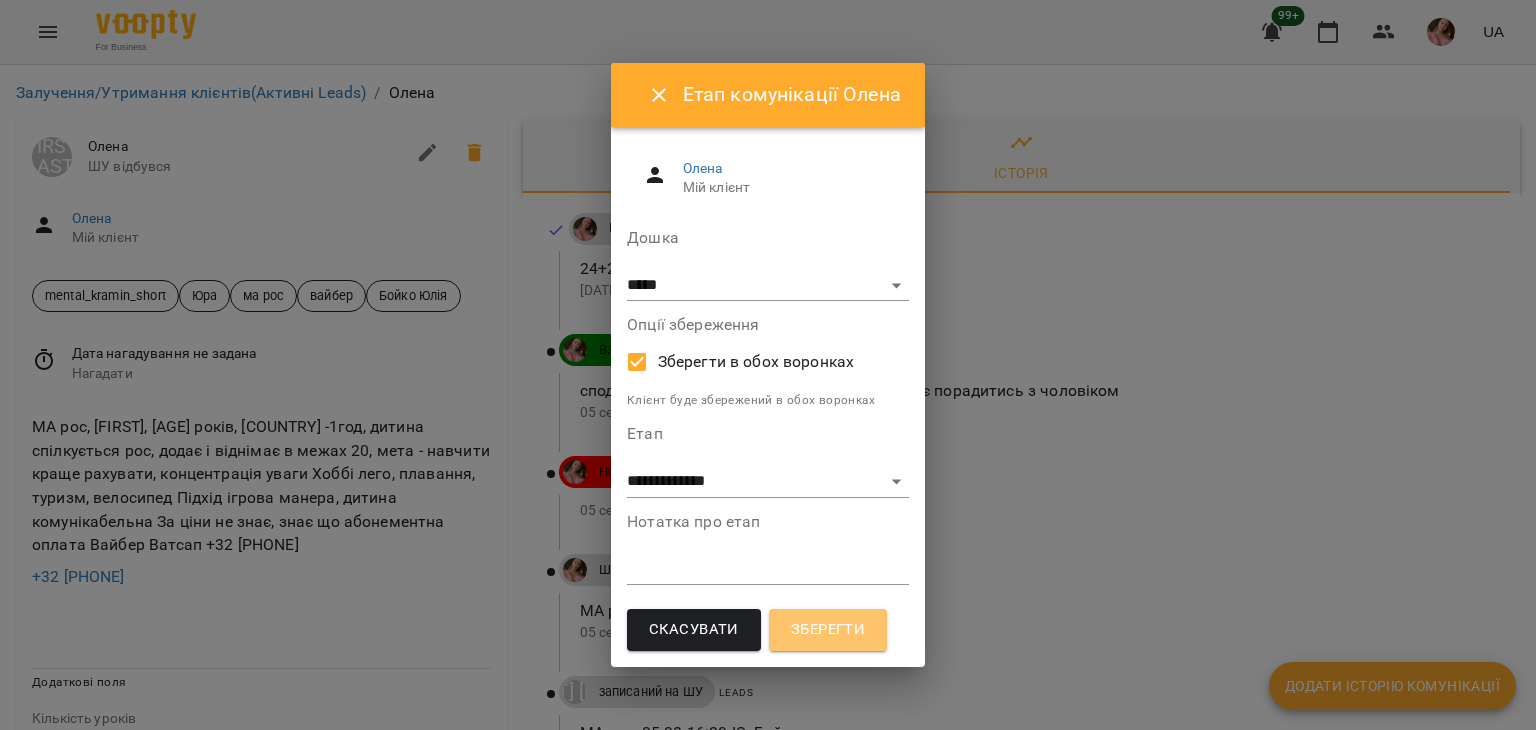 click on "Зберегти" at bounding box center [828, 630] 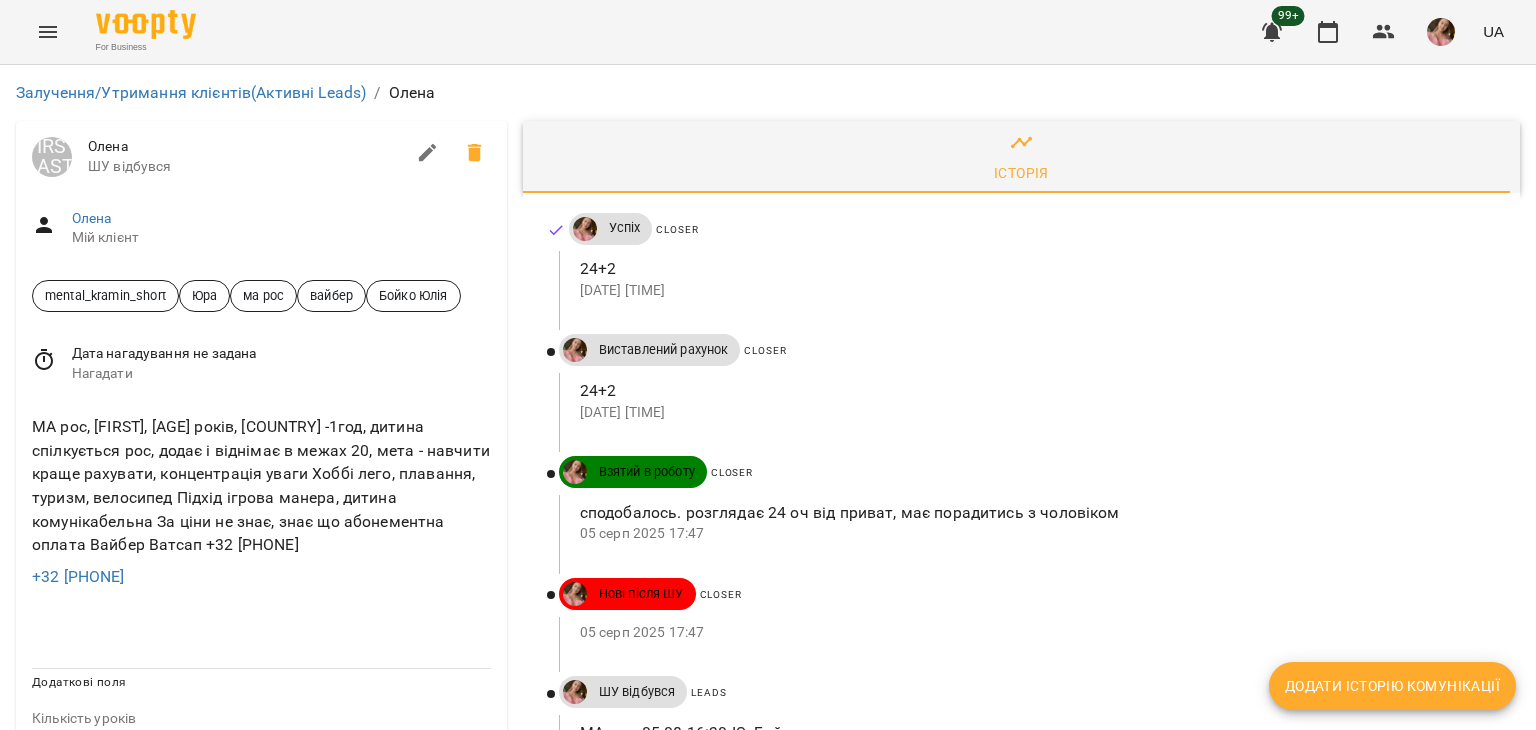 click 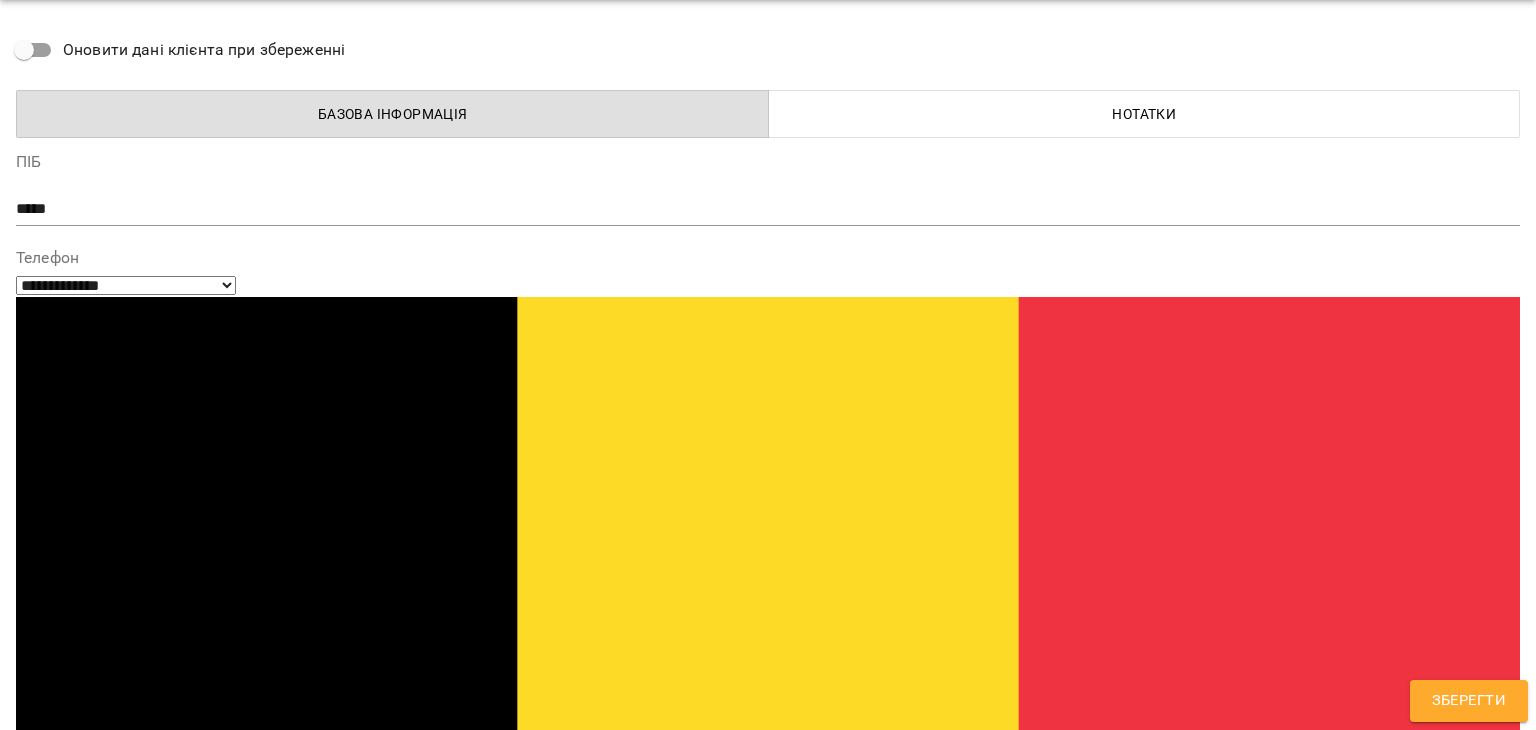 scroll, scrollTop: 100, scrollLeft: 0, axis: vertical 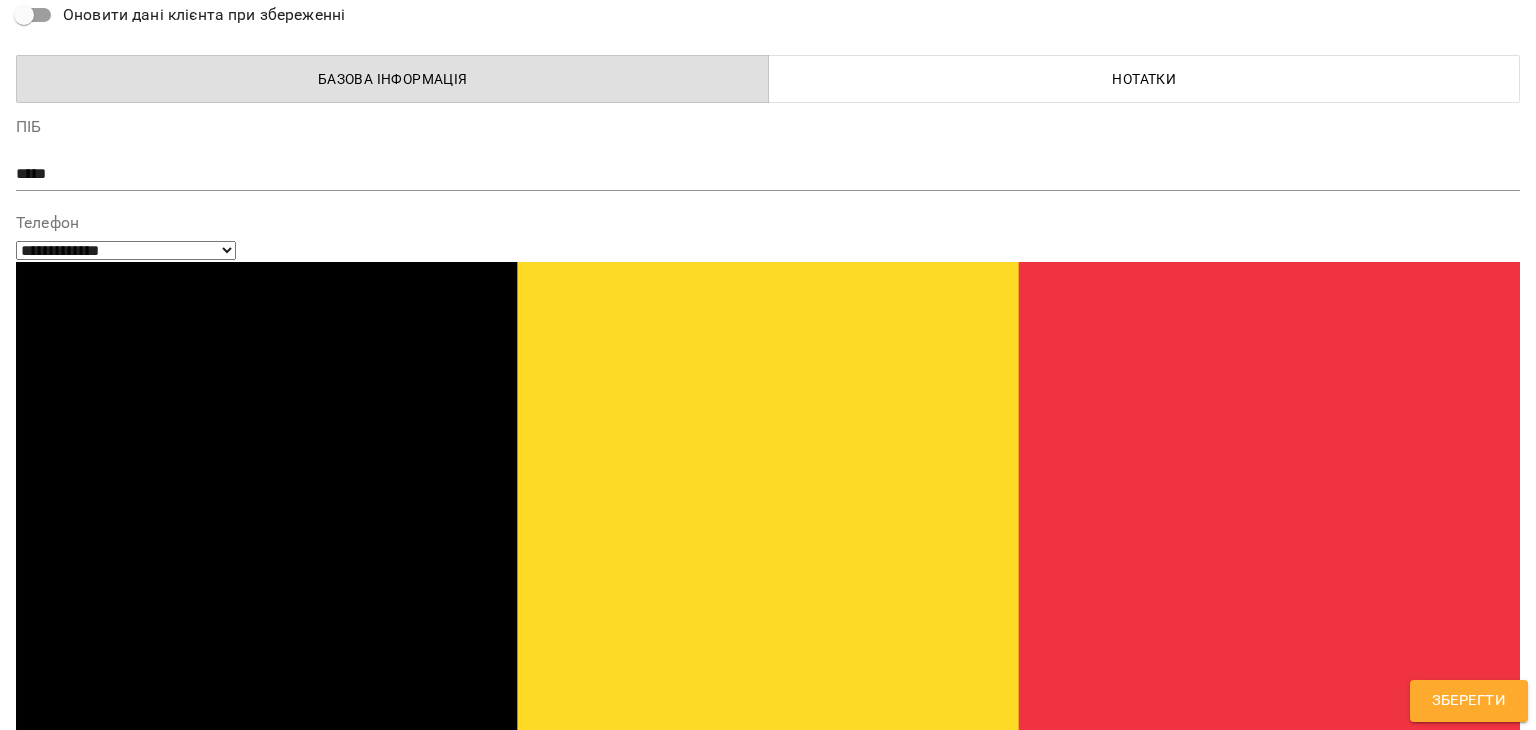 click on "mental_kramin_short Юра ма рос вайбер Бойко Юлія" at bounding box center [731, 1503] 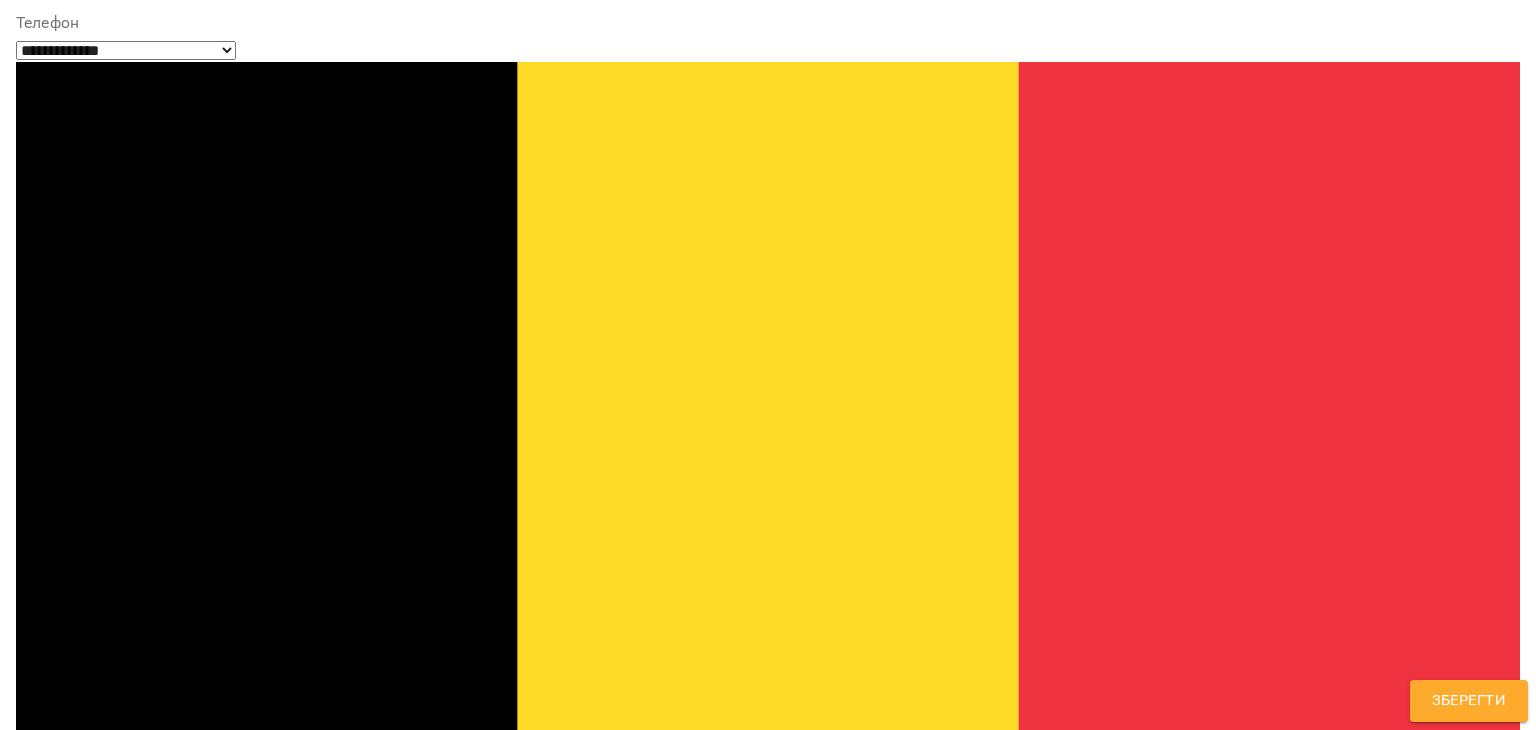 click on "**********" at bounding box center (768, 1527) 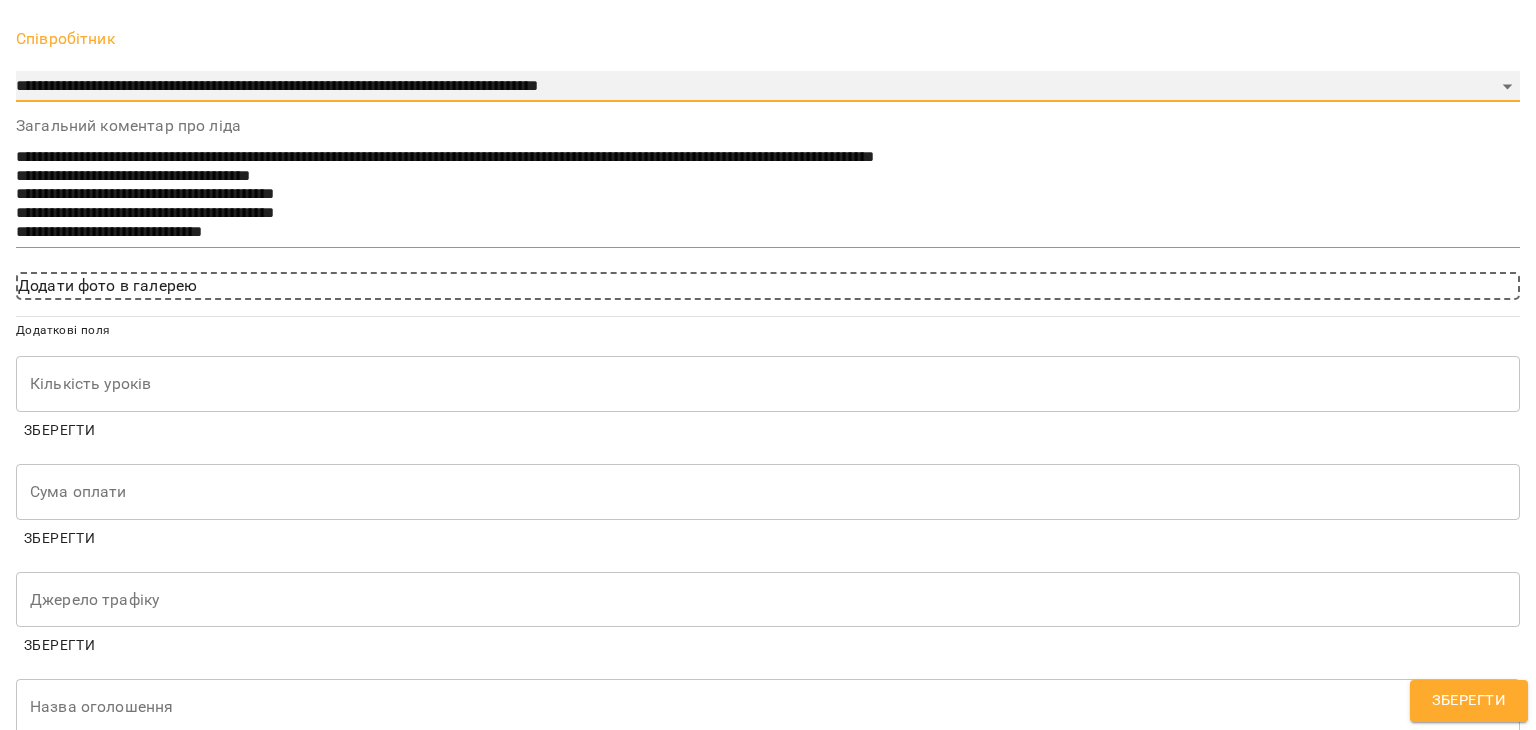 scroll, scrollTop: 1999, scrollLeft: 0, axis: vertical 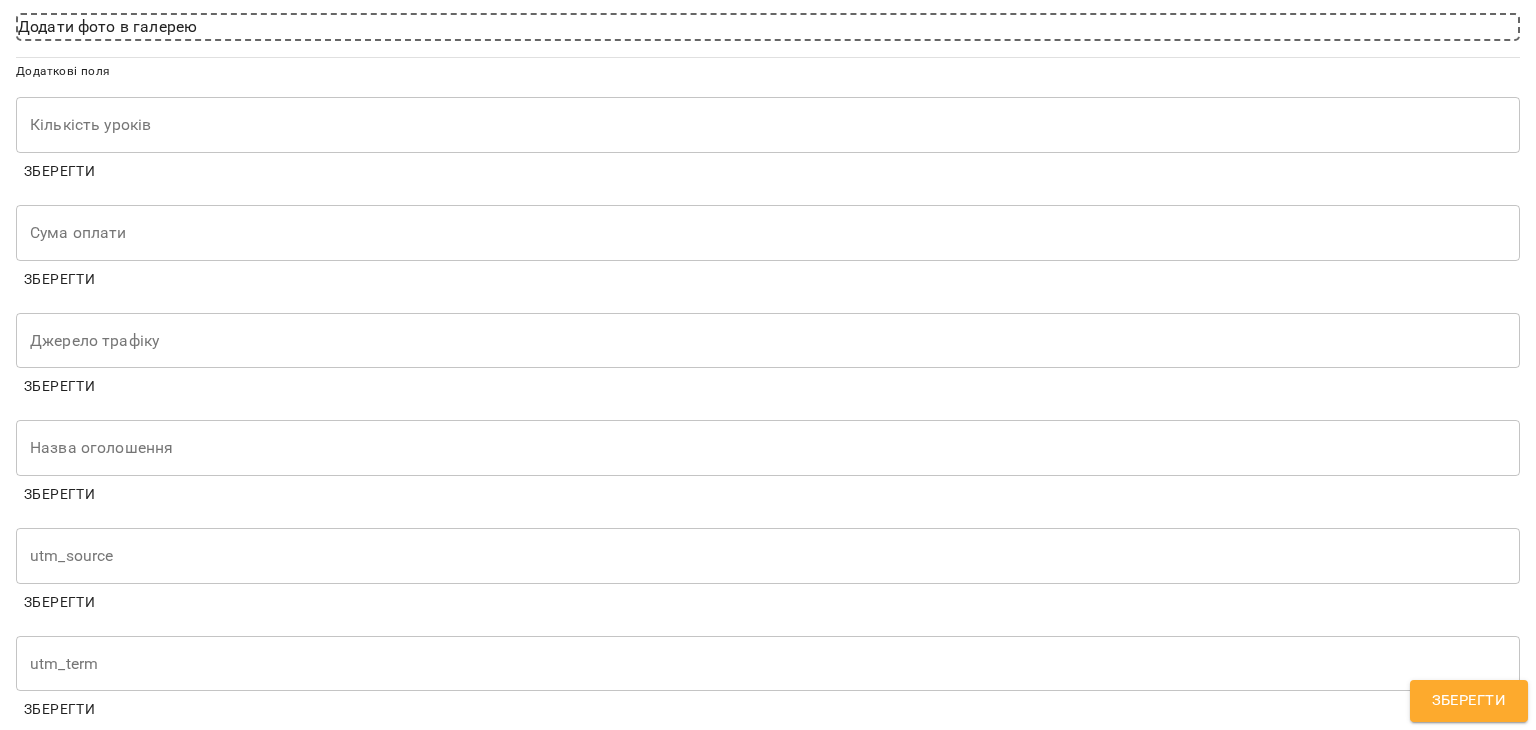 click on "Зберегти" at bounding box center [1469, 701] 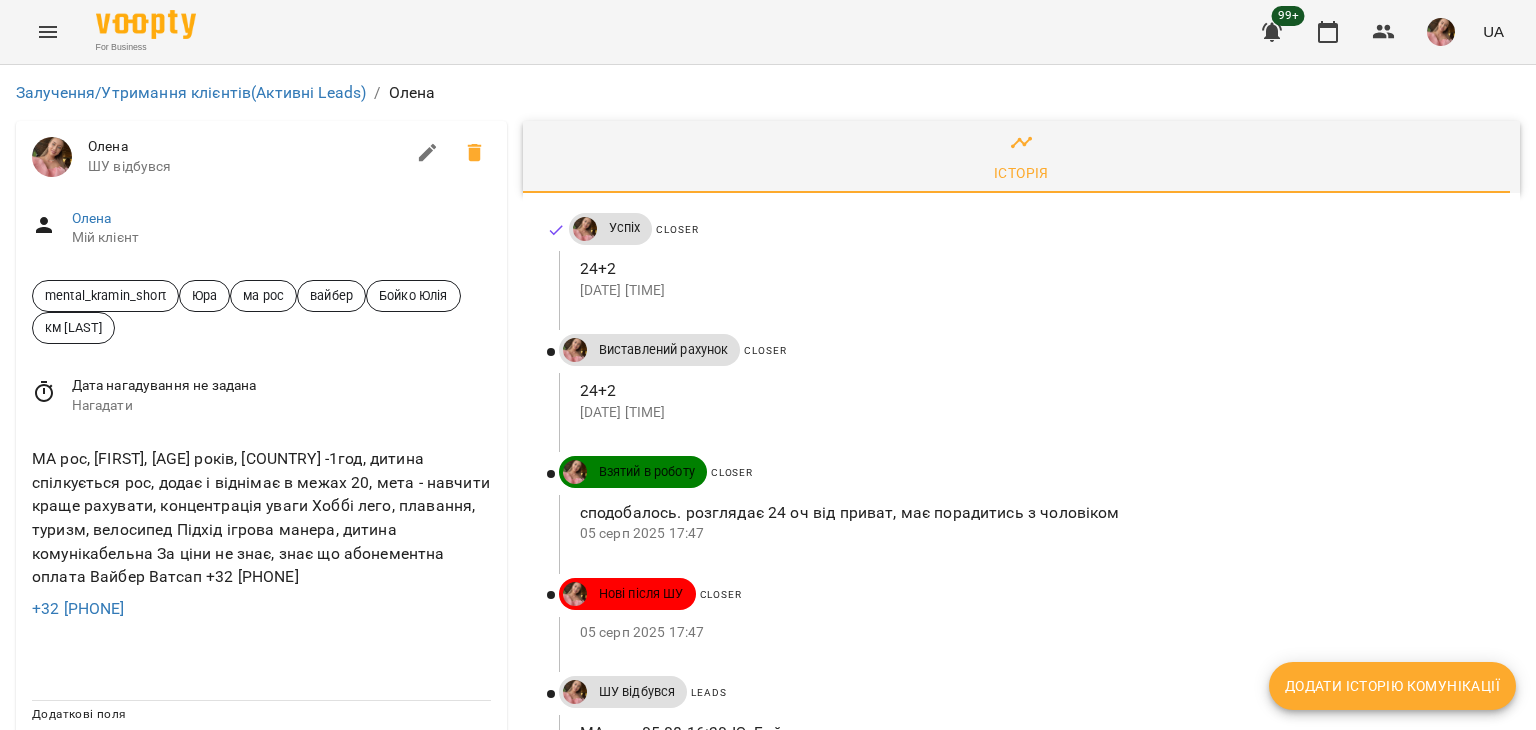 scroll, scrollTop: 0, scrollLeft: 0, axis: both 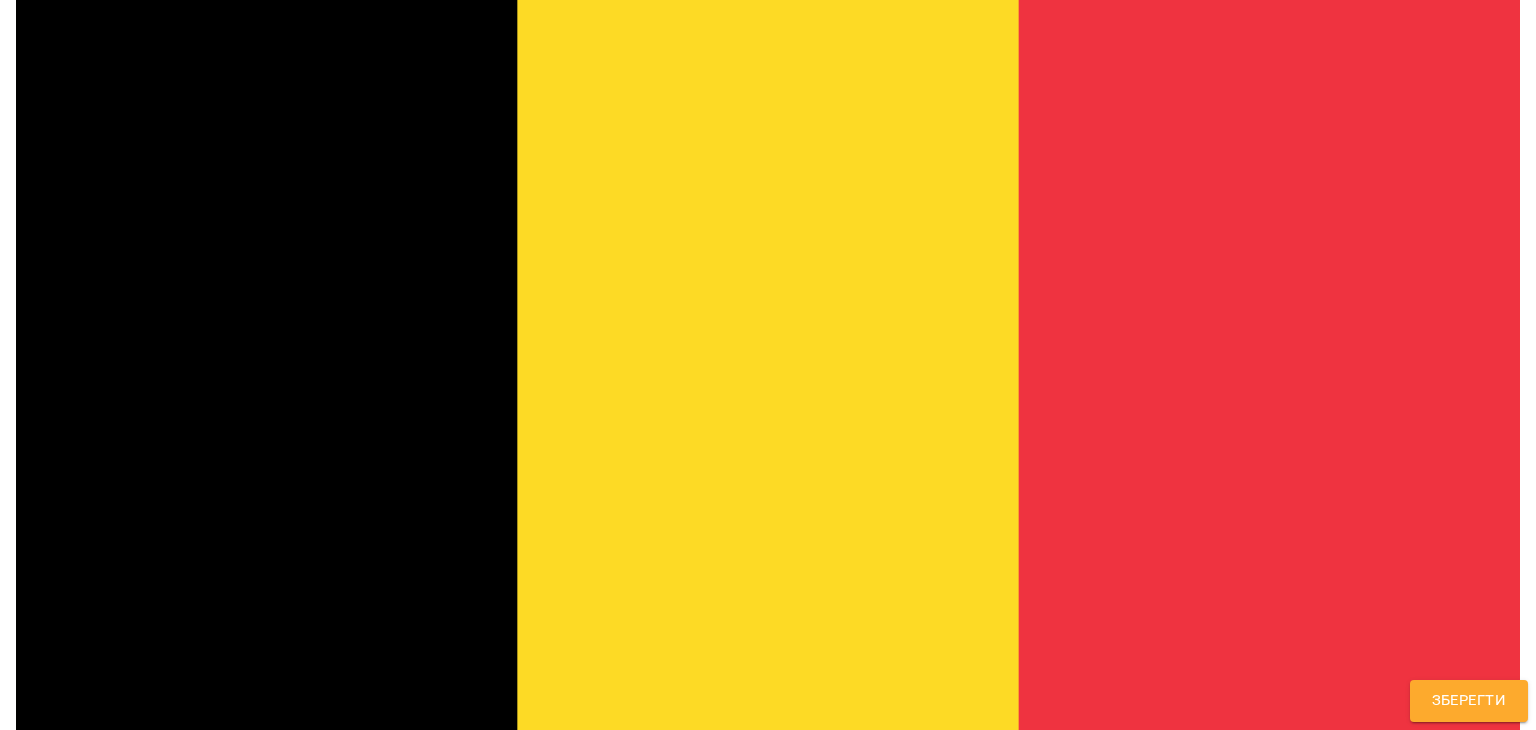drag, startPoint x: 68, startPoint y: 386, endPoint x: 0, endPoint y: 393, distance: 68.359344 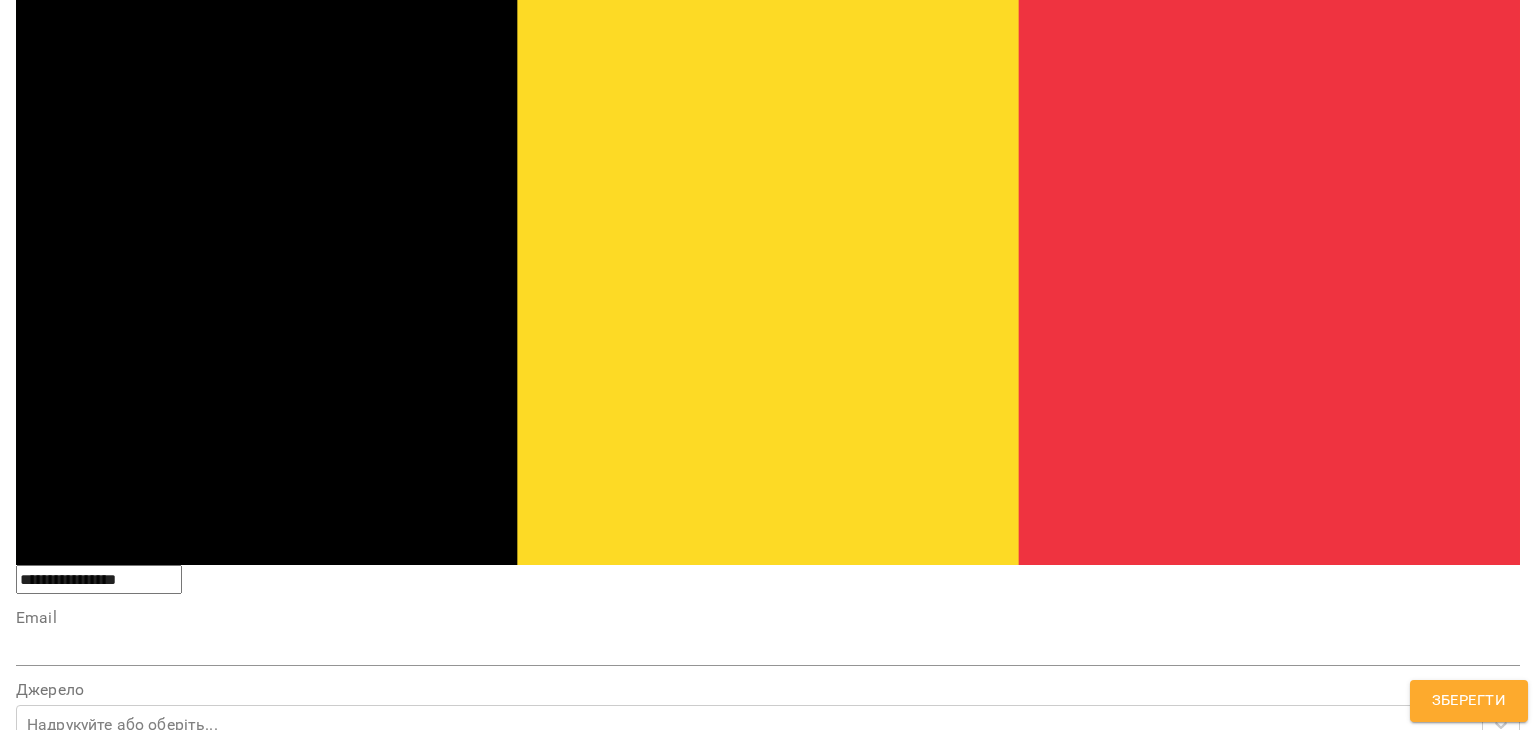 click at bounding box center [768, 1540] 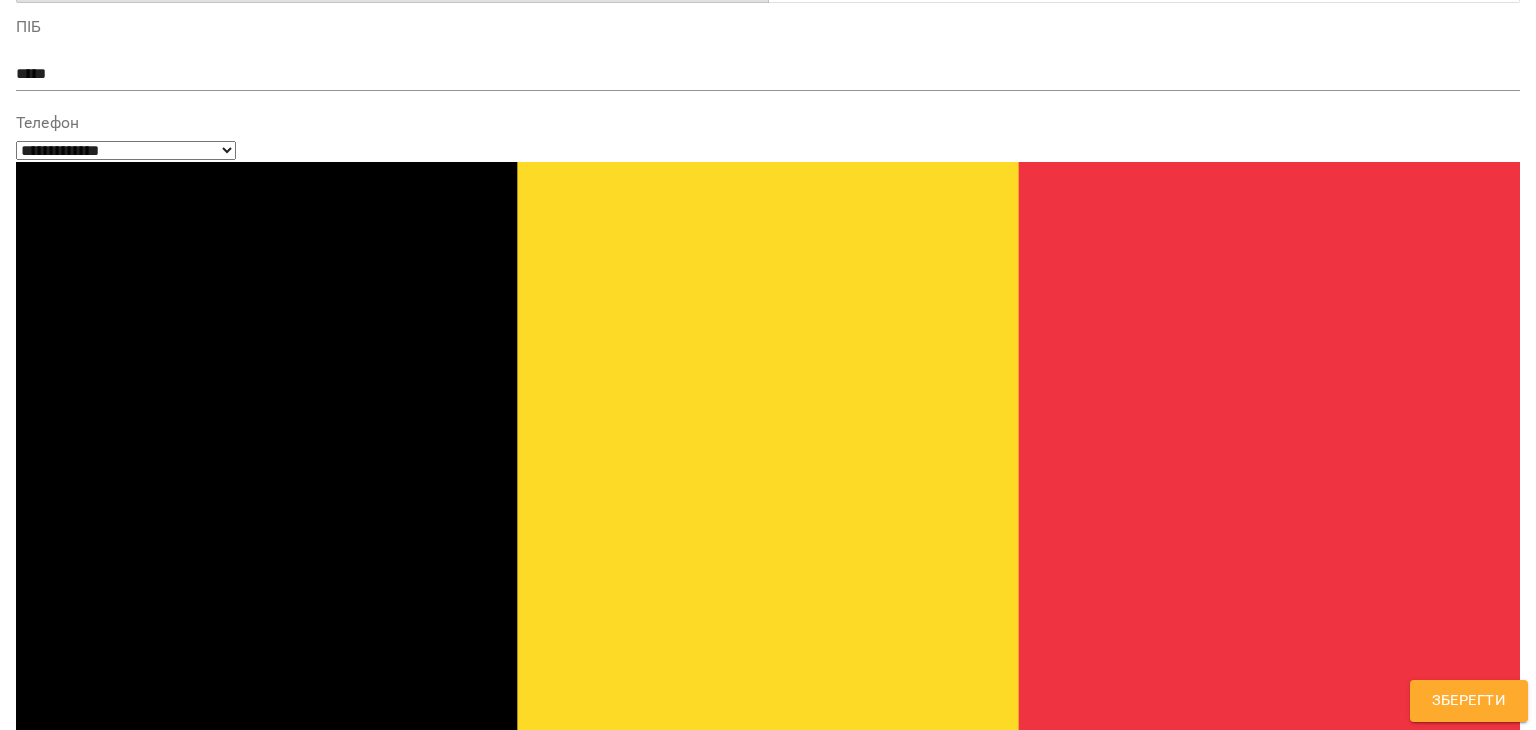 scroll, scrollTop: 200, scrollLeft: 0, axis: vertical 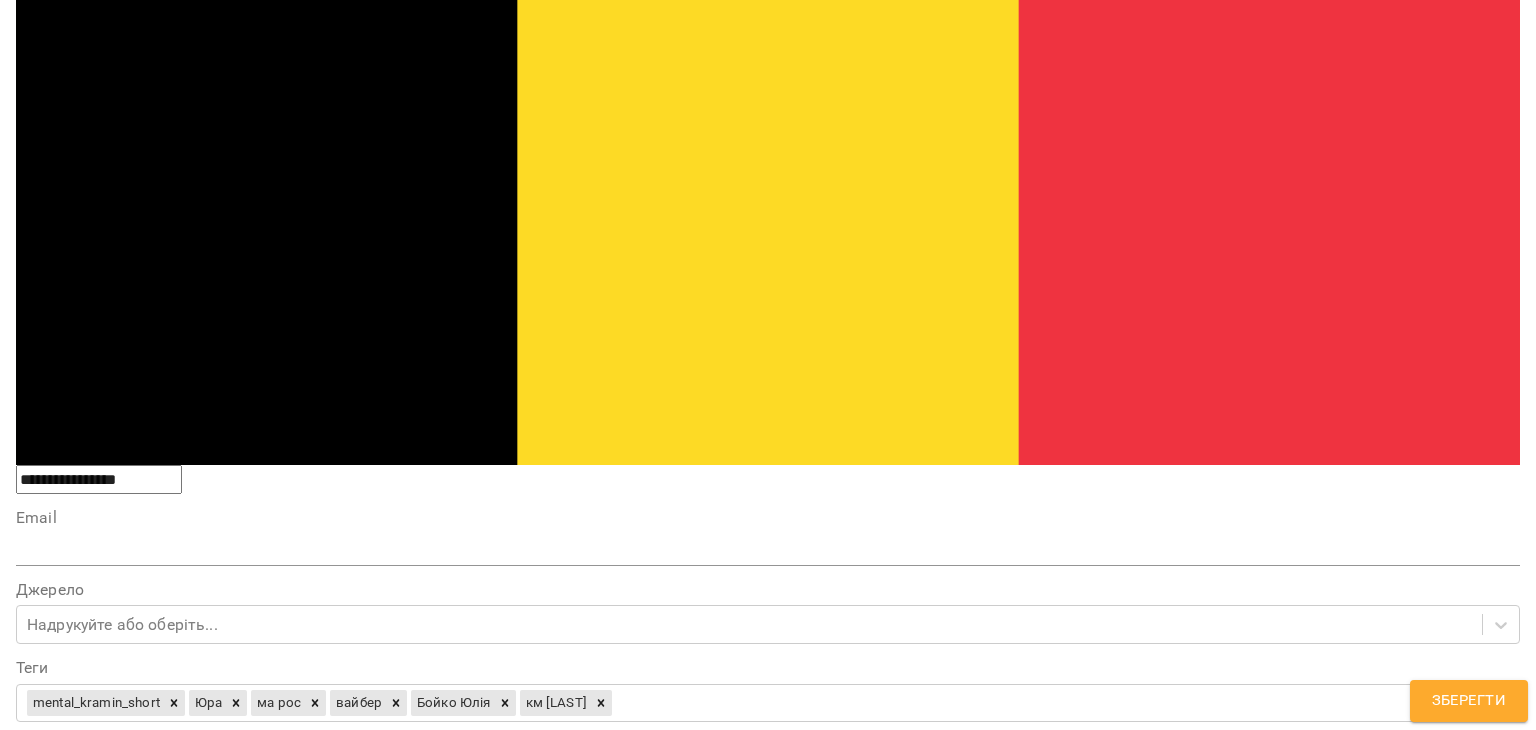 click on "**********" at bounding box center (768, 1547) 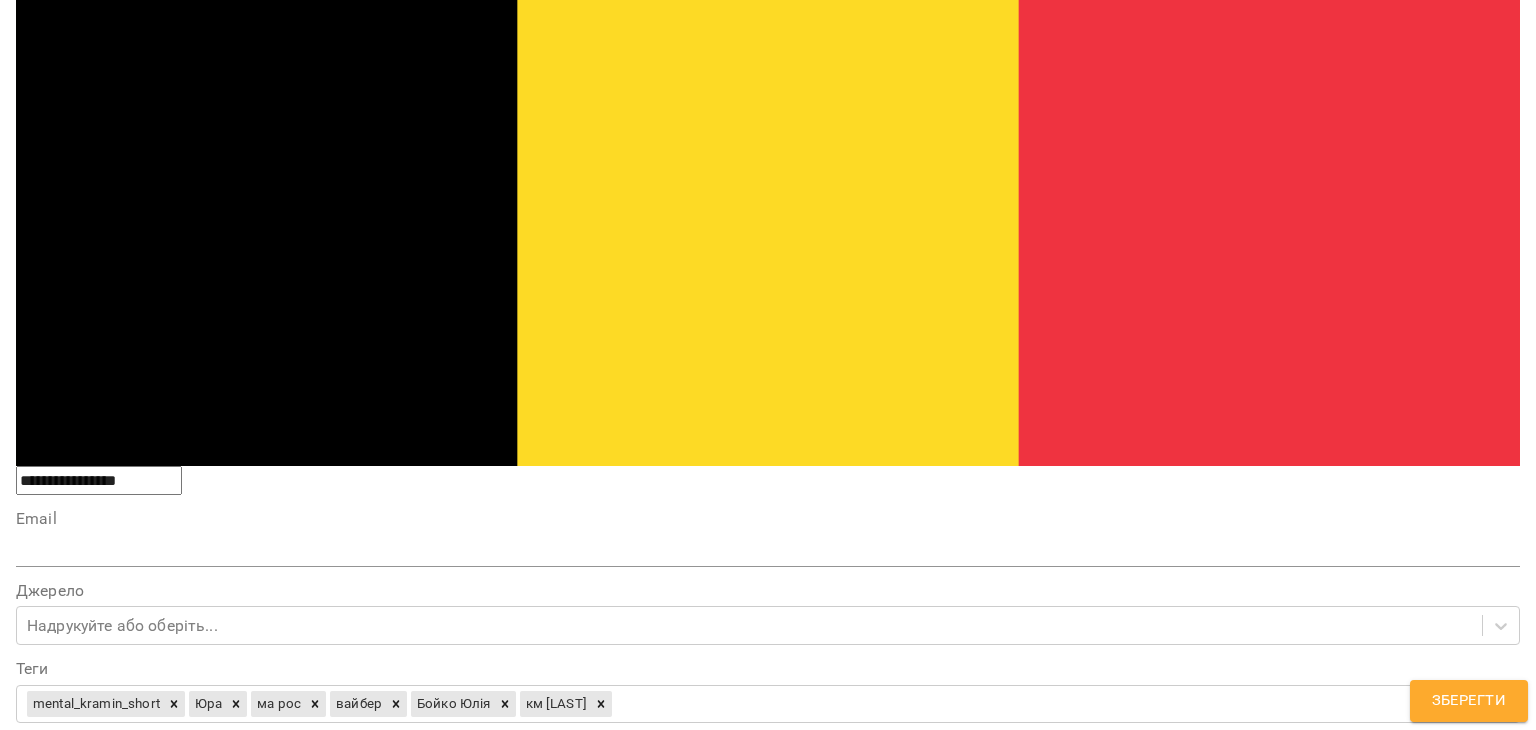 scroll, scrollTop: 900, scrollLeft: 0, axis: vertical 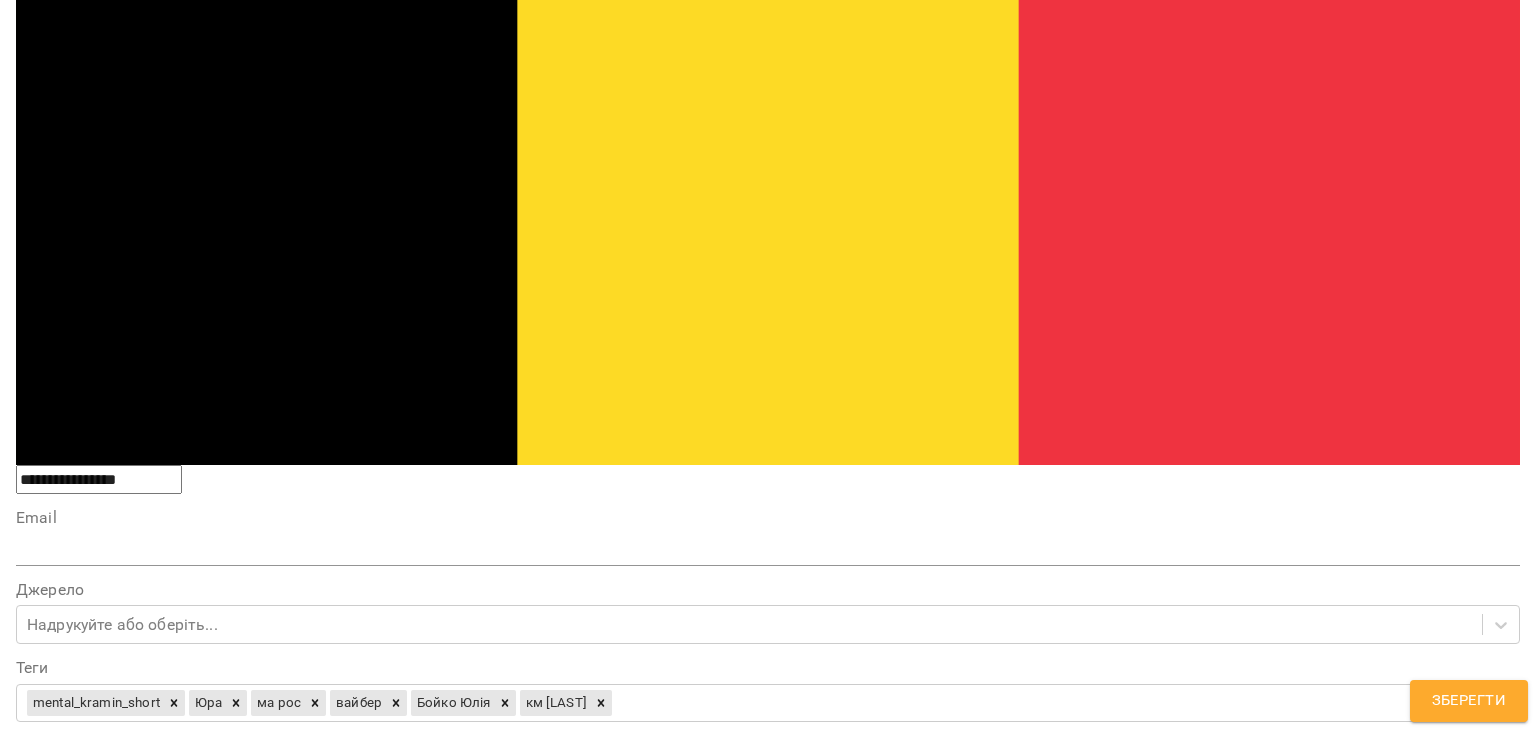 drag, startPoint x: 1415, startPoint y: 540, endPoint x: 1535, endPoint y: 542, distance: 120.01666 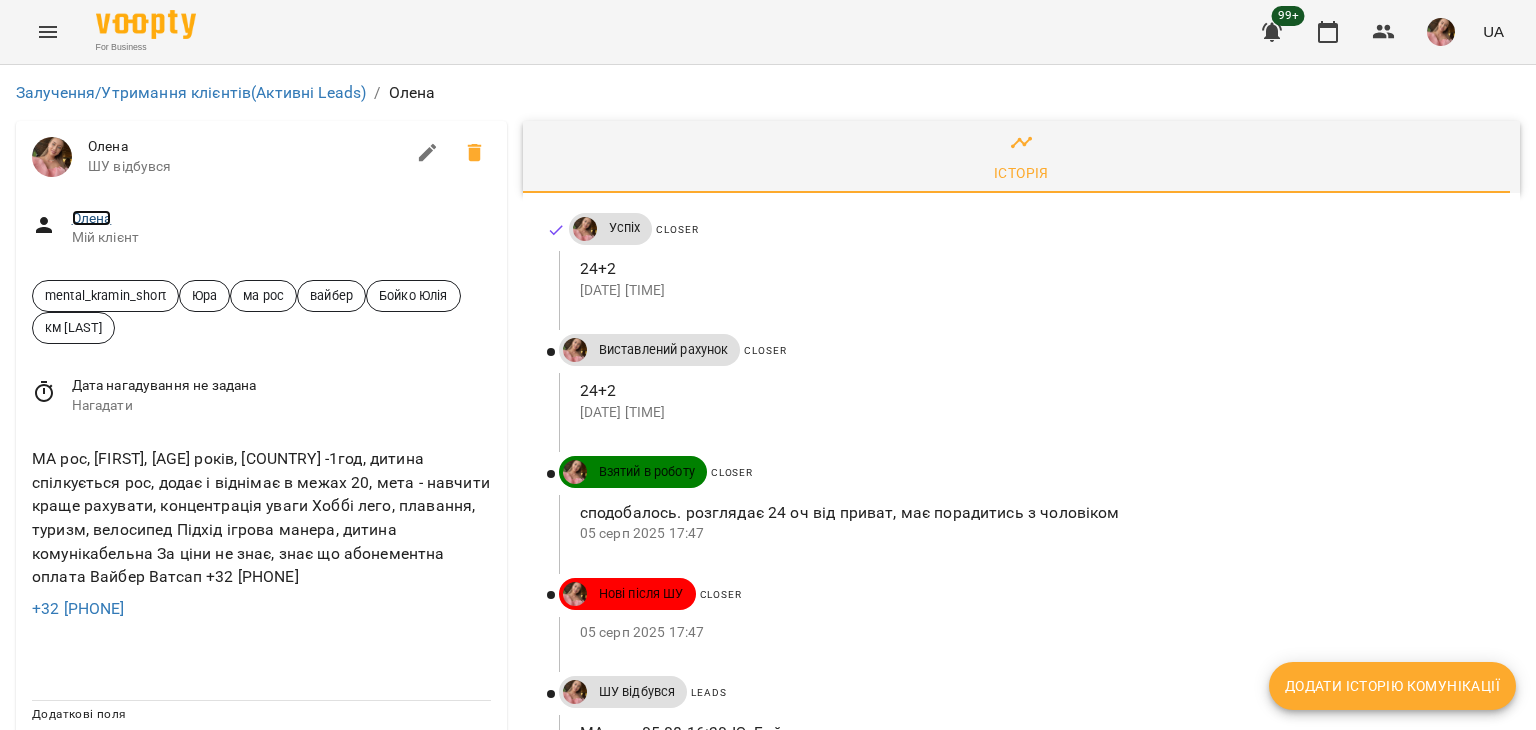 click on "Олена" at bounding box center (92, 218) 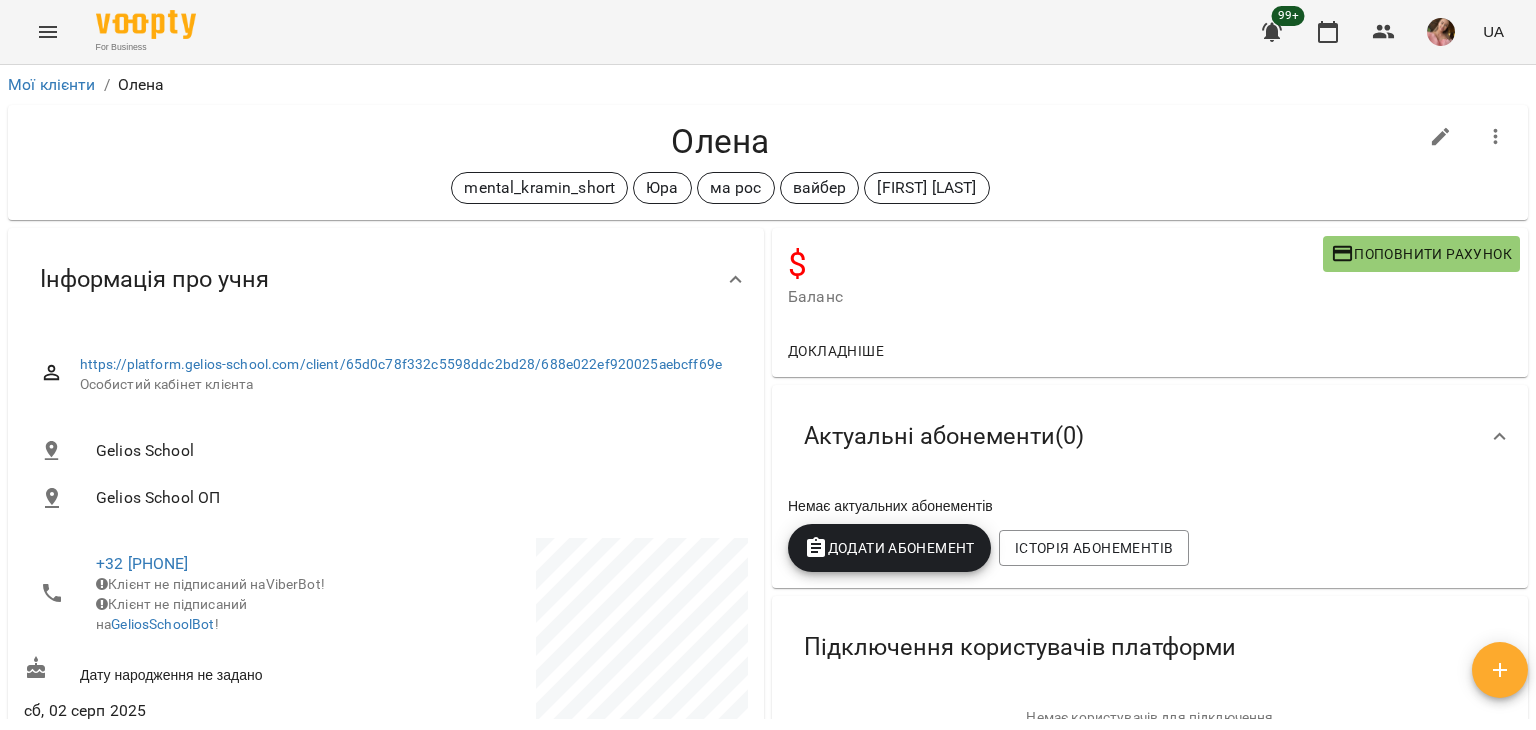 click 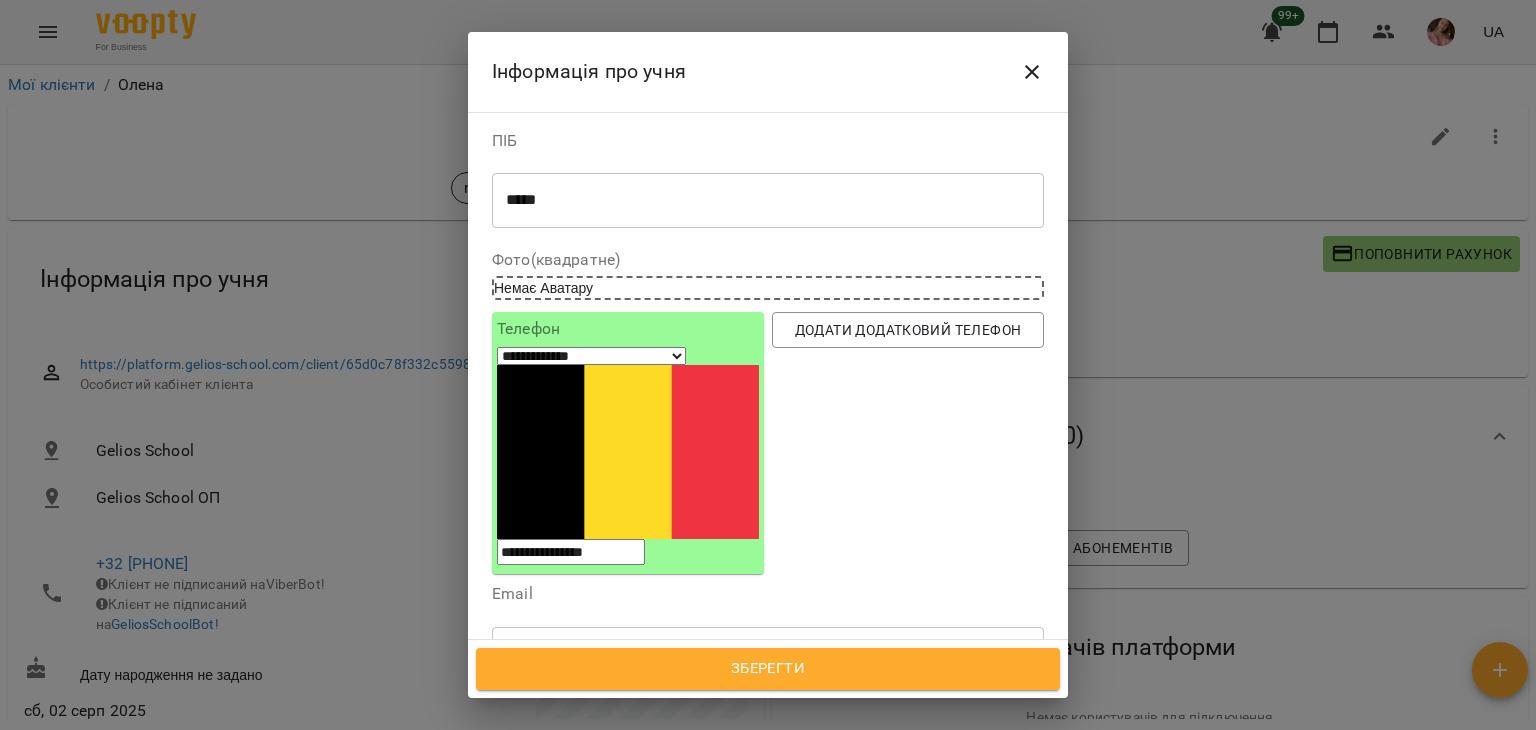 click at bounding box center [768, 654] 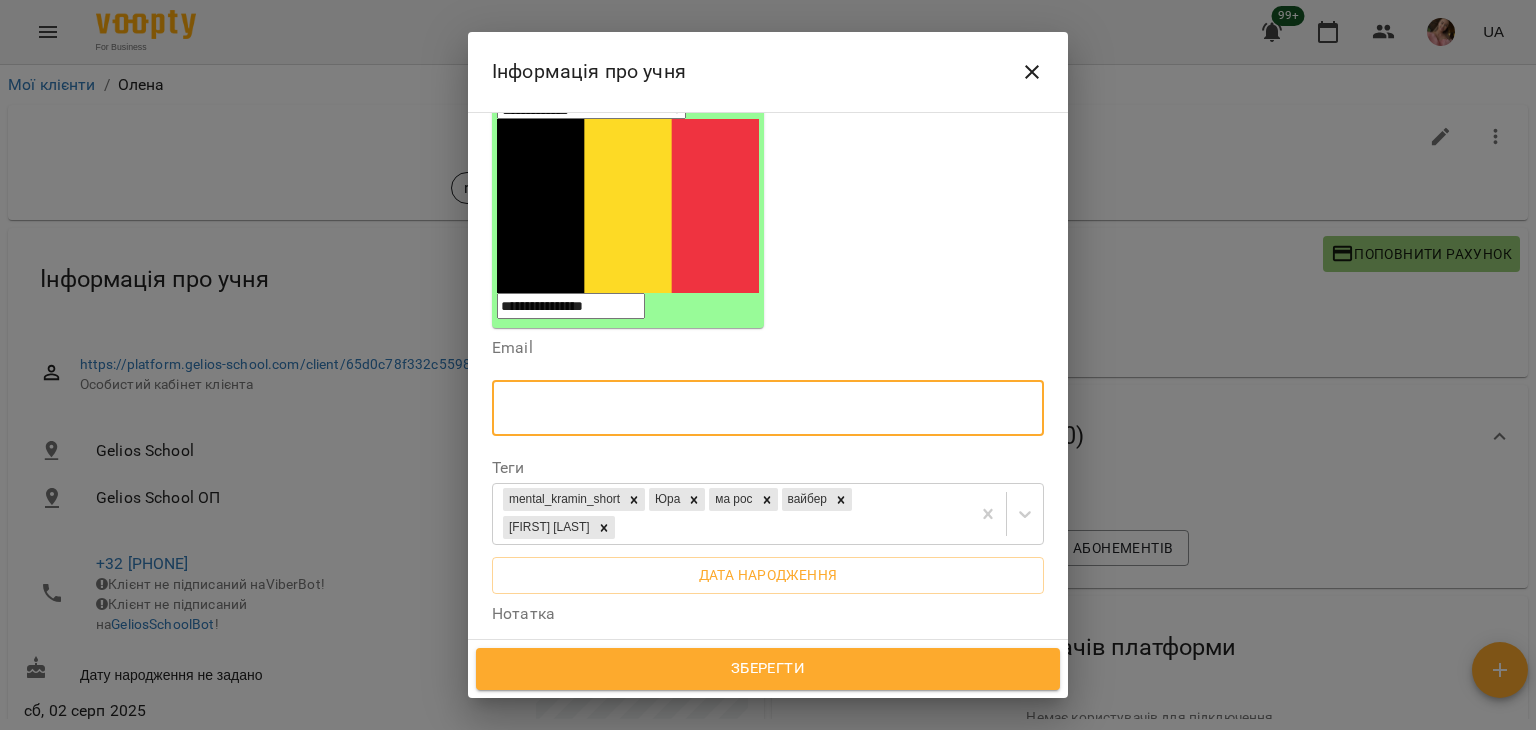 scroll, scrollTop: 300, scrollLeft: 0, axis: vertical 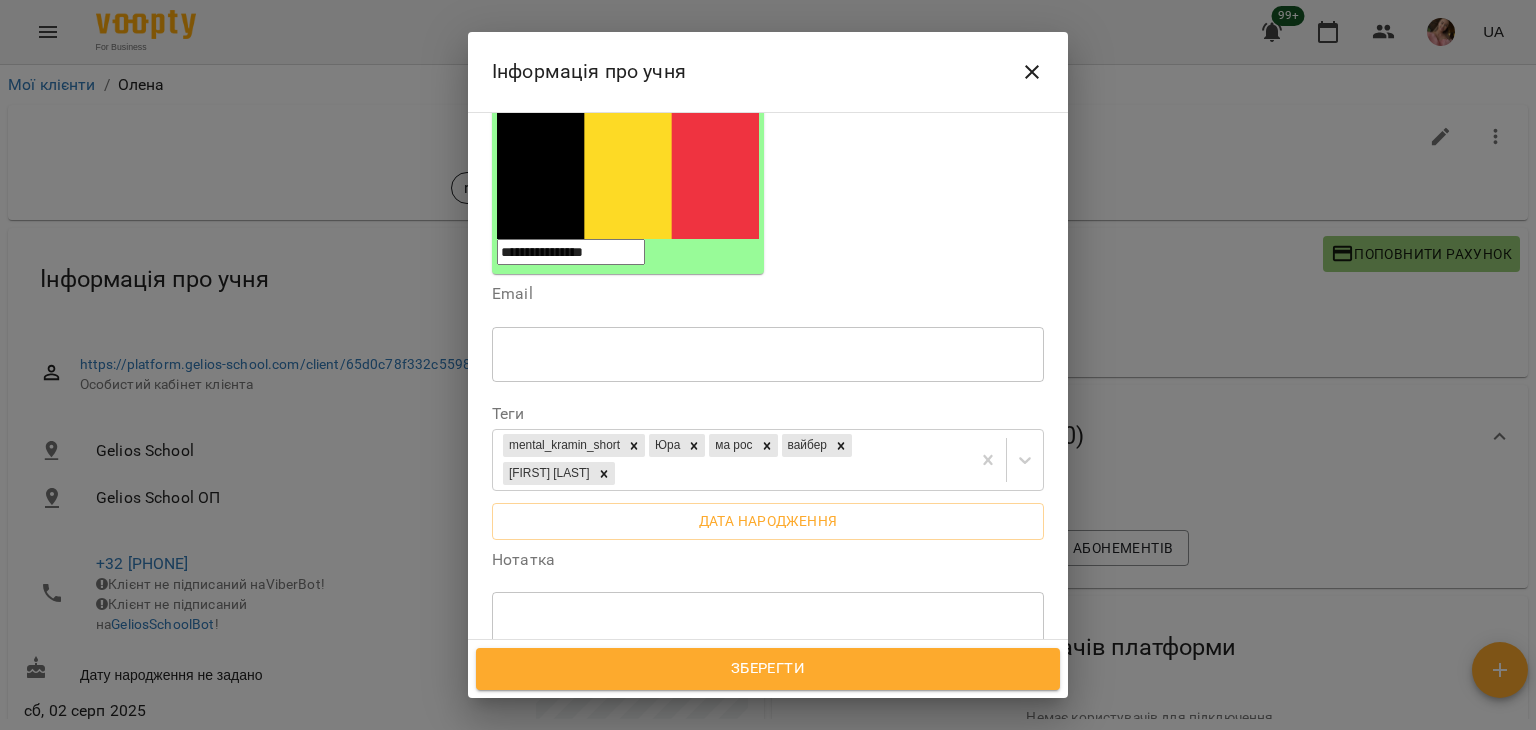 click on "* ​" at bounding box center [768, 619] 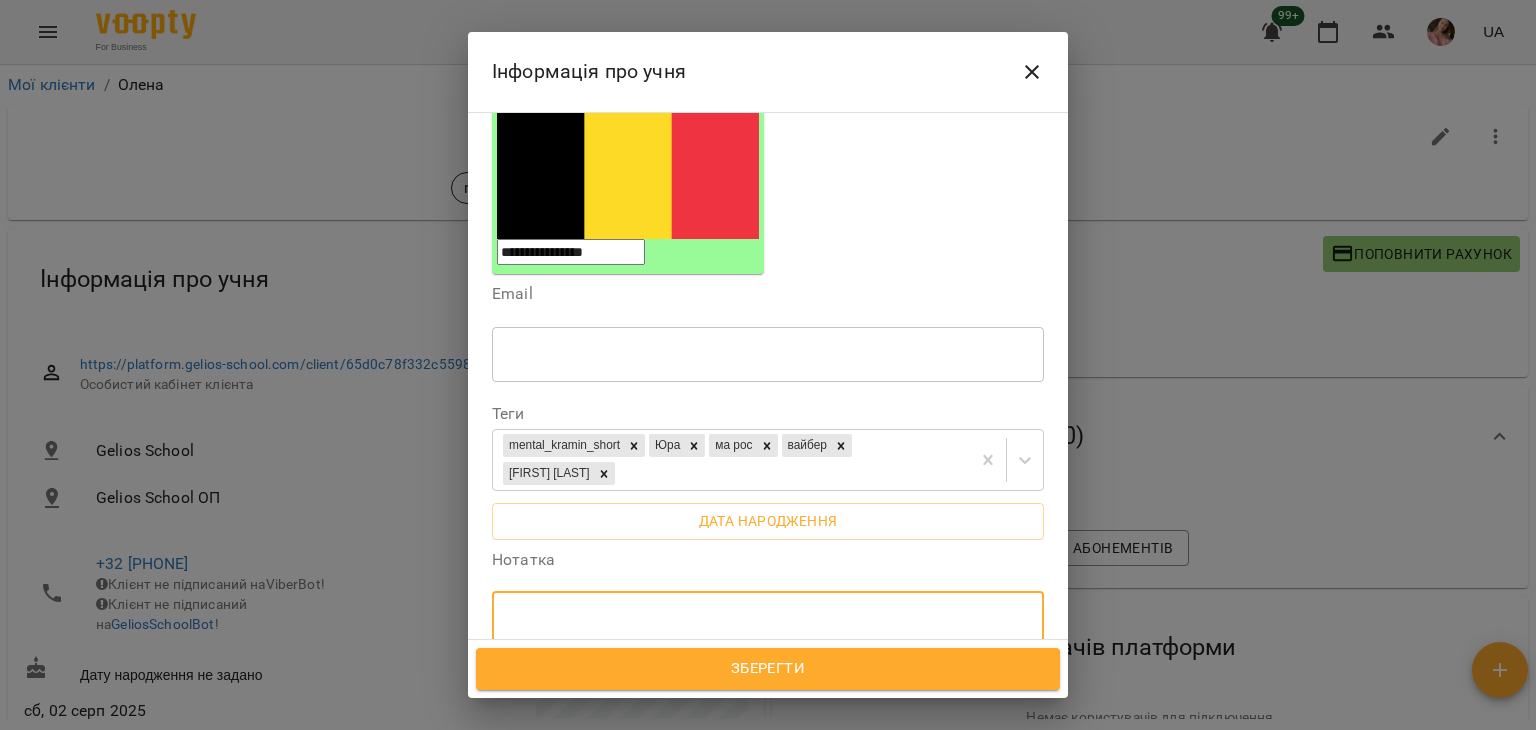 paste on "**********" 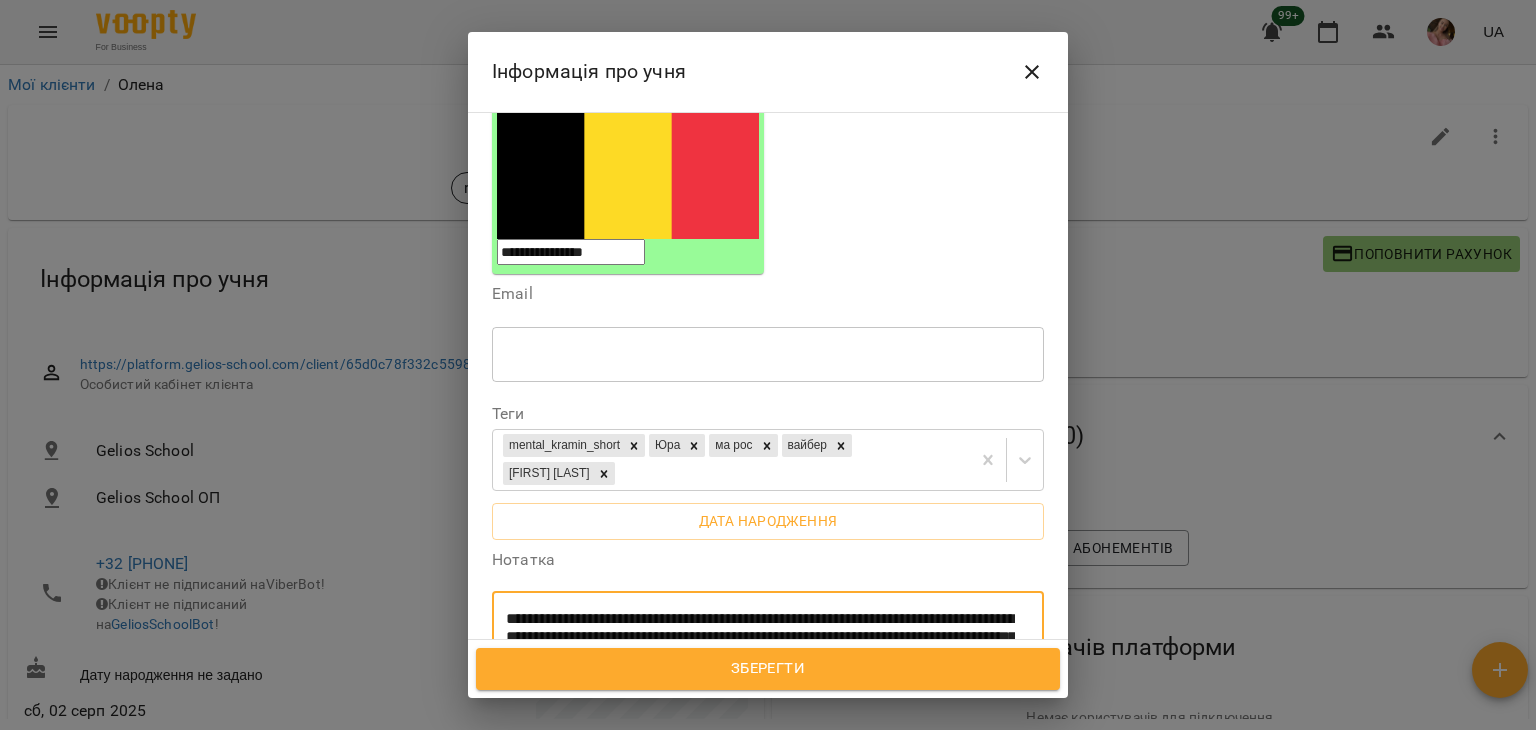drag, startPoint x: 508, startPoint y: 493, endPoint x: 752, endPoint y: 484, distance: 244.16592 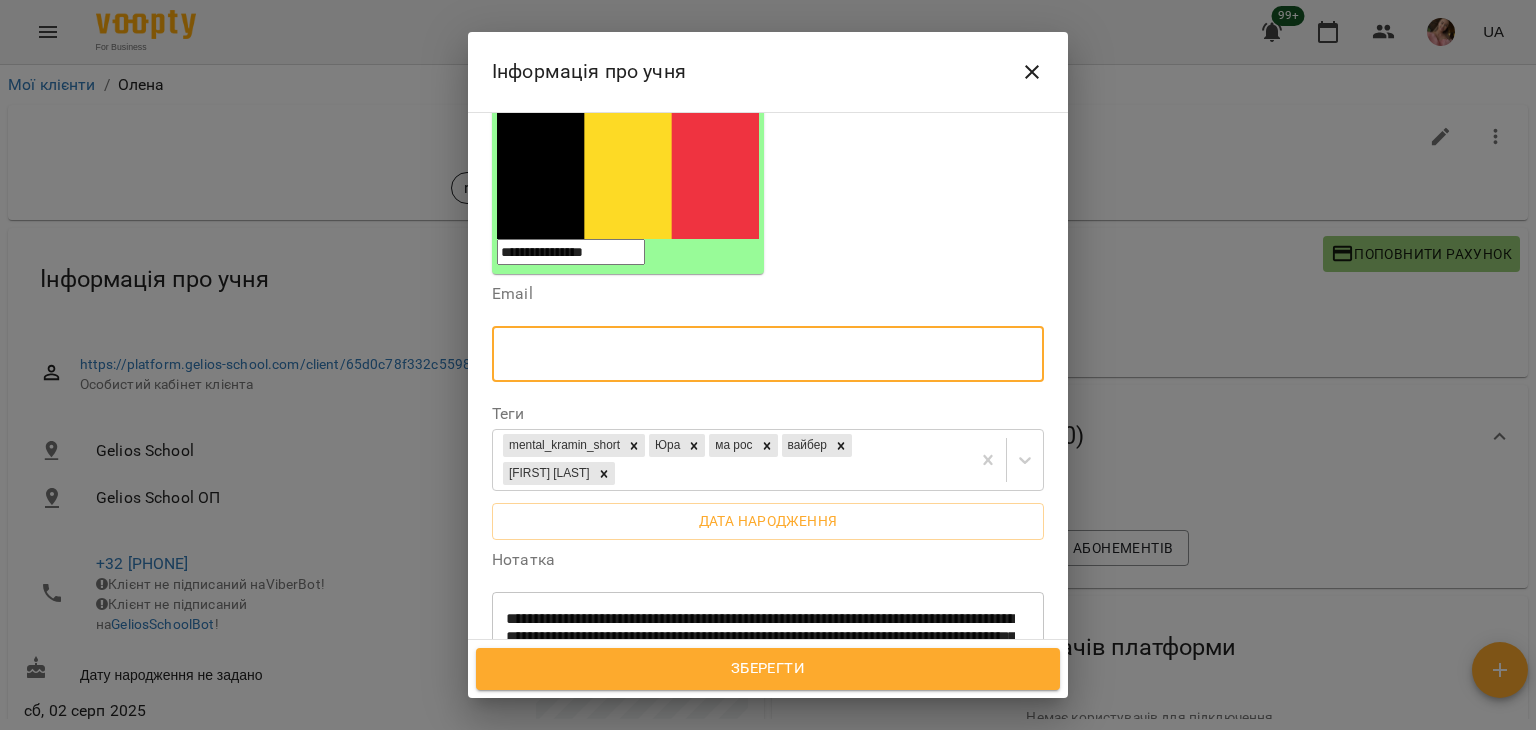paste on "**********" 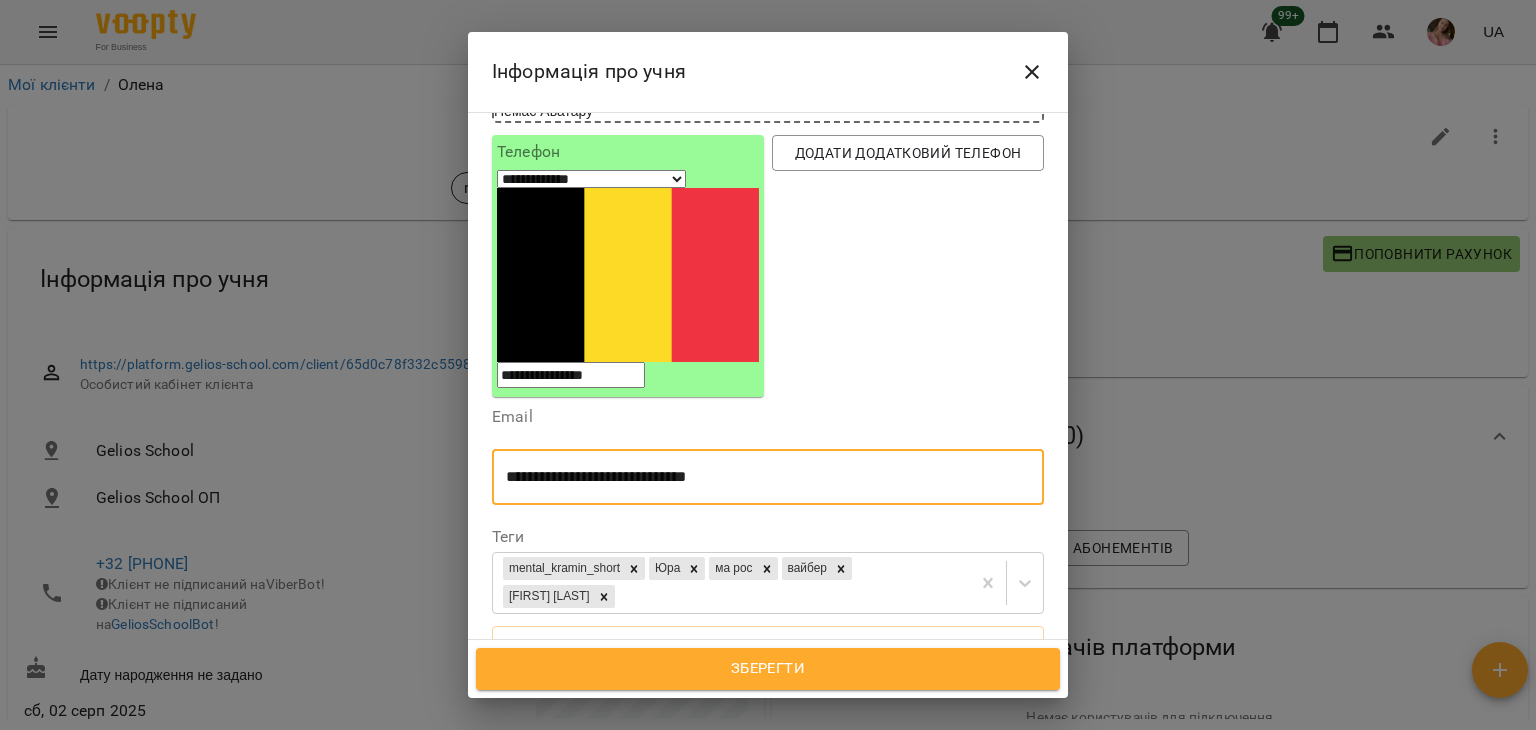 scroll, scrollTop: 200, scrollLeft: 0, axis: vertical 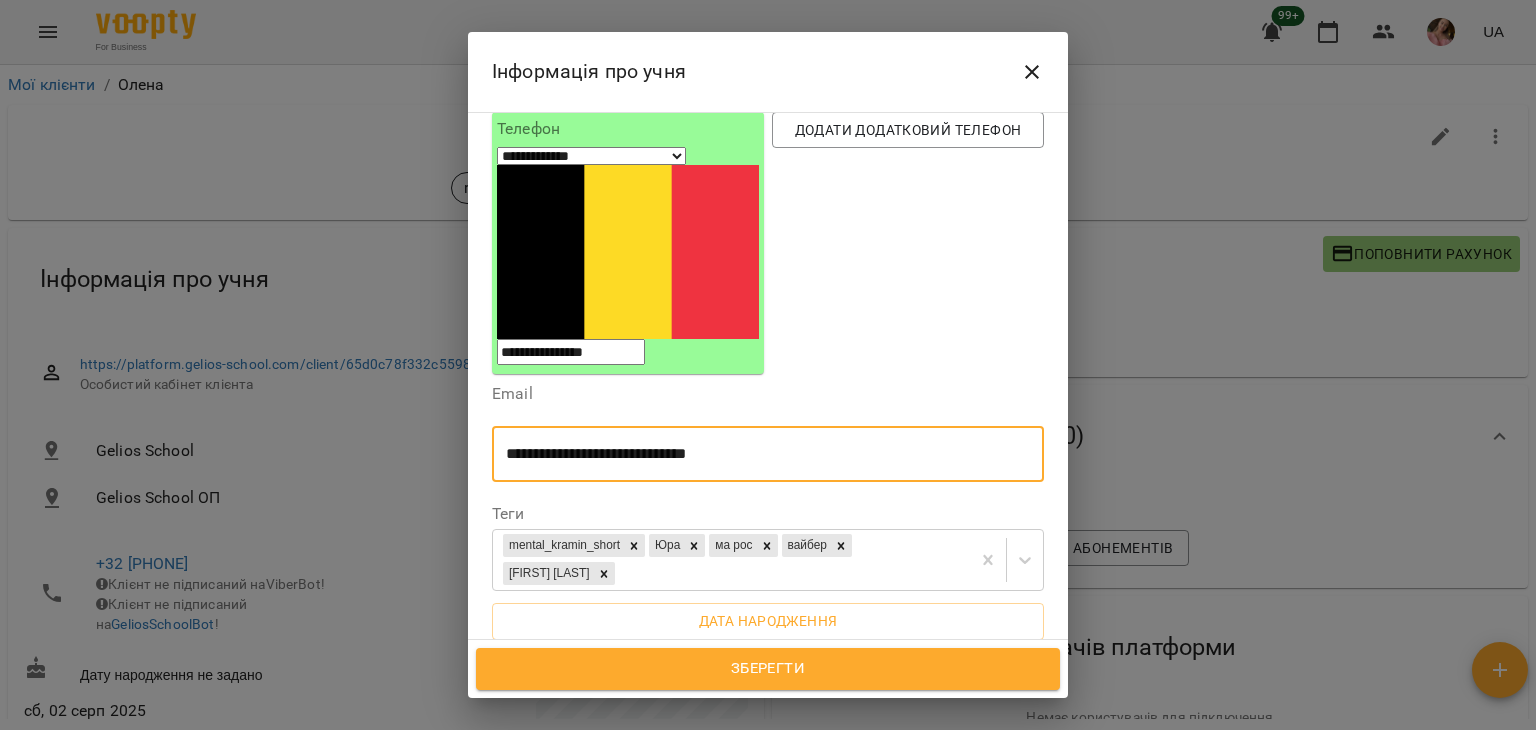 type on "**********" 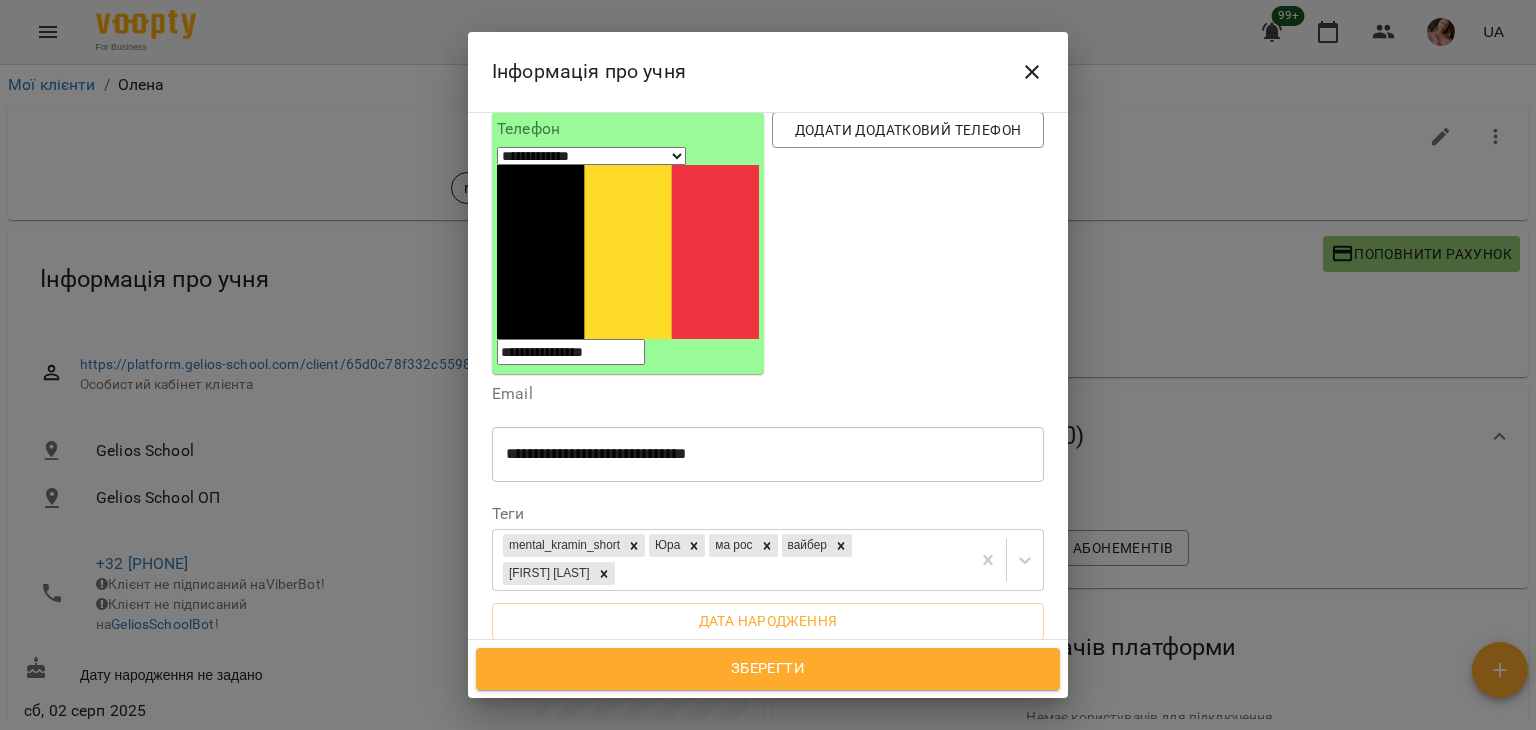 drag, startPoint x: 909, startPoint y: 554, endPoint x: 607, endPoint y: 565, distance: 302.20026 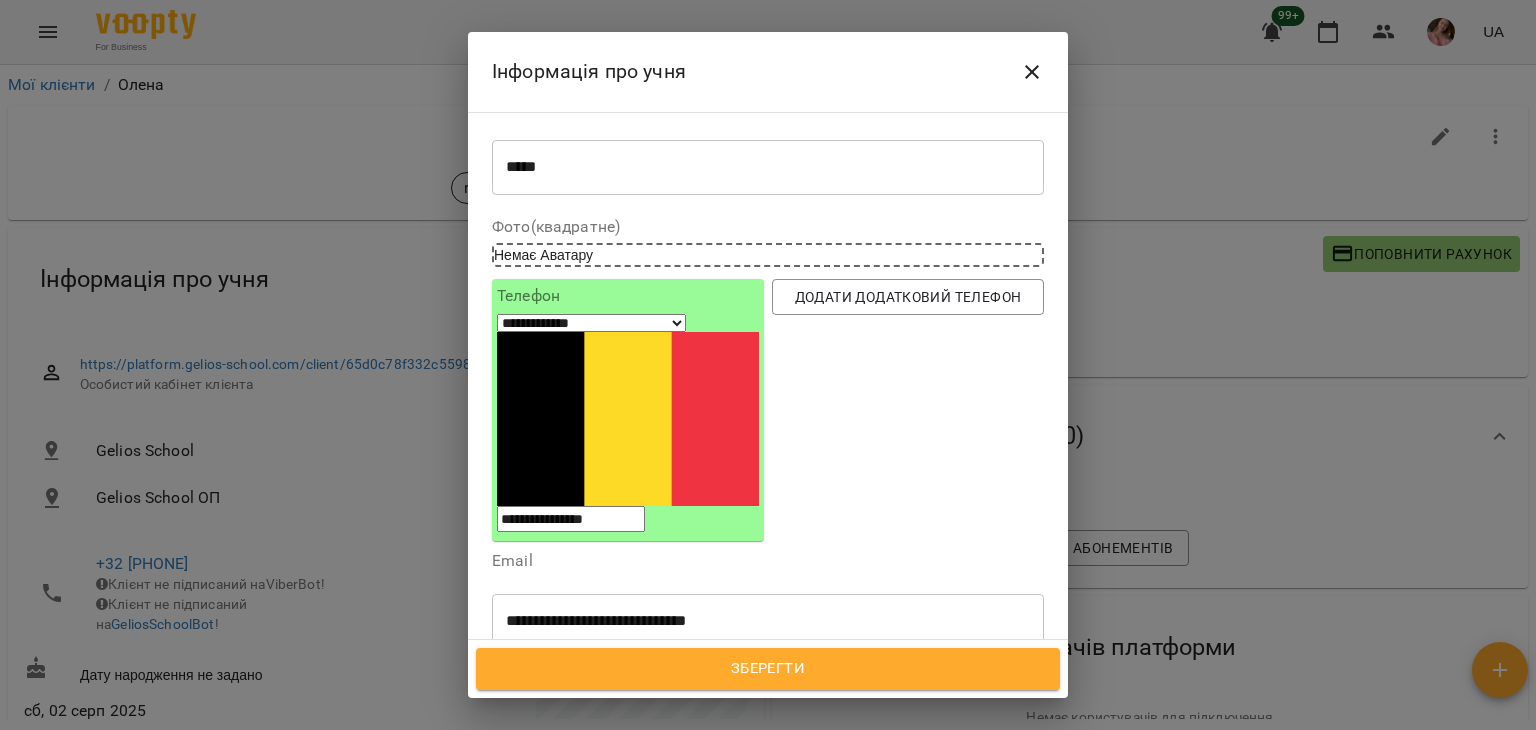 scroll, scrollTop: 0, scrollLeft: 0, axis: both 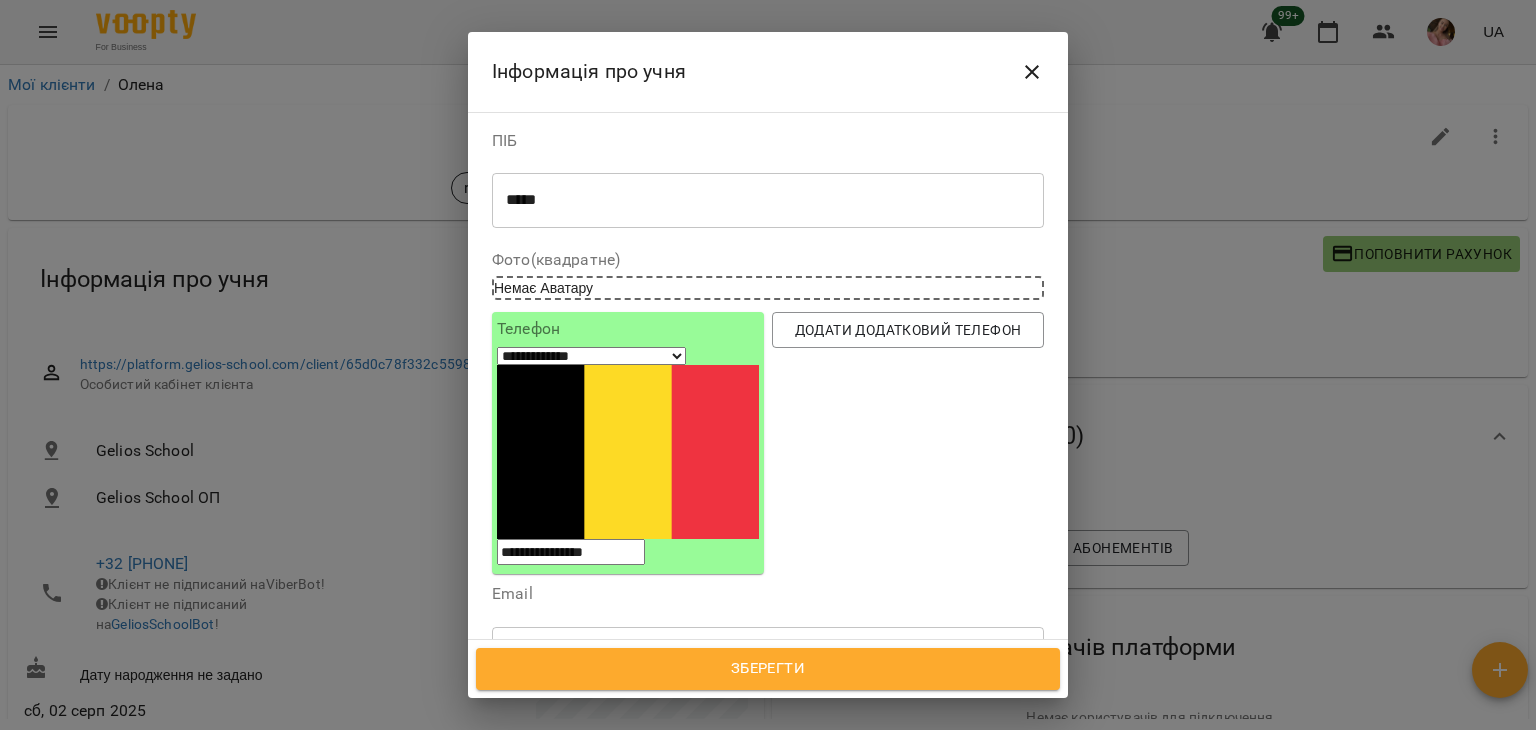 drag, startPoint x: 687, startPoint y: 209, endPoint x: 392, endPoint y: 212, distance: 295.01526 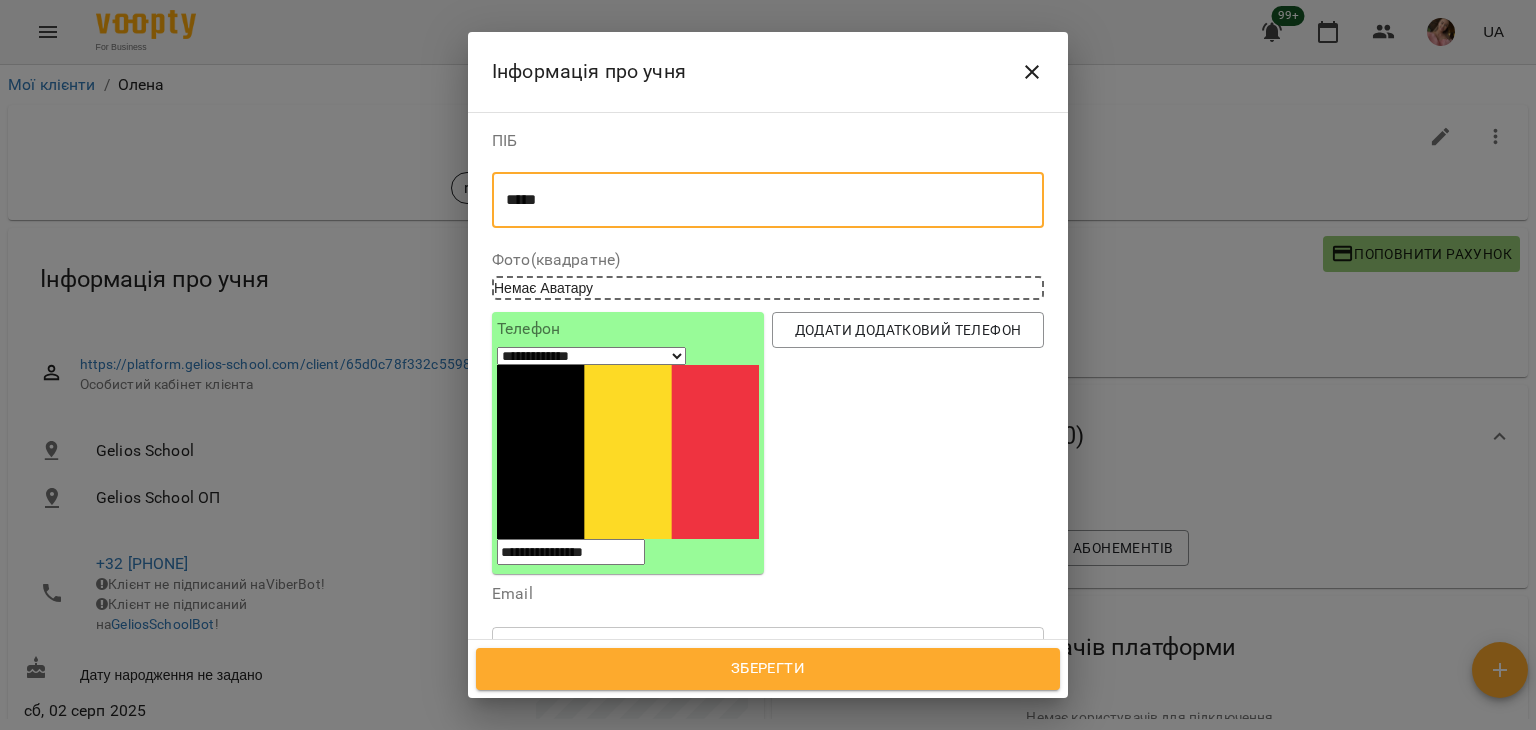 click on "*****" at bounding box center [760, 200] 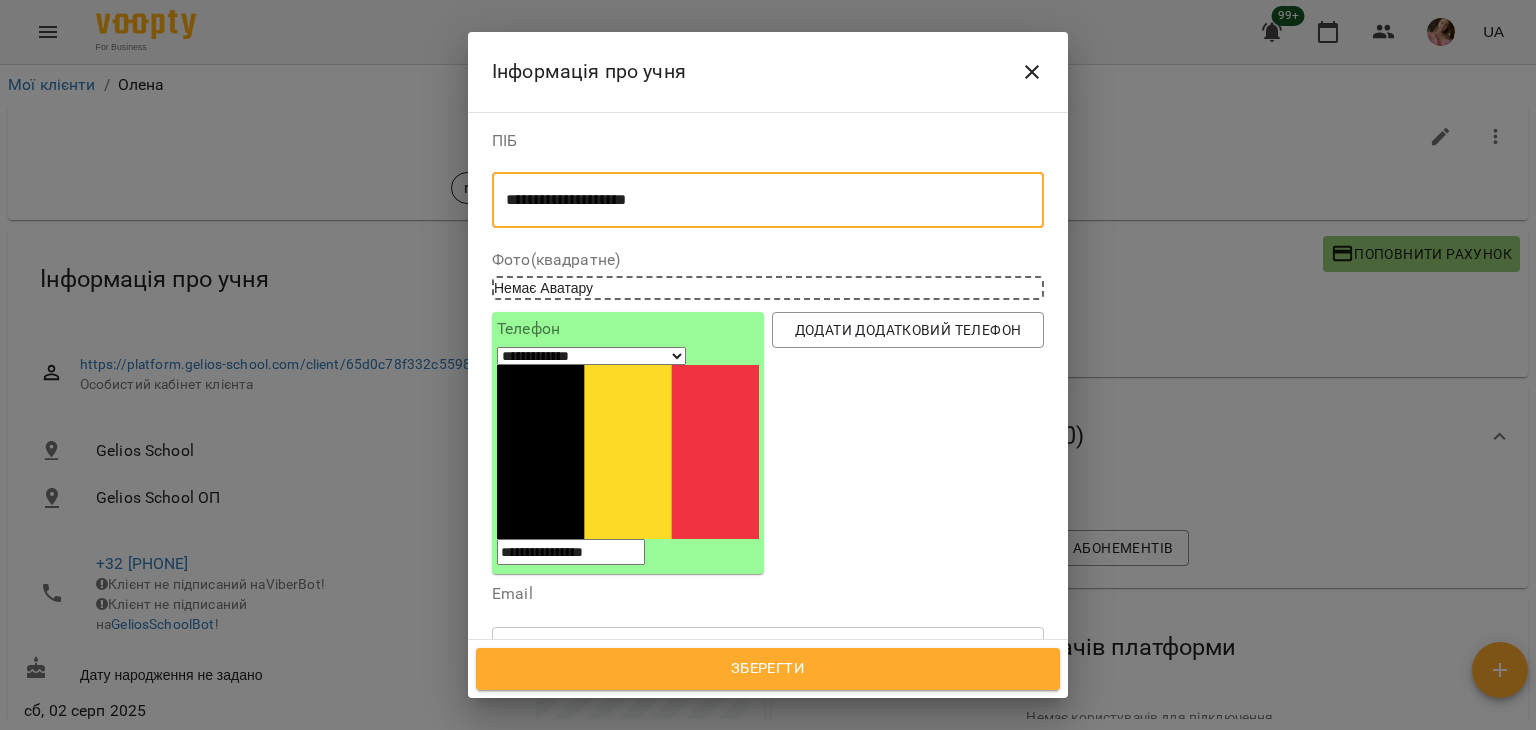 click 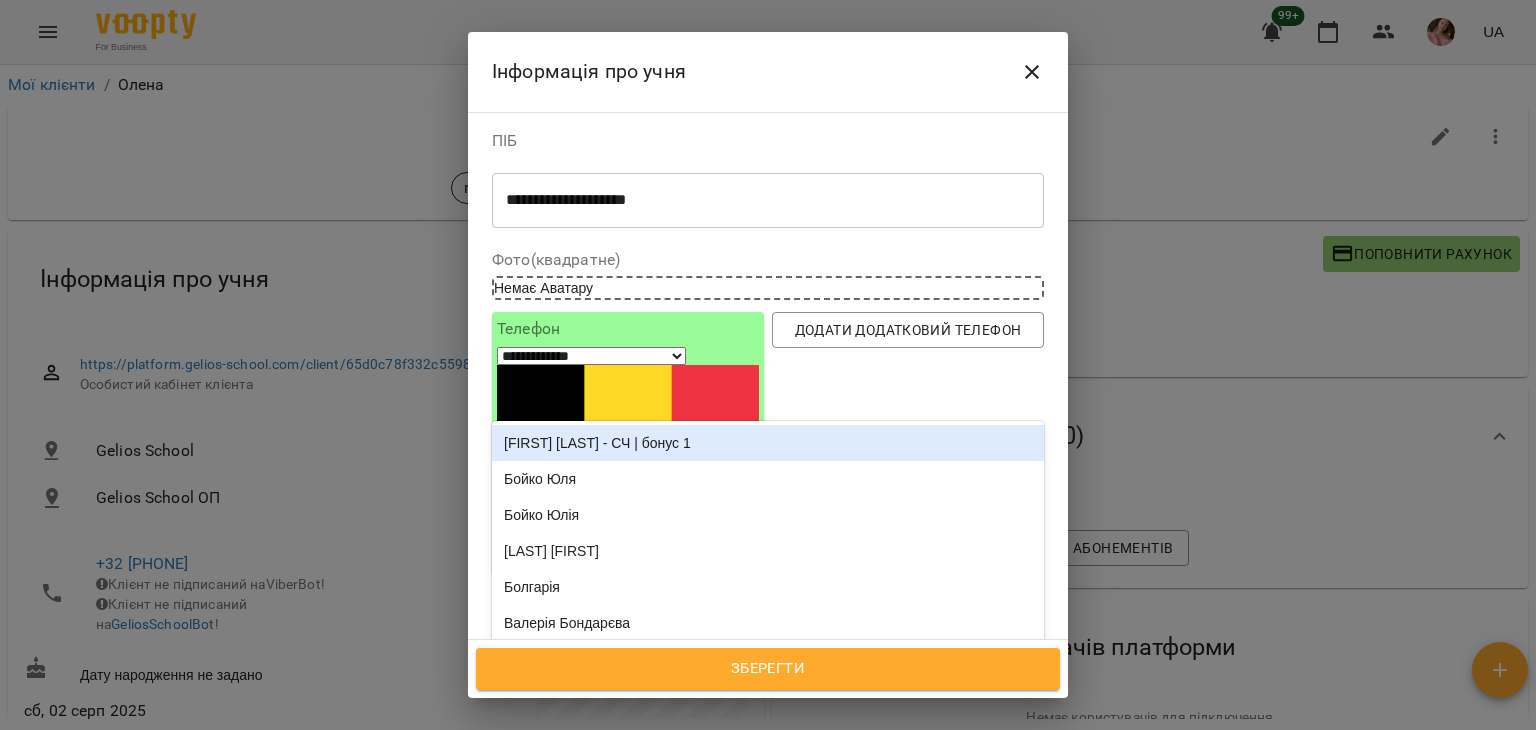 type on "*" 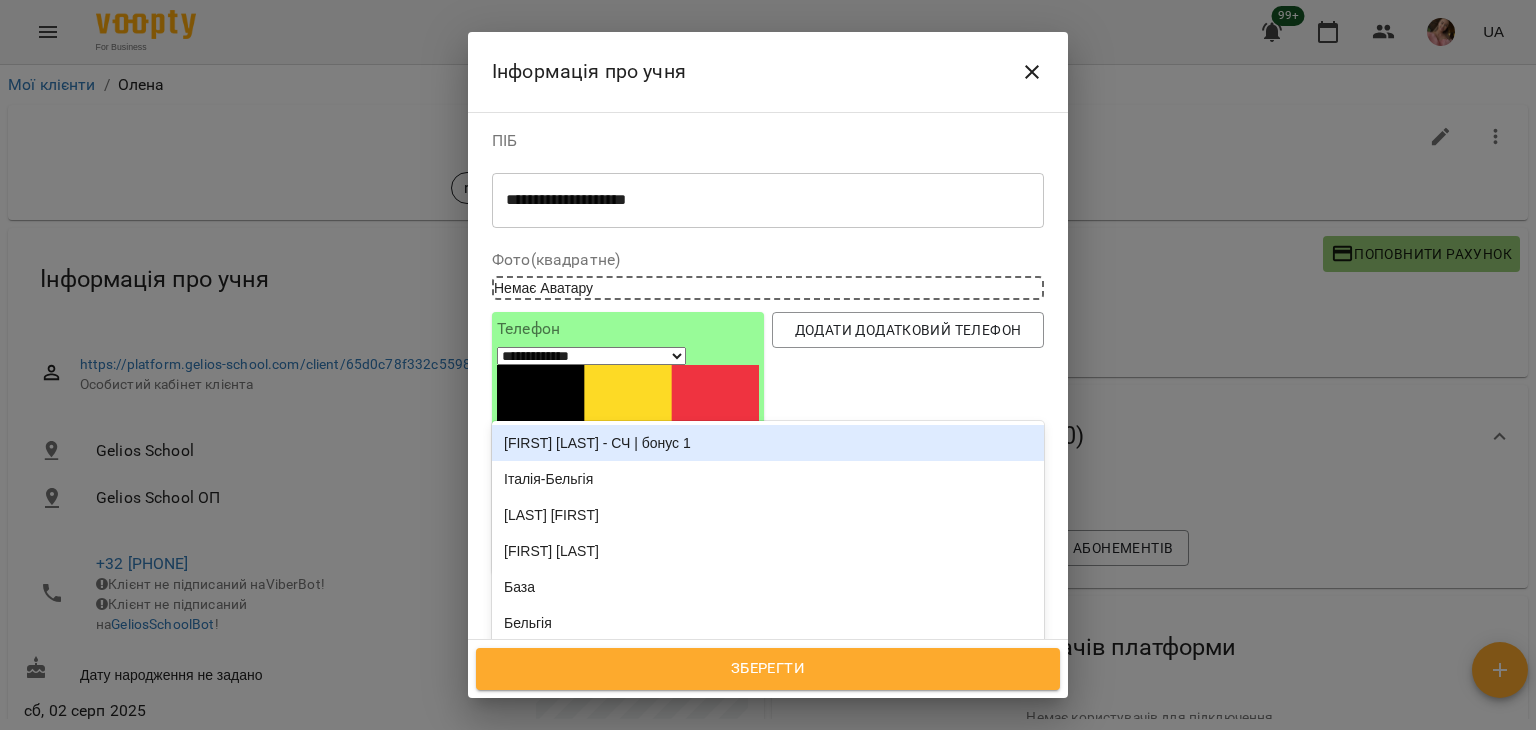 type on "**" 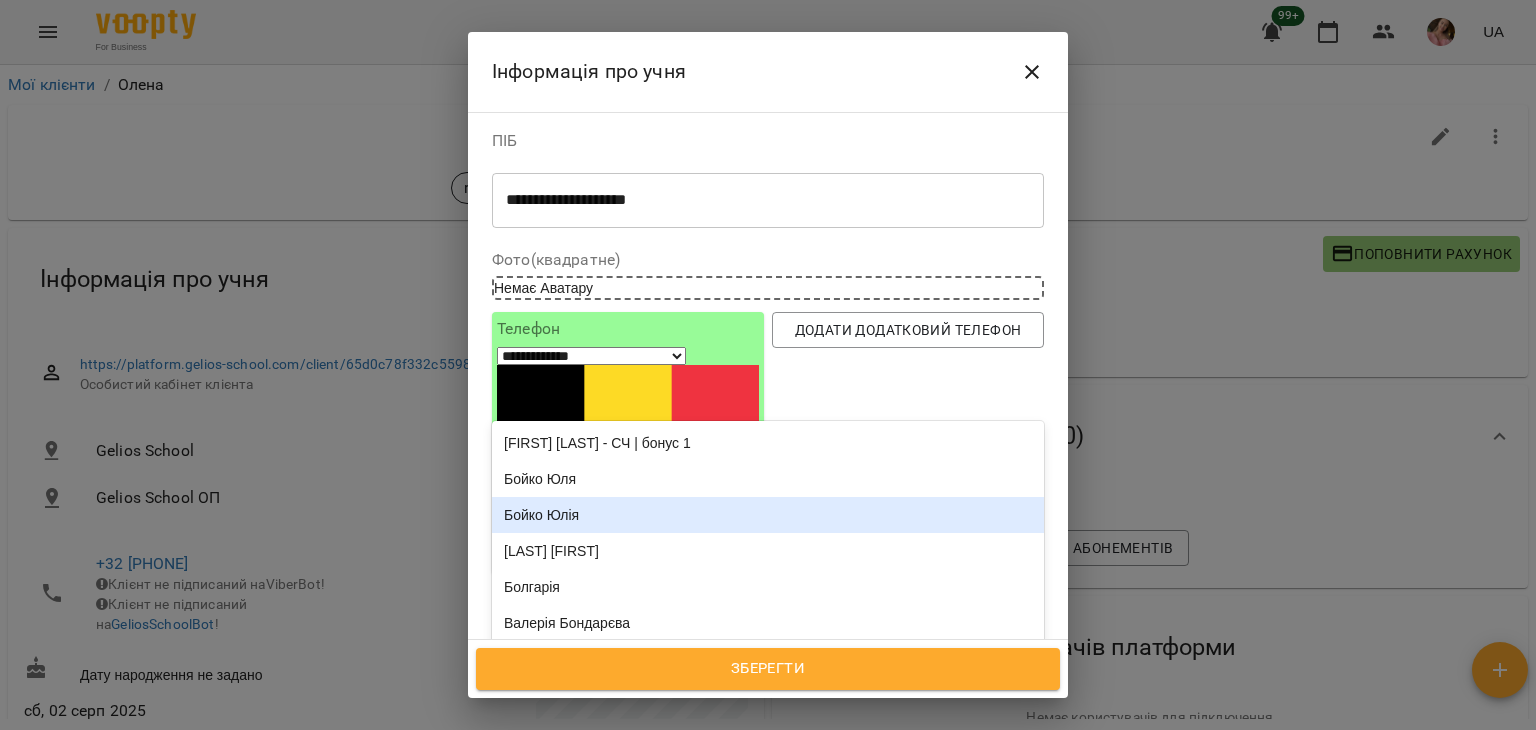 click on "Бойко Юлія" at bounding box center (768, 515) 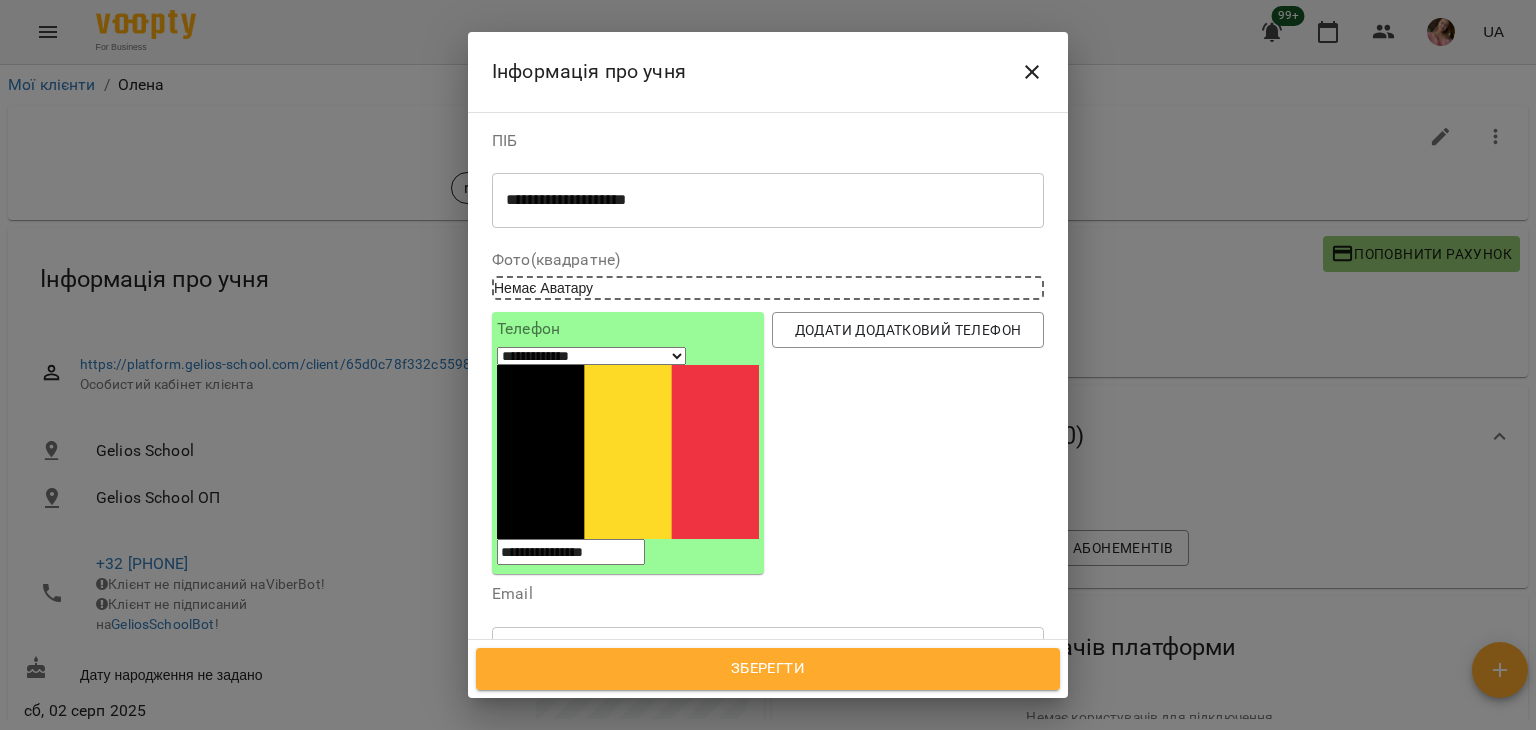 click on "Зберегти" at bounding box center (768, 669) 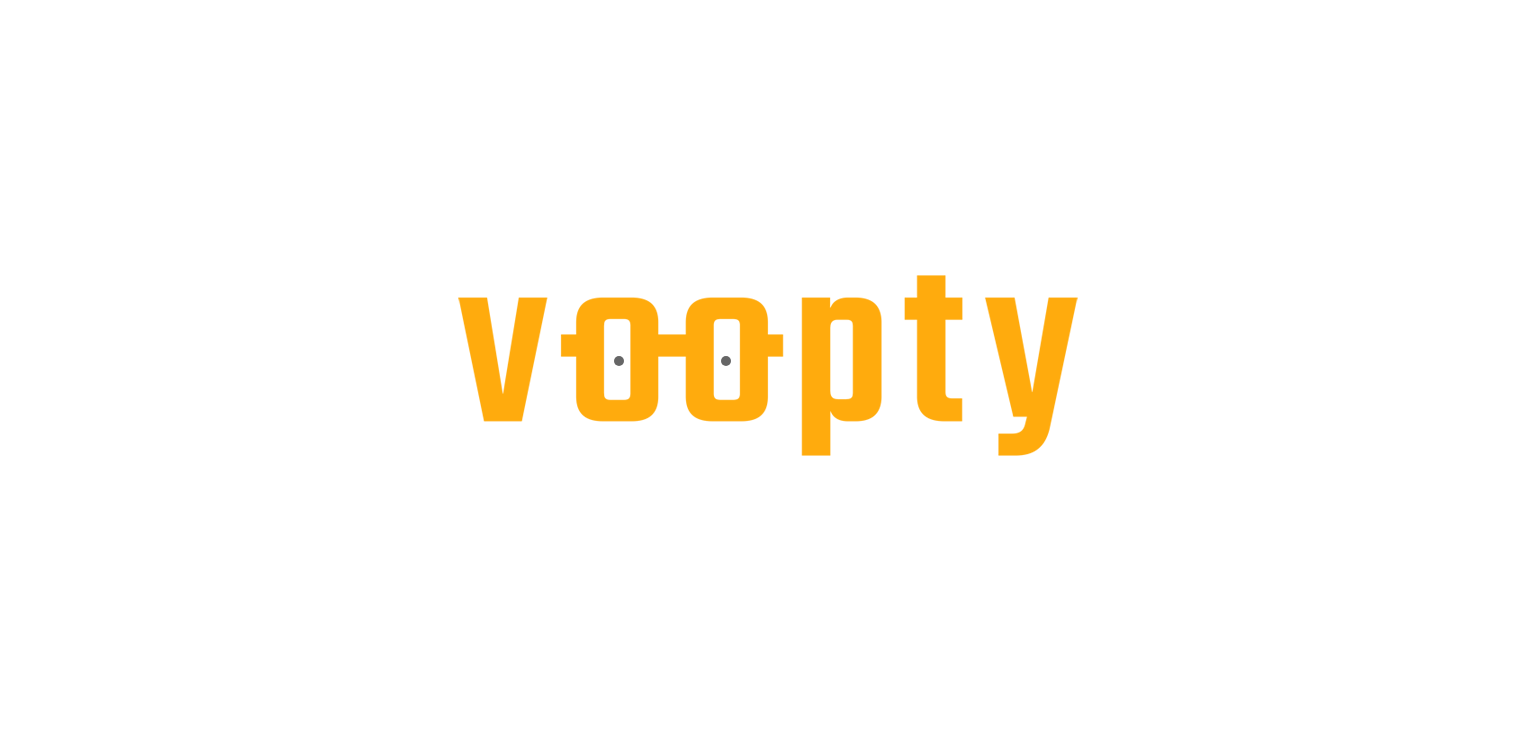 scroll, scrollTop: 0, scrollLeft: 0, axis: both 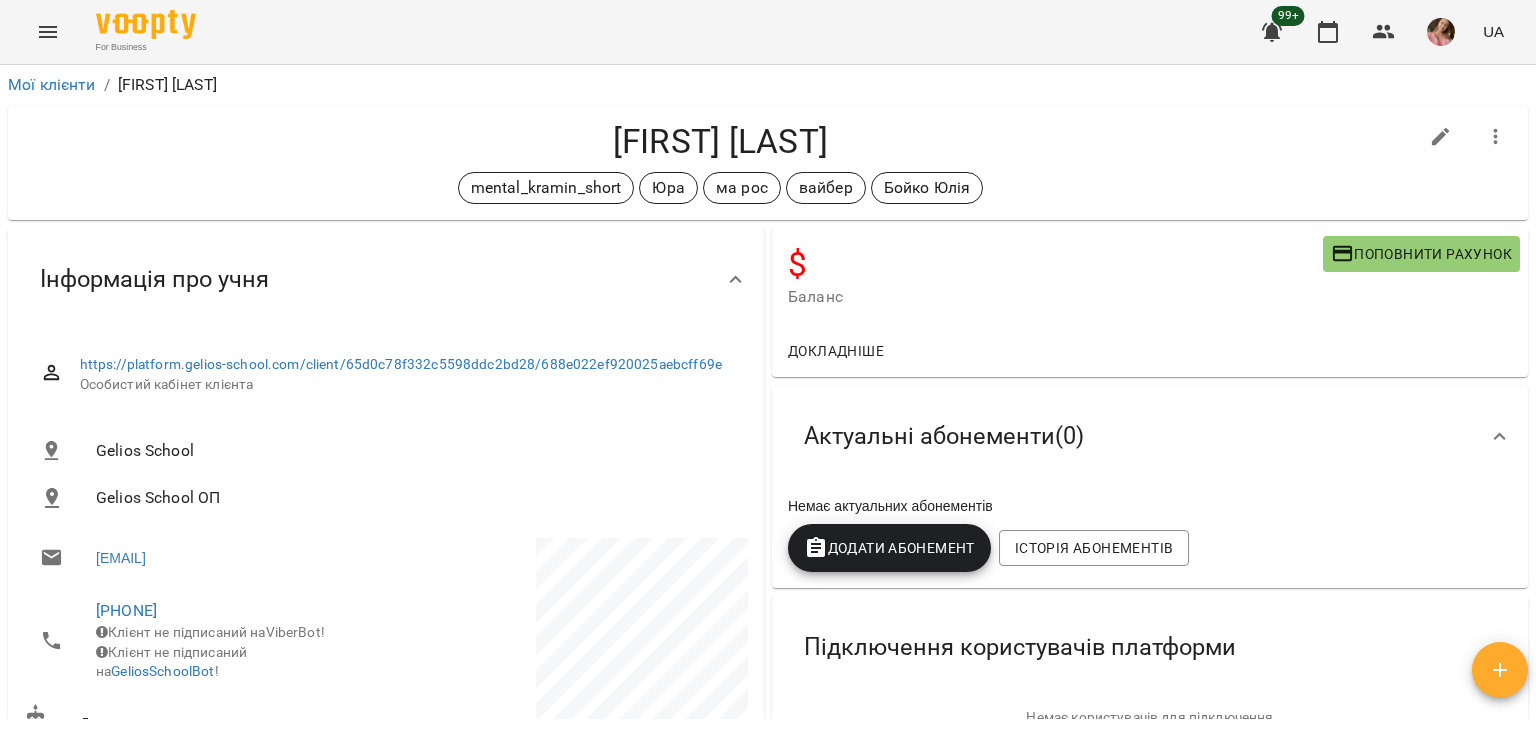 click on "Поповнити рахунок" at bounding box center [1421, 254] 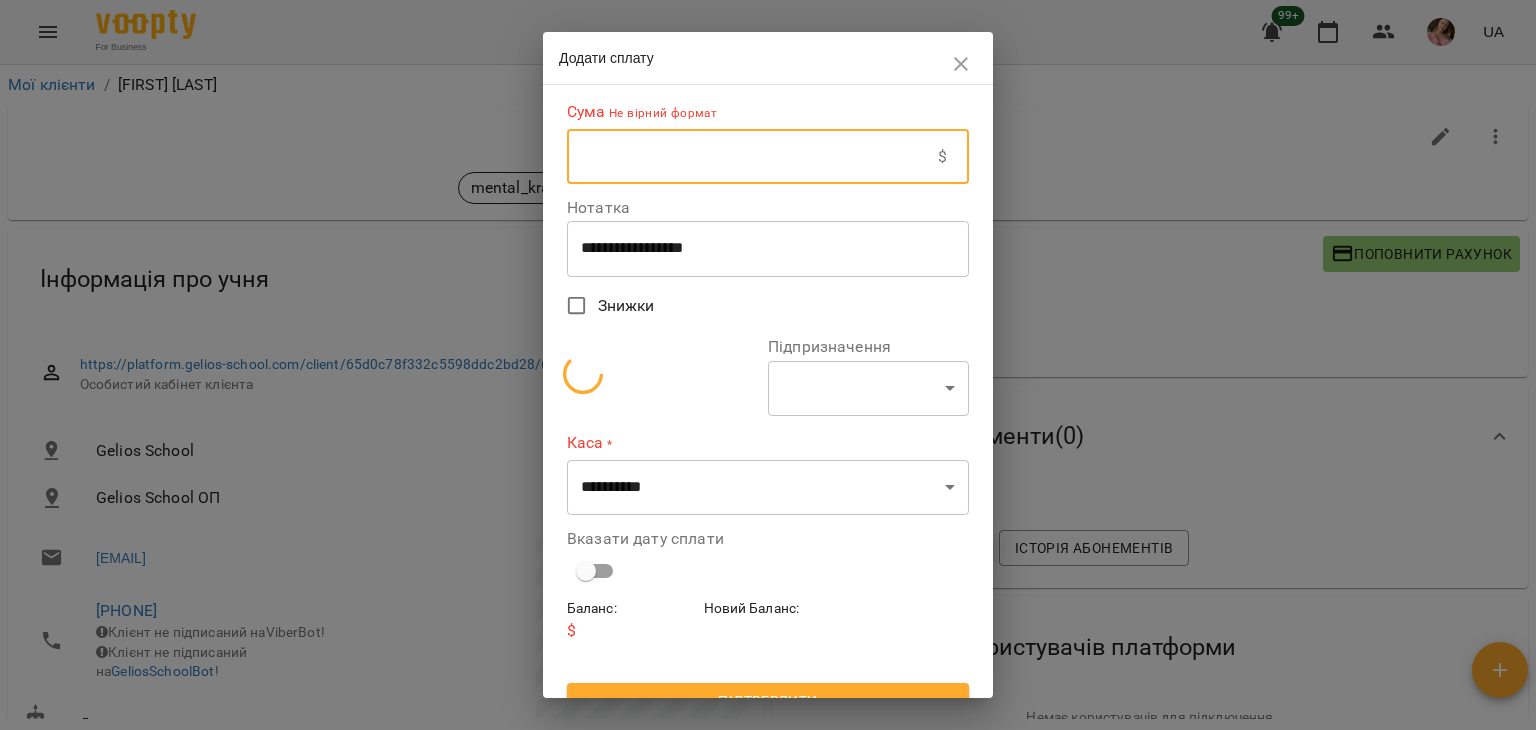click at bounding box center (752, 157) 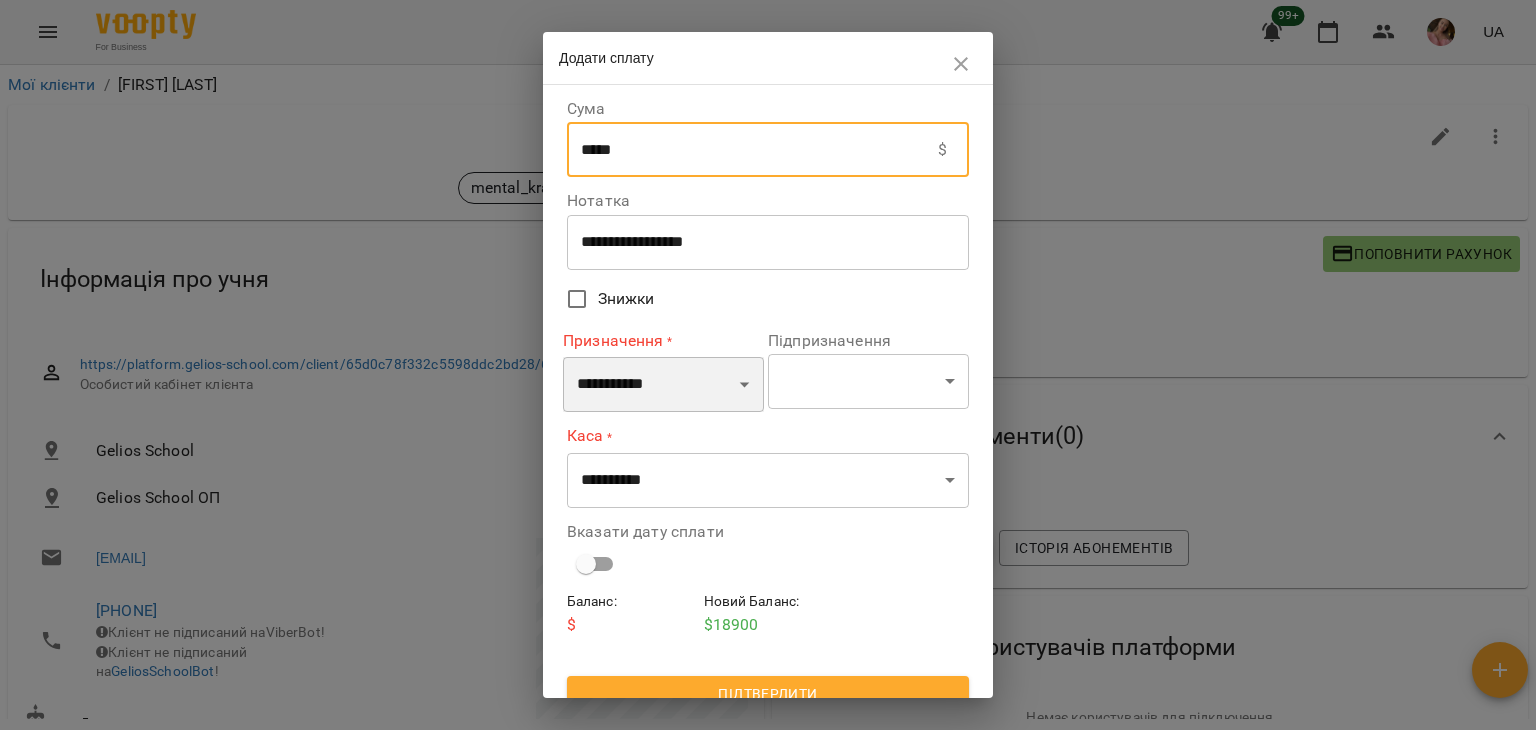 click on "**********" at bounding box center [663, 385] 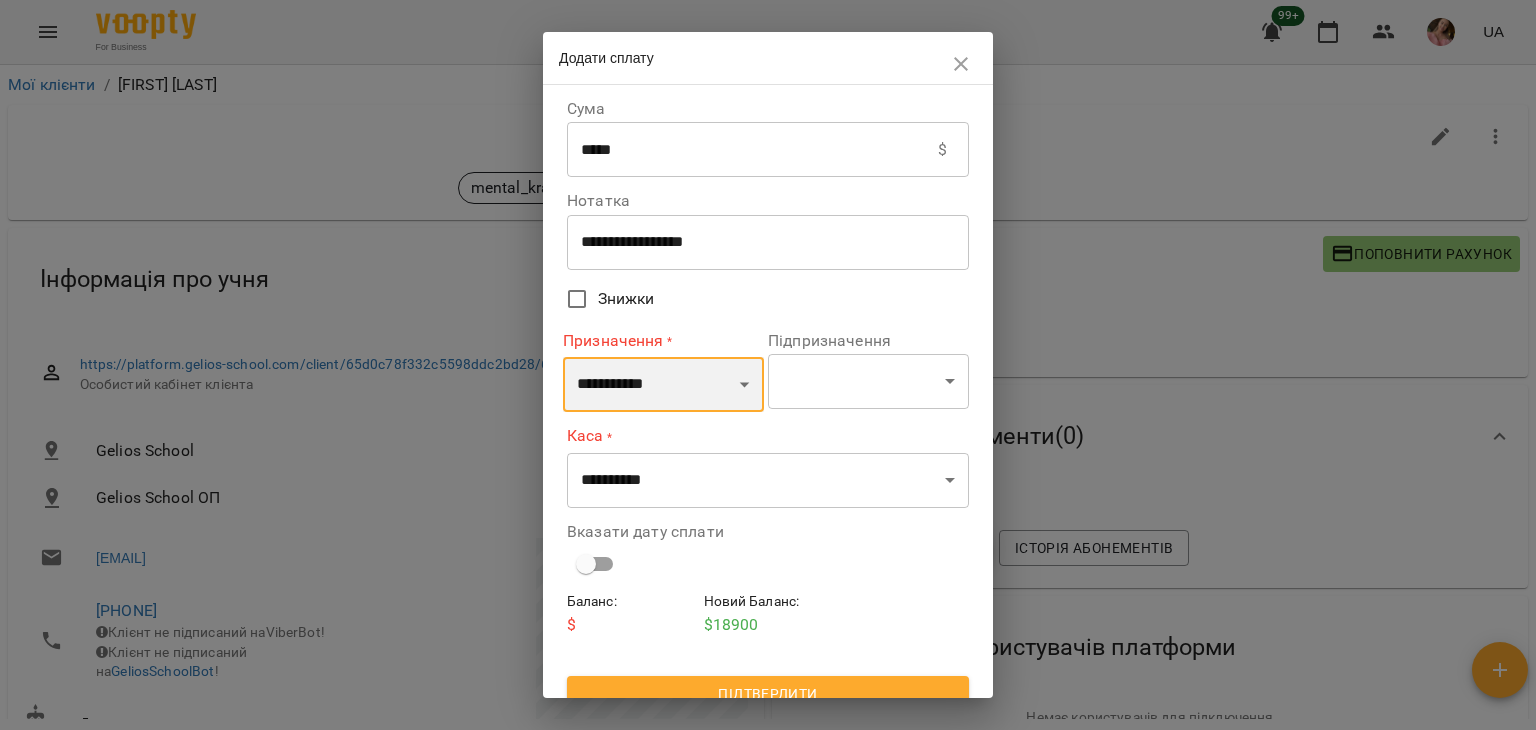 select on "*********" 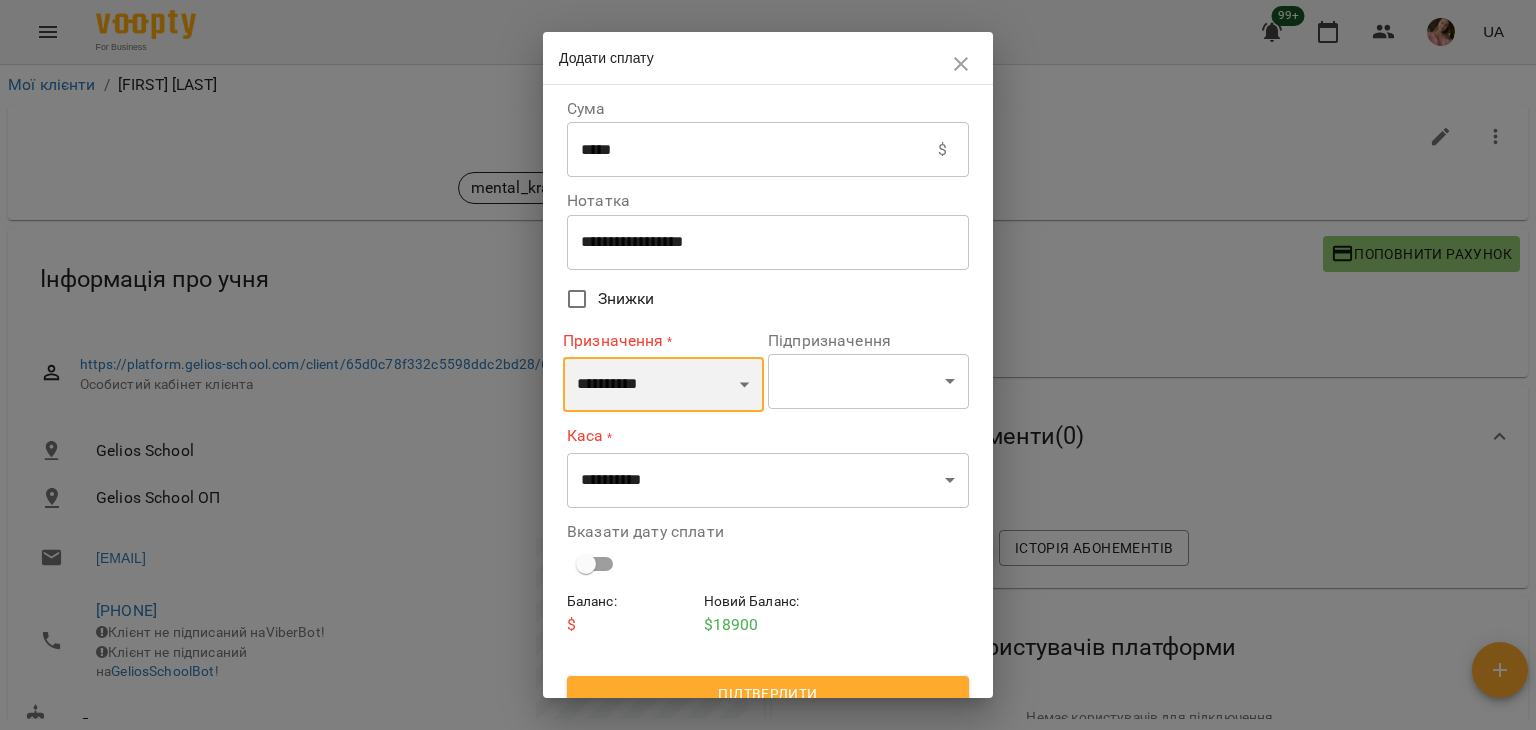 click on "**********" at bounding box center (663, 385) 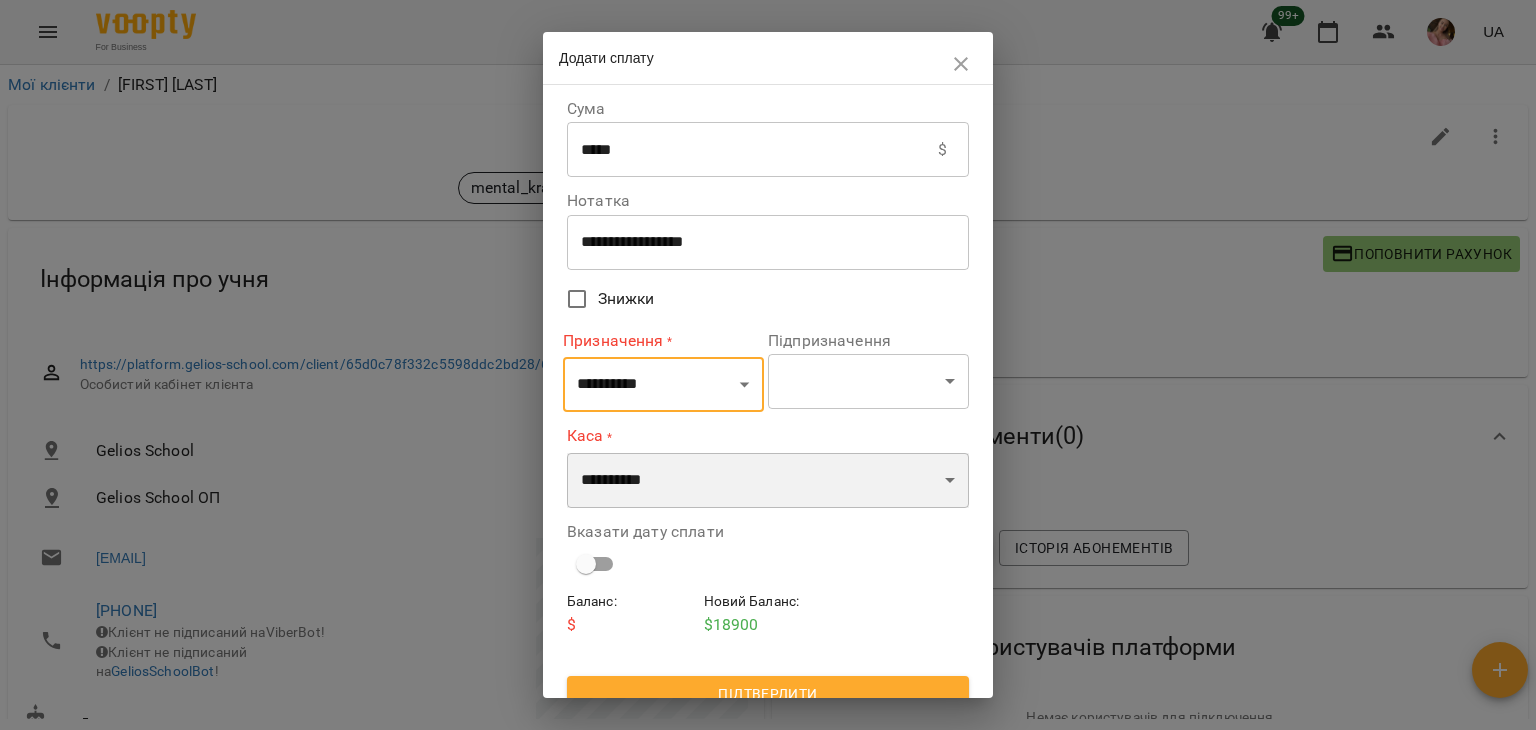 click on "**********" at bounding box center [768, 481] 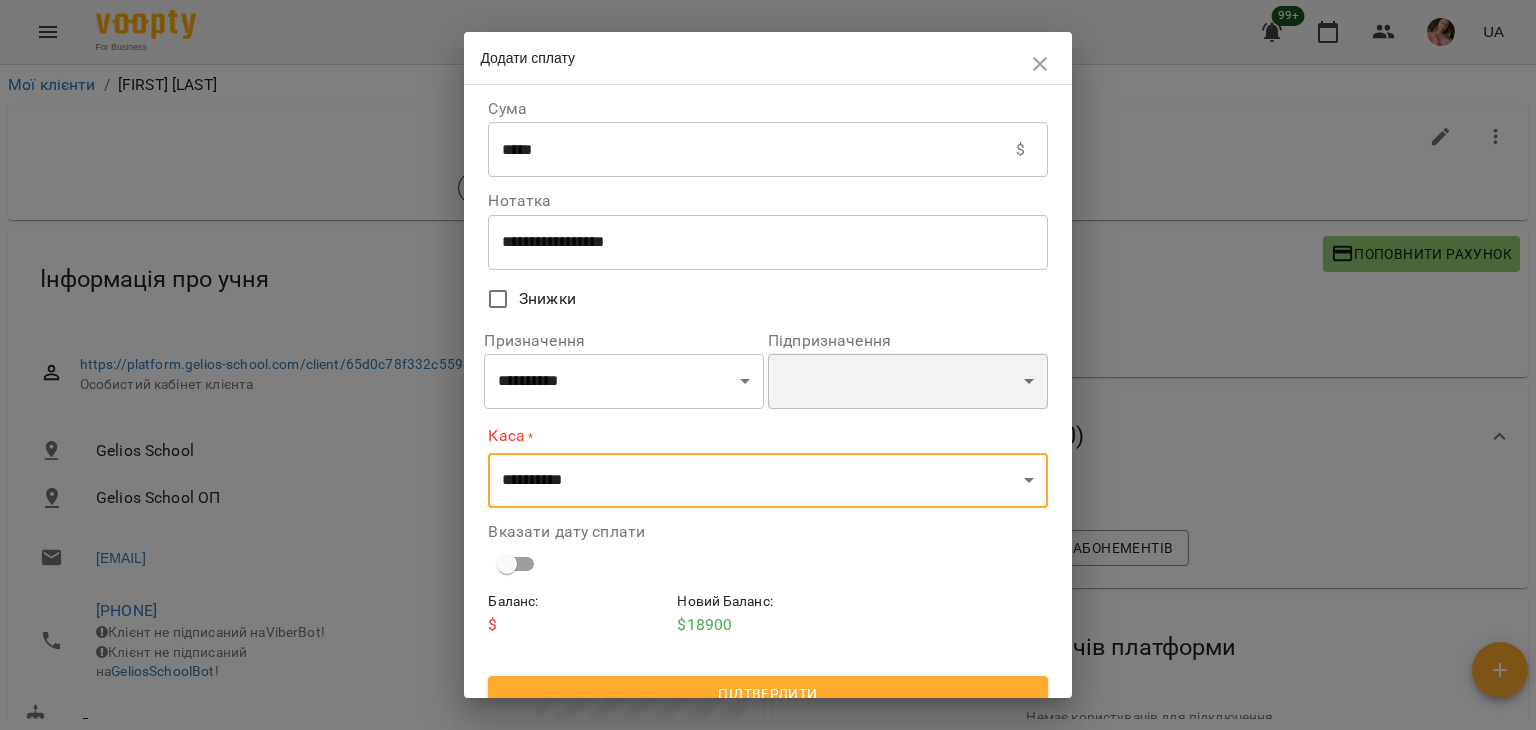 click on "**********" at bounding box center (908, 381) 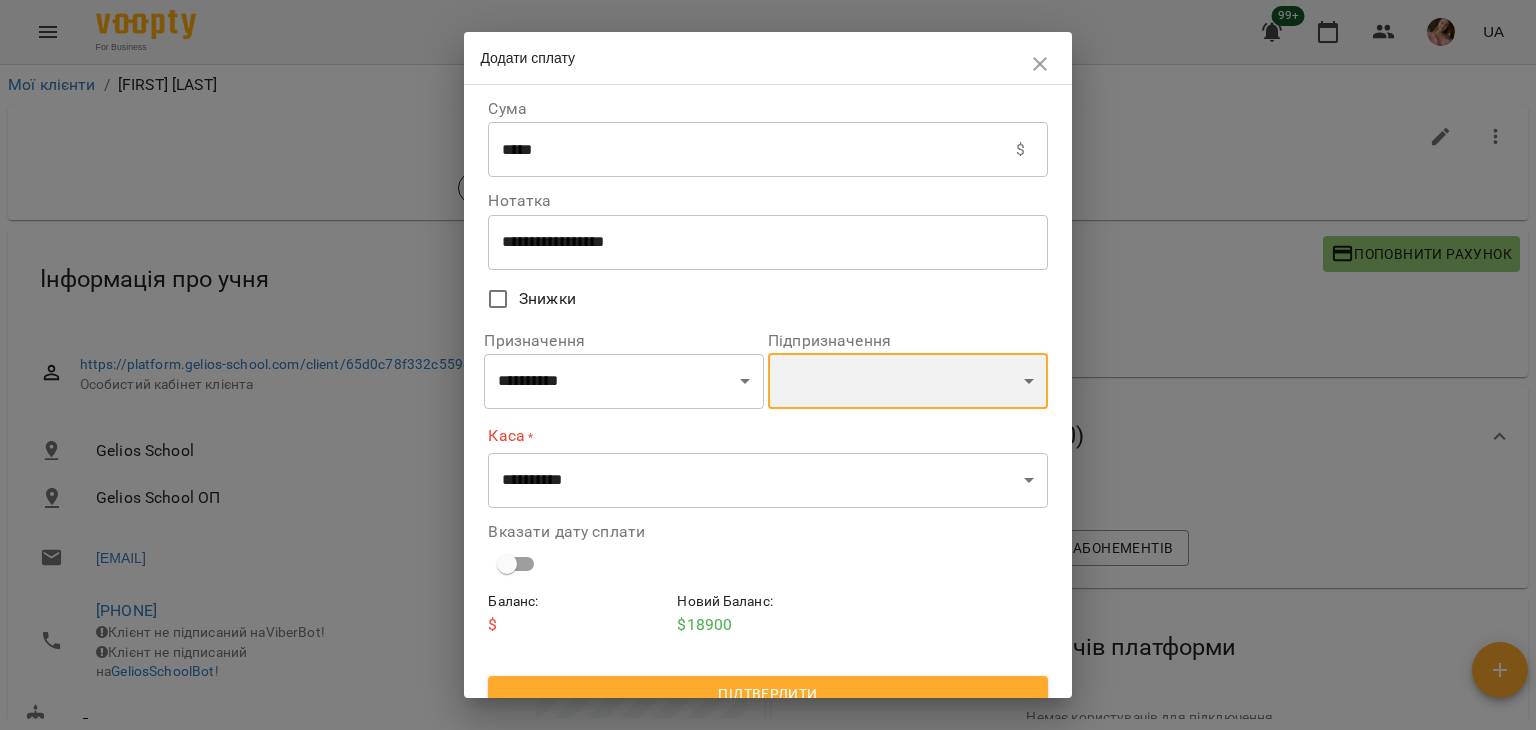 select on "**********" 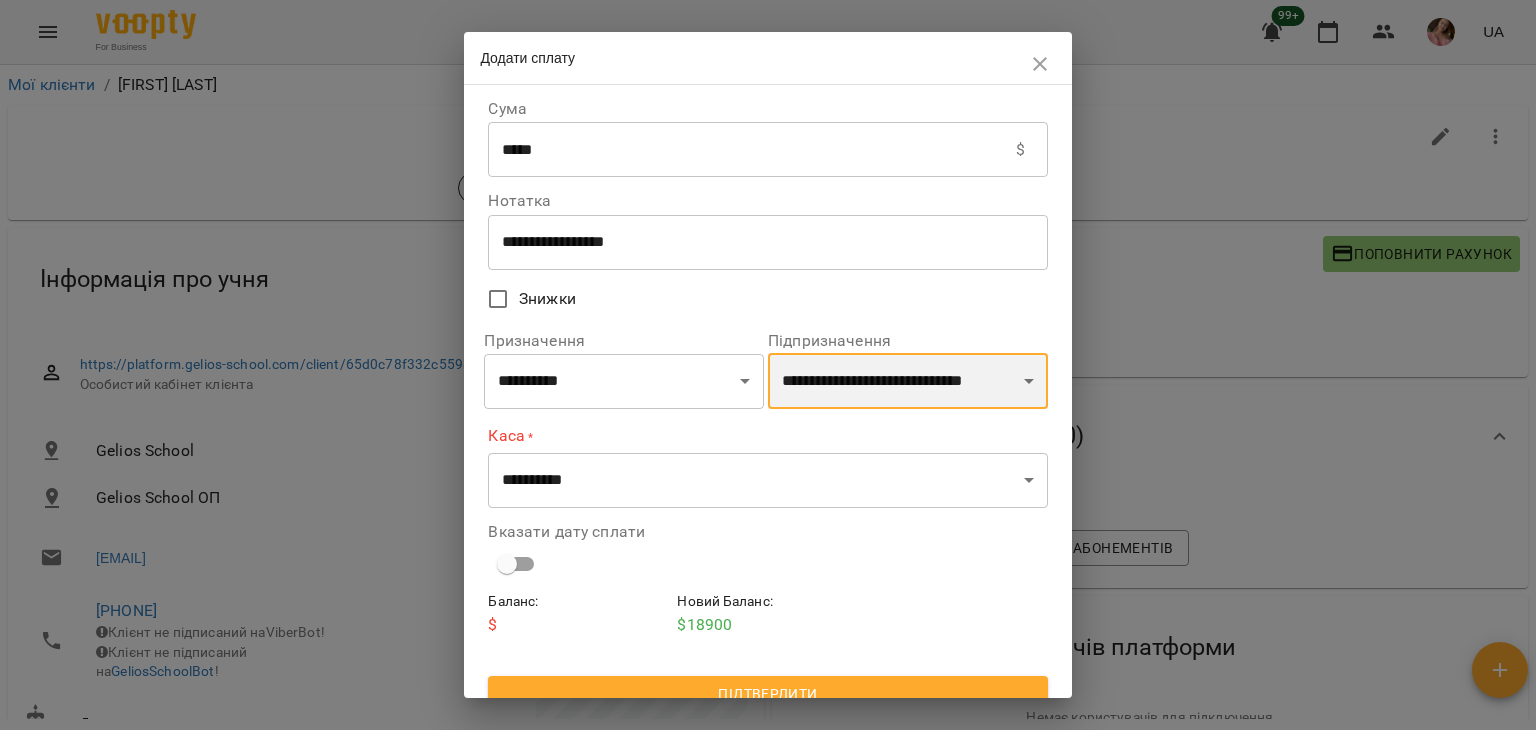 click on "**********" at bounding box center [908, 381] 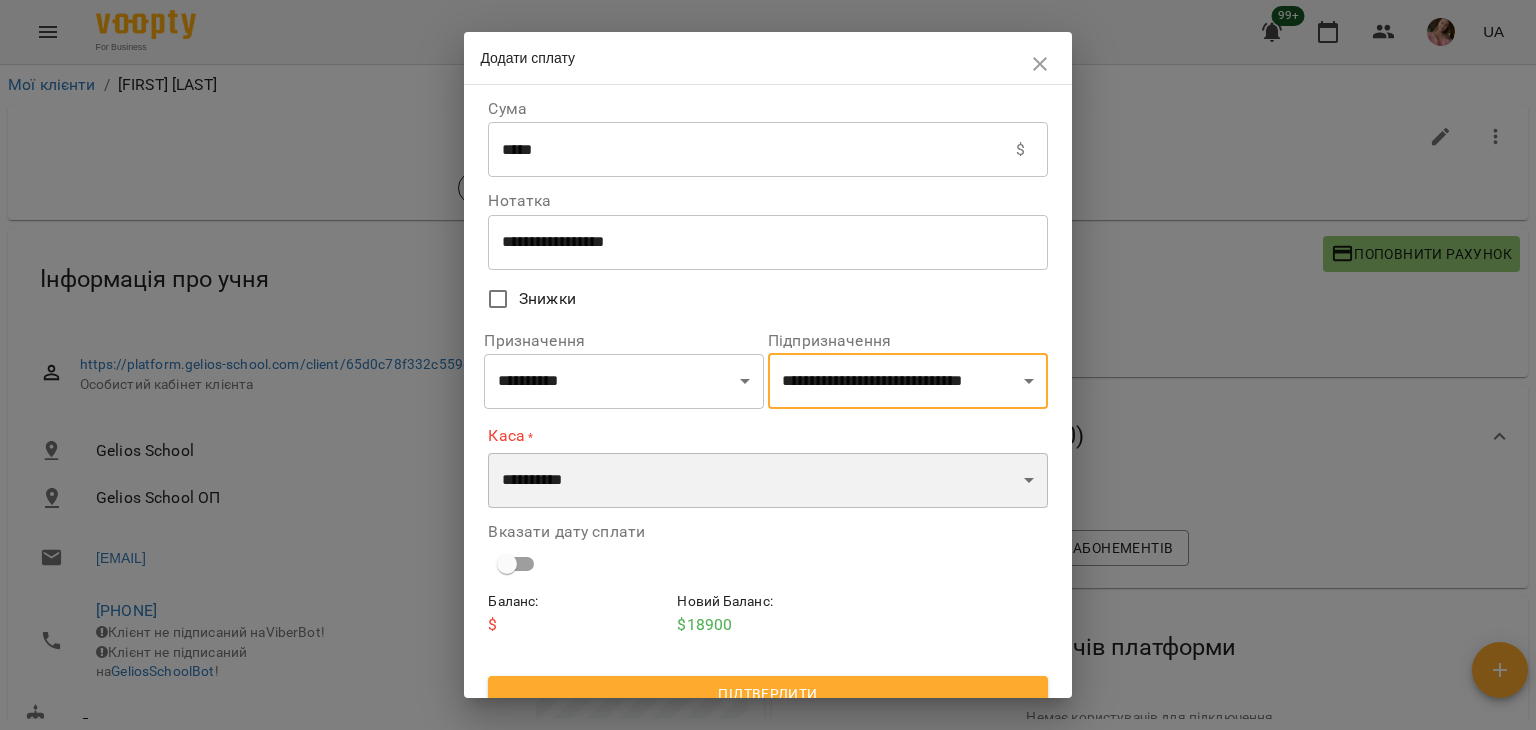 click on "**********" at bounding box center [767, 481] 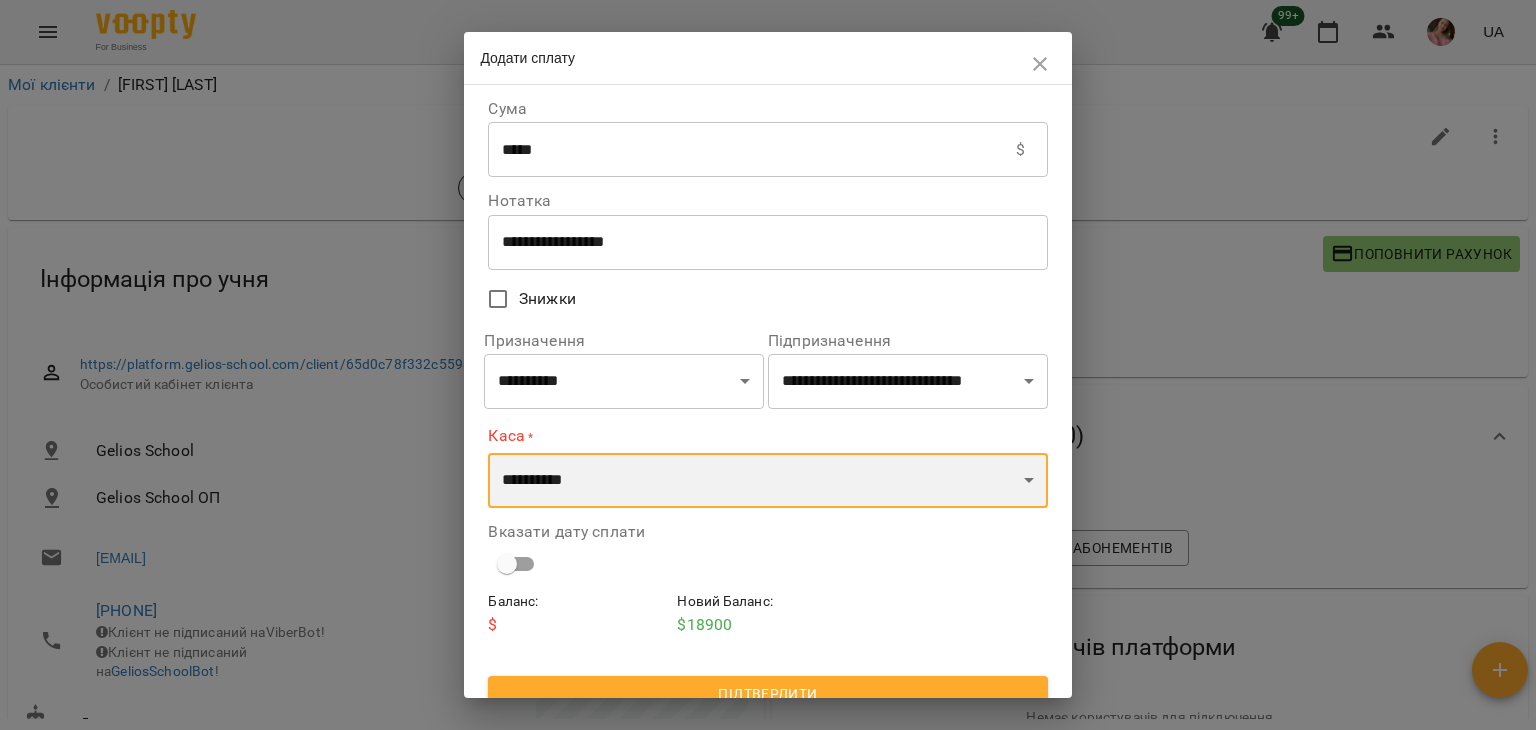 select on "****" 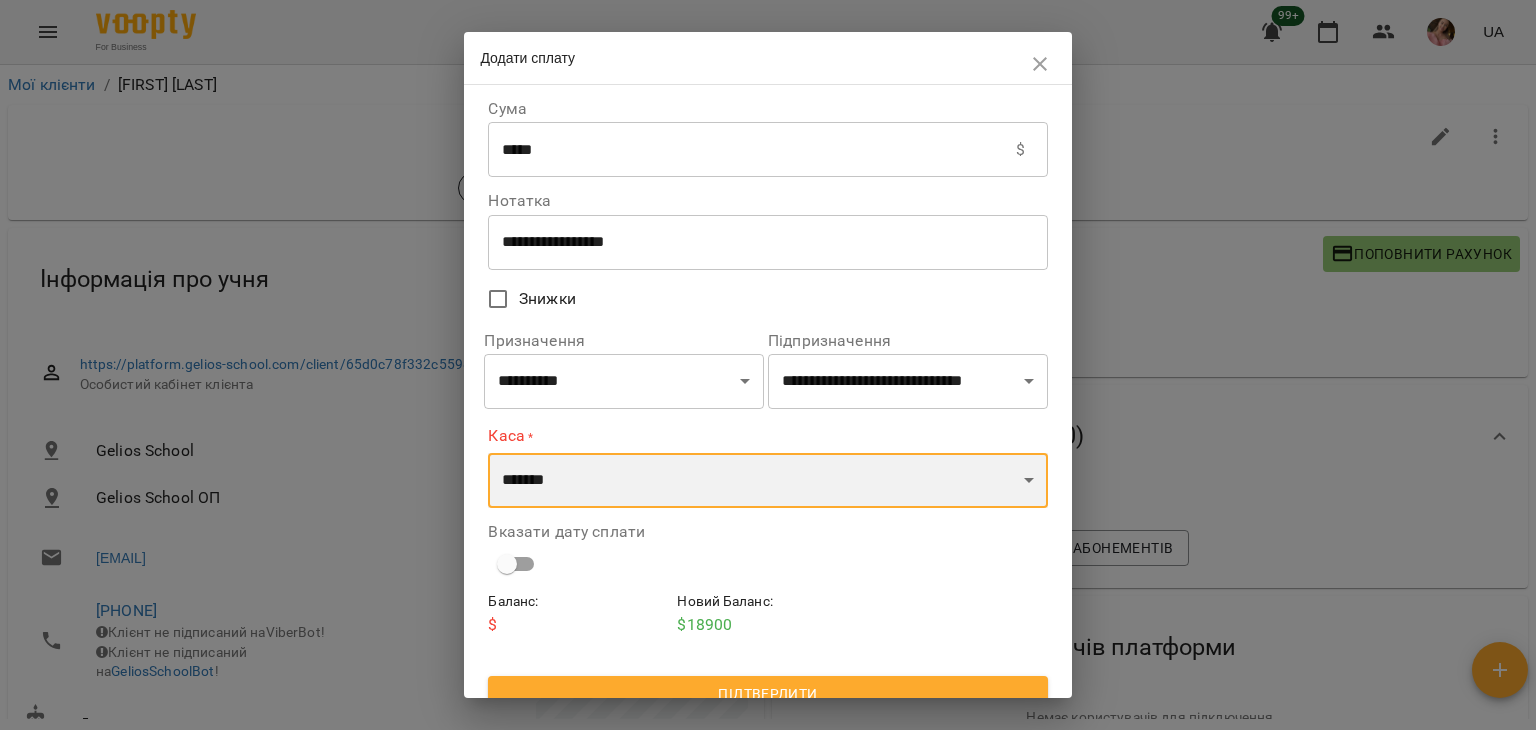click on "**********" at bounding box center [767, 481] 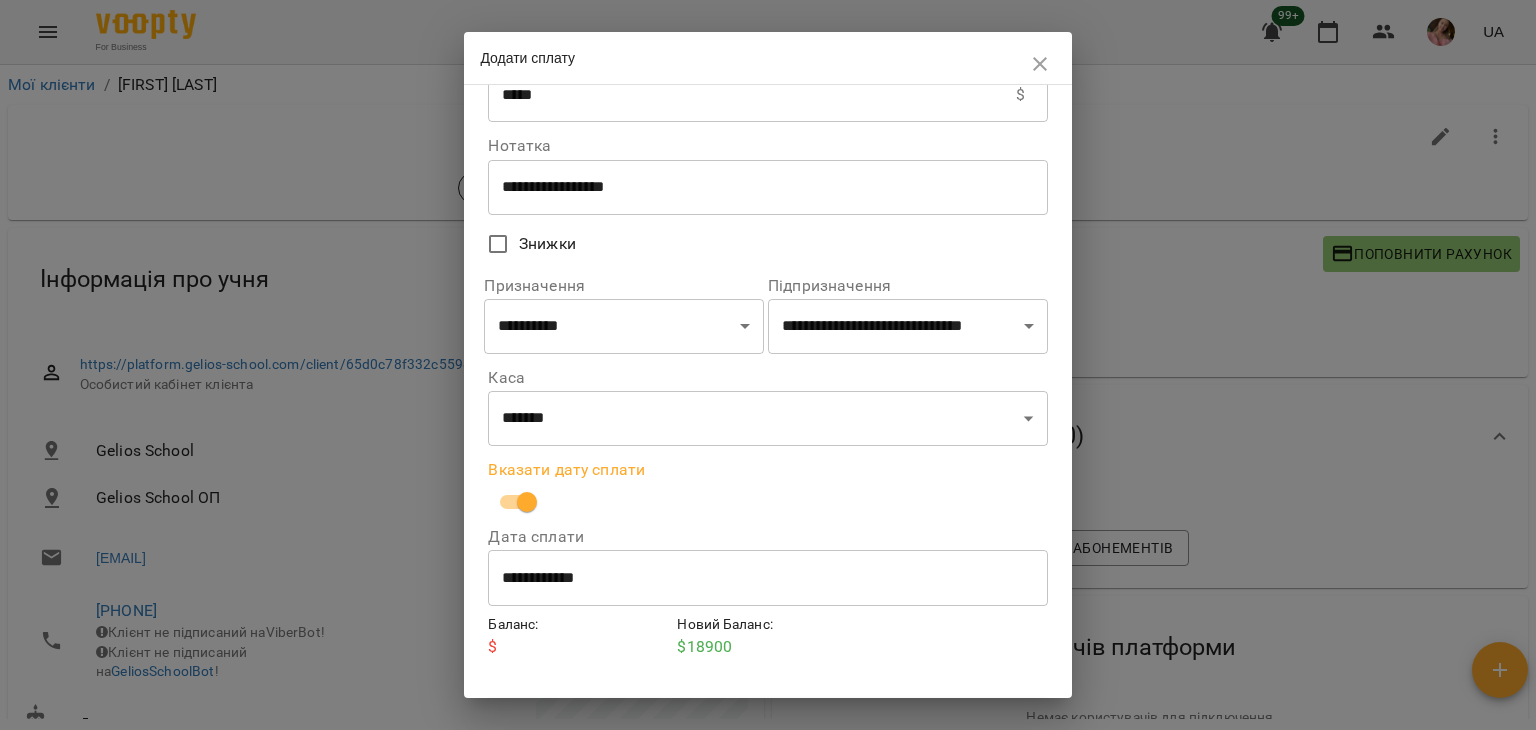 scroll, scrollTop: 102, scrollLeft: 0, axis: vertical 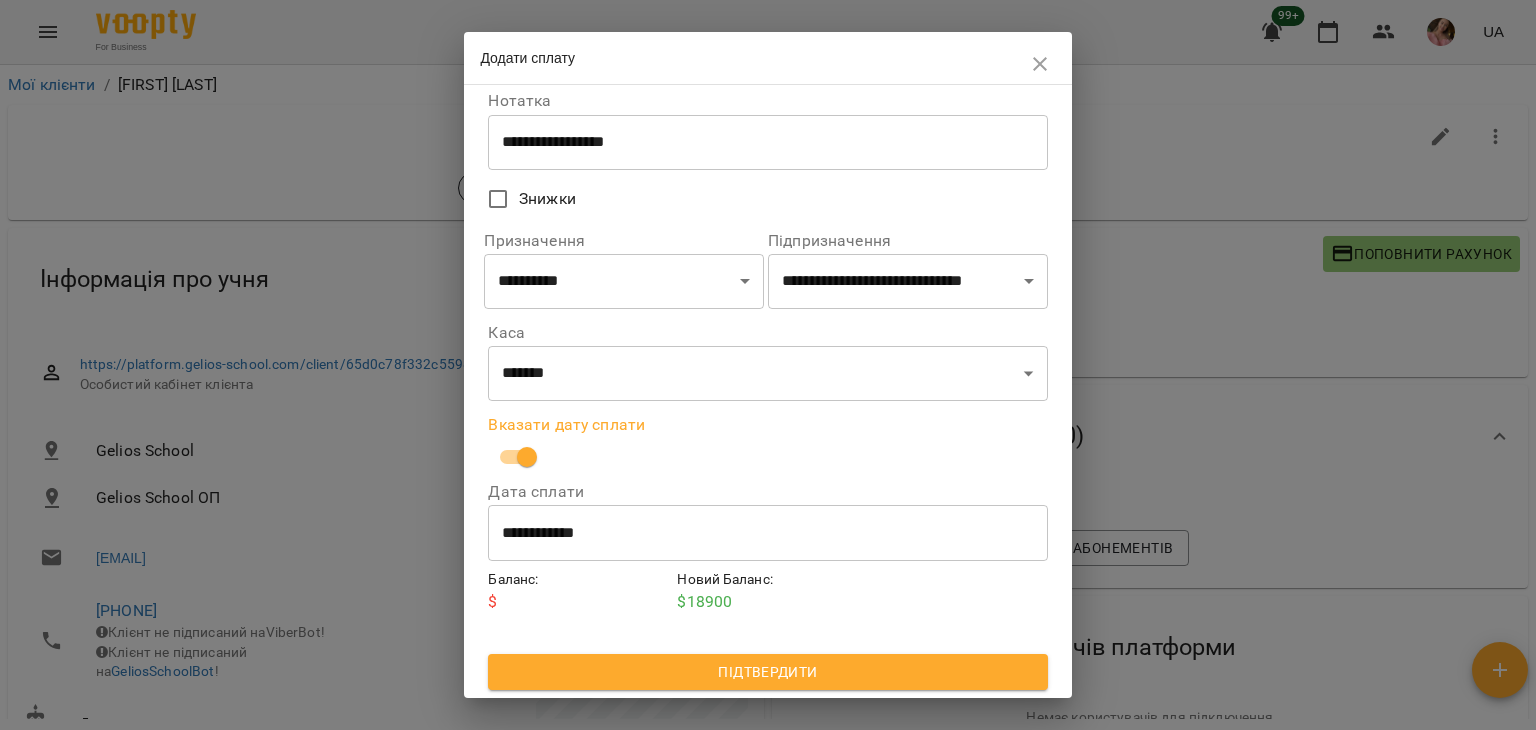 click on "Підтвердити" at bounding box center (767, 672) 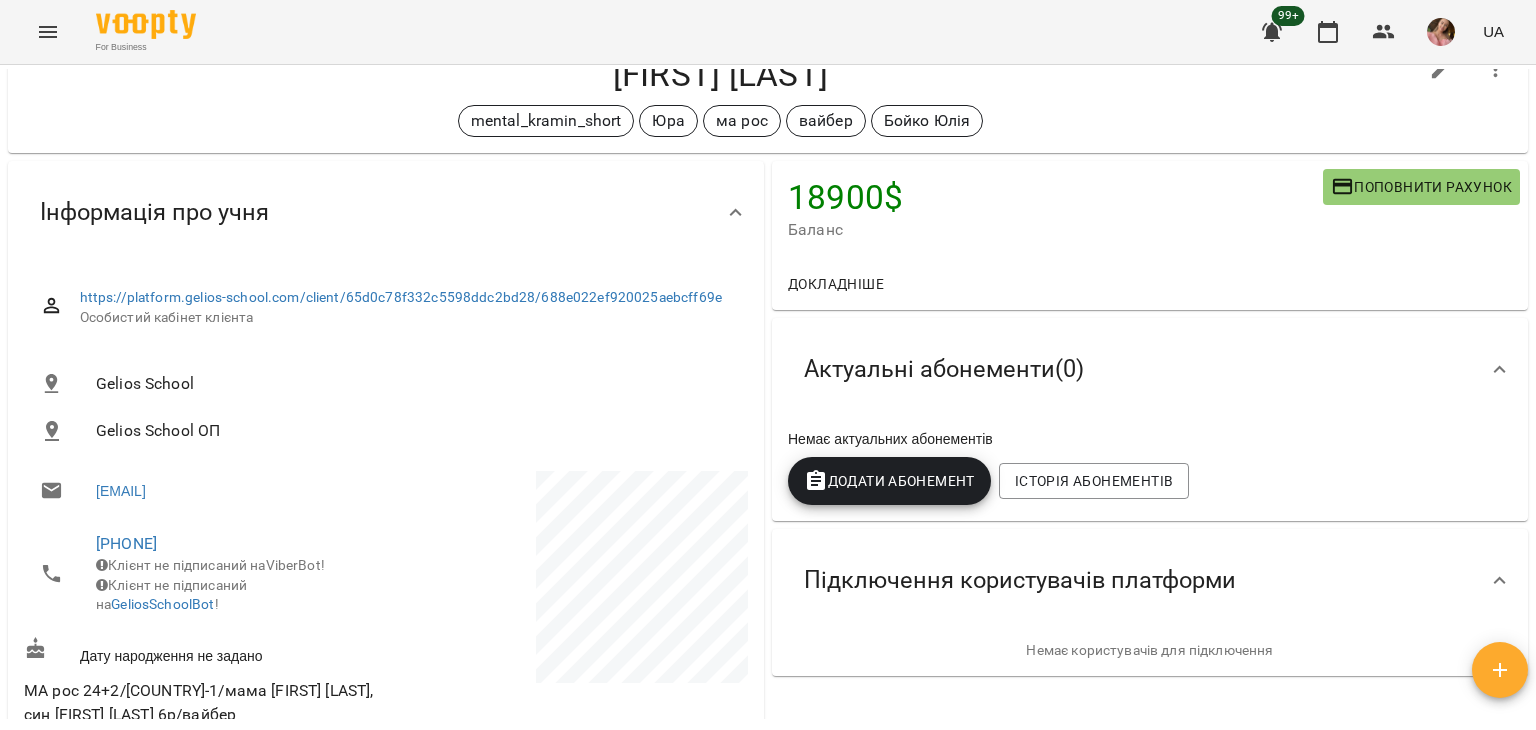 scroll, scrollTop: 400, scrollLeft: 0, axis: vertical 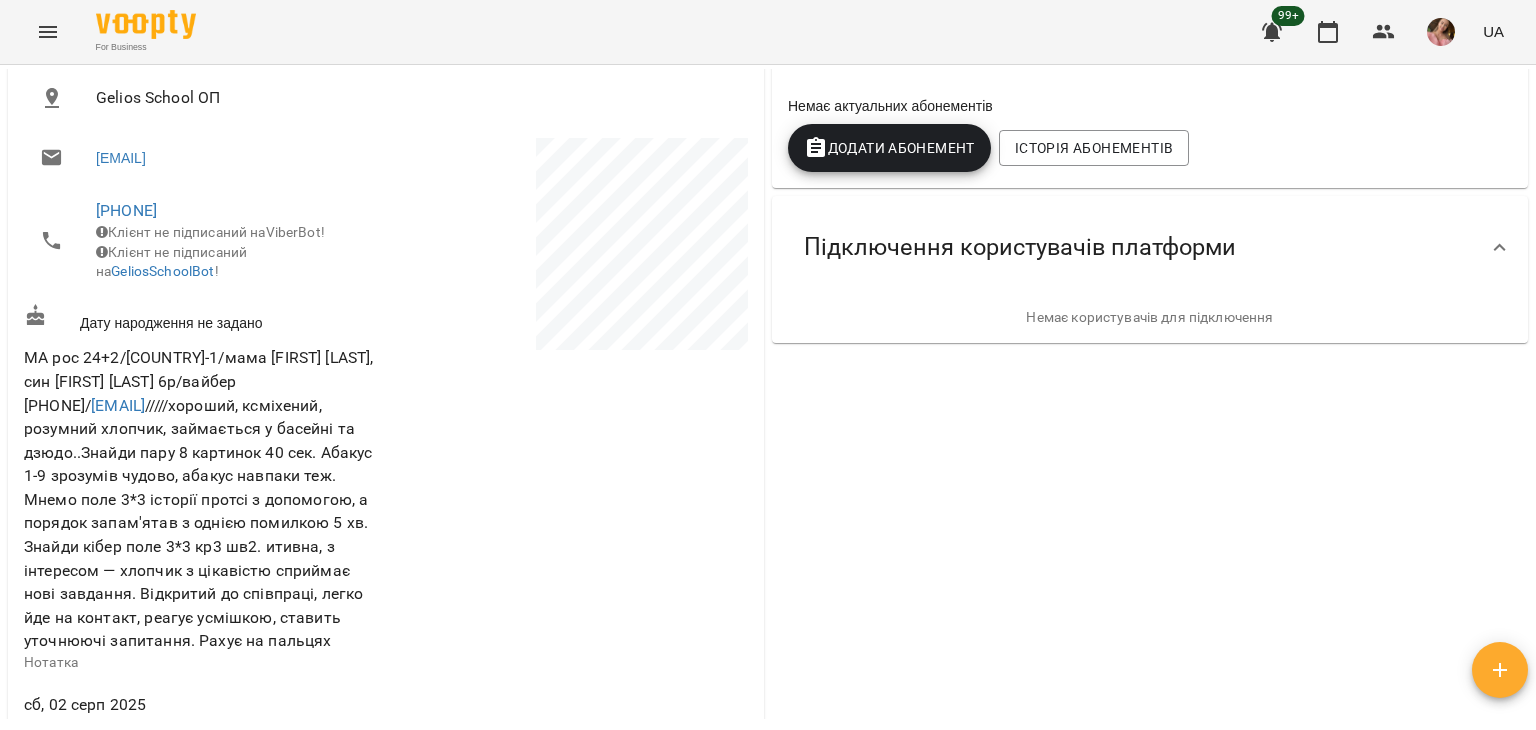 click on "МА рос 24+2/Бельгія-1/мама Olena Kryzhanovska, син Alexey Kryzhanovskyi 6р/вайбер +32 471 17 66 23/  Helen.kryzhanovskaya@gmail.com /////хороший, ксміхений, розумний хлопчик, займається у басейні та дзюдо..Знайди пару 8 картинок 40 сек. Абакус 1-9 зрозумів чудово, абакус навпаки теж. Мнемо поле 3*3 історії протсі з допомогою, а порядок запам'ятав з однією помилкою 5 хв. Знайди кібер поле 3*3 кр3 шв2.  итивна, з інтересом —  хлопчик з цікавістю сприймає нові завдання. Відкритий до співпраці,  легко йде на контакт, реагує усмішкою, ставить уточнюючі запитання. Рахує на пальцях" at bounding box center [199, 499] 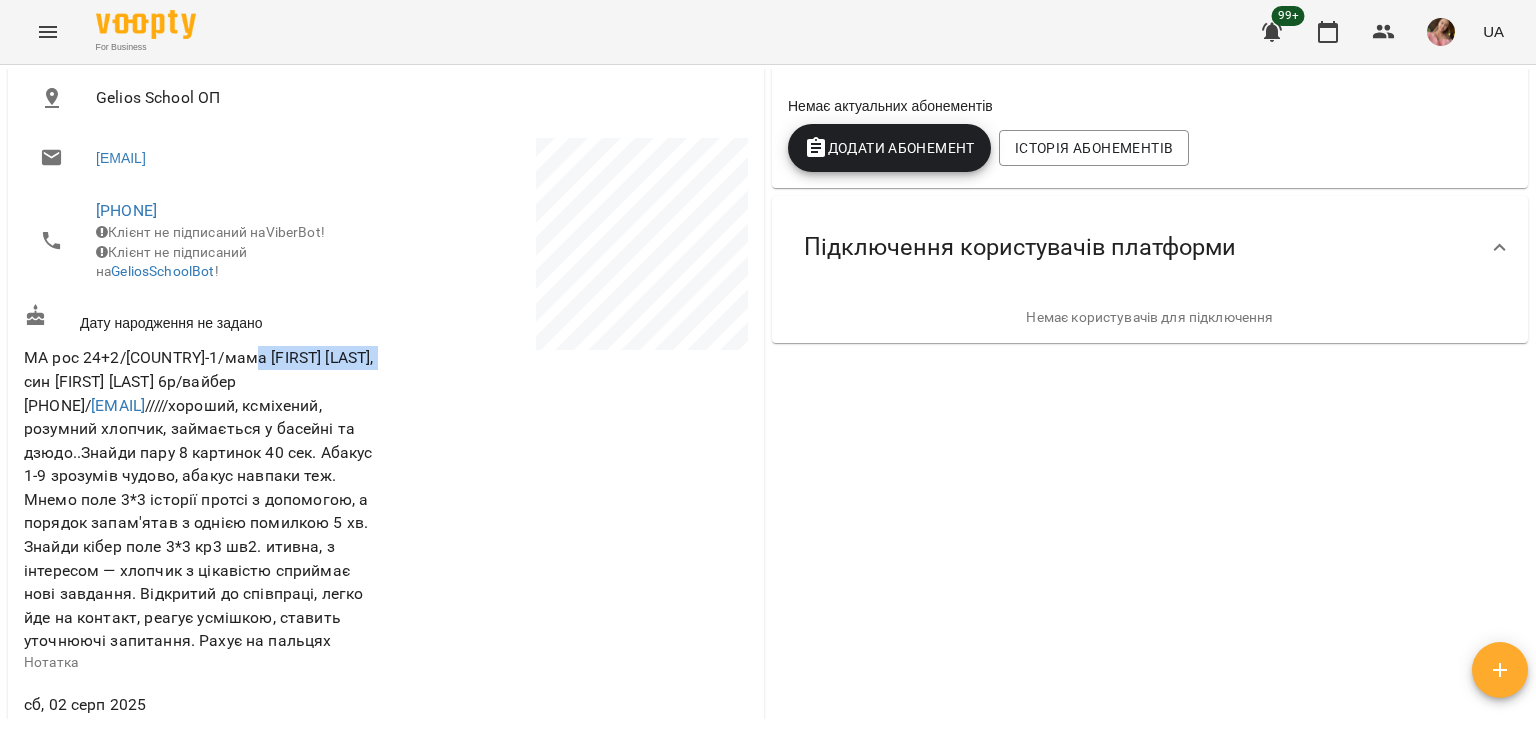 drag, startPoint x: 248, startPoint y: 370, endPoint x: 121, endPoint y: 389, distance: 128.41339 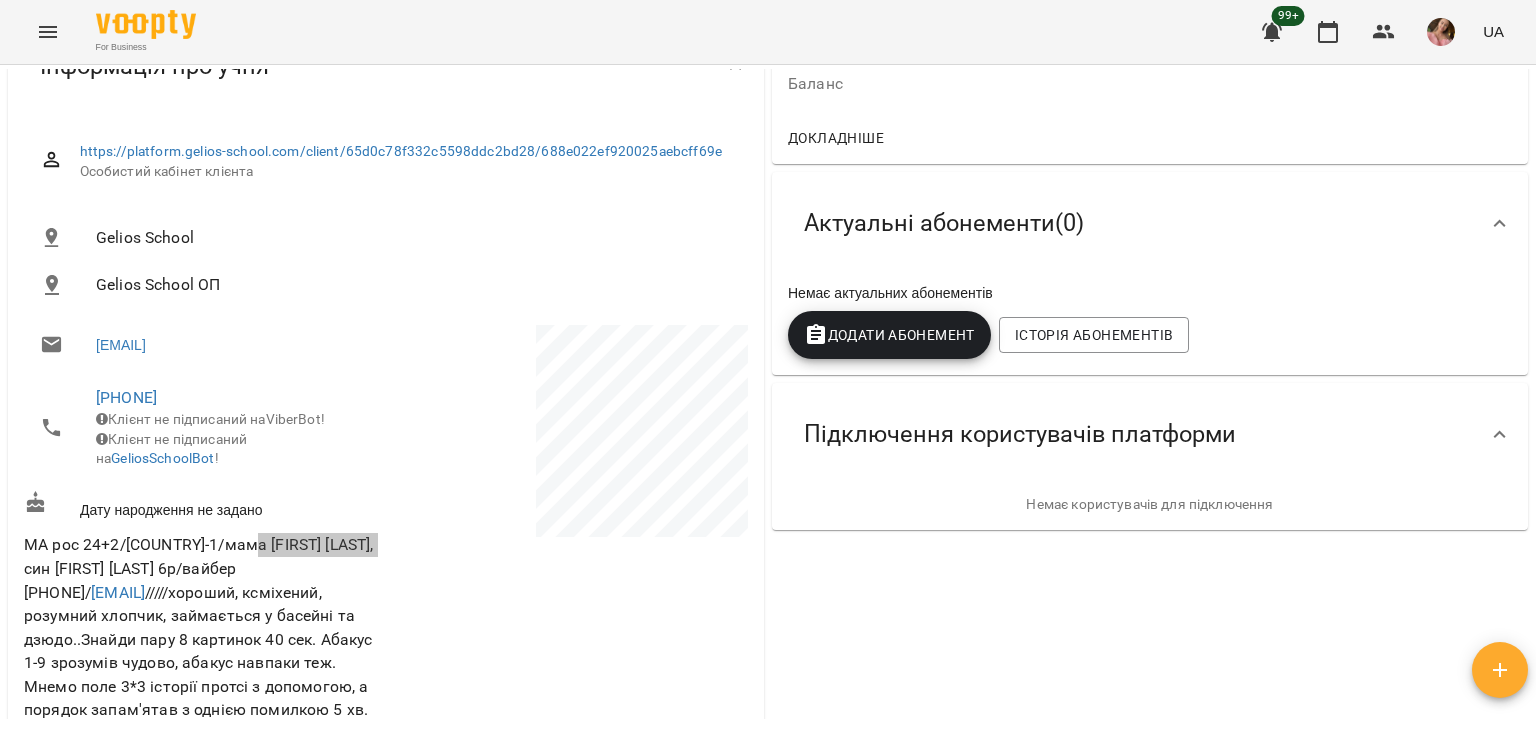 scroll, scrollTop: 0, scrollLeft: 0, axis: both 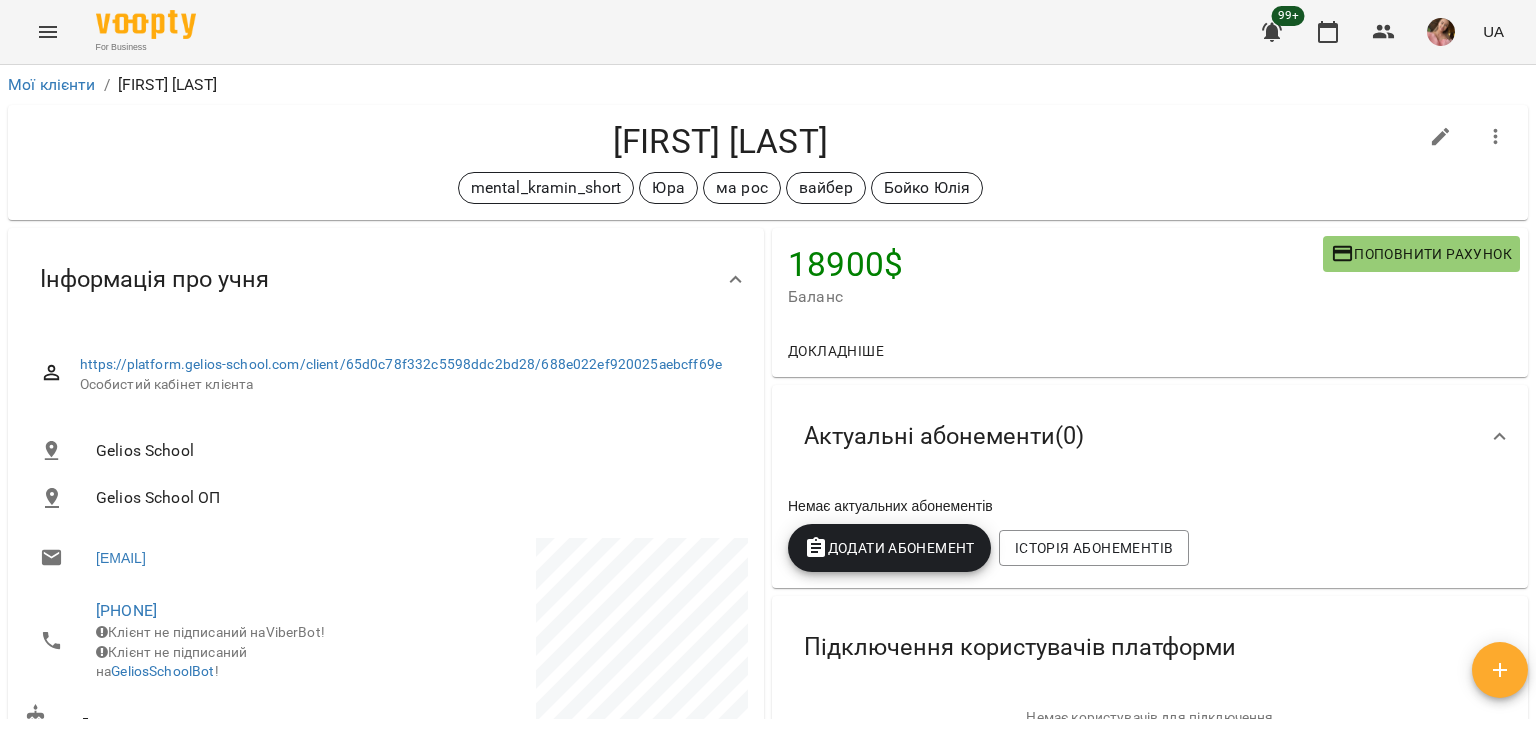 drag, startPoint x: 556, startPoint y: 142, endPoint x: 889, endPoint y: 147, distance: 333.03754 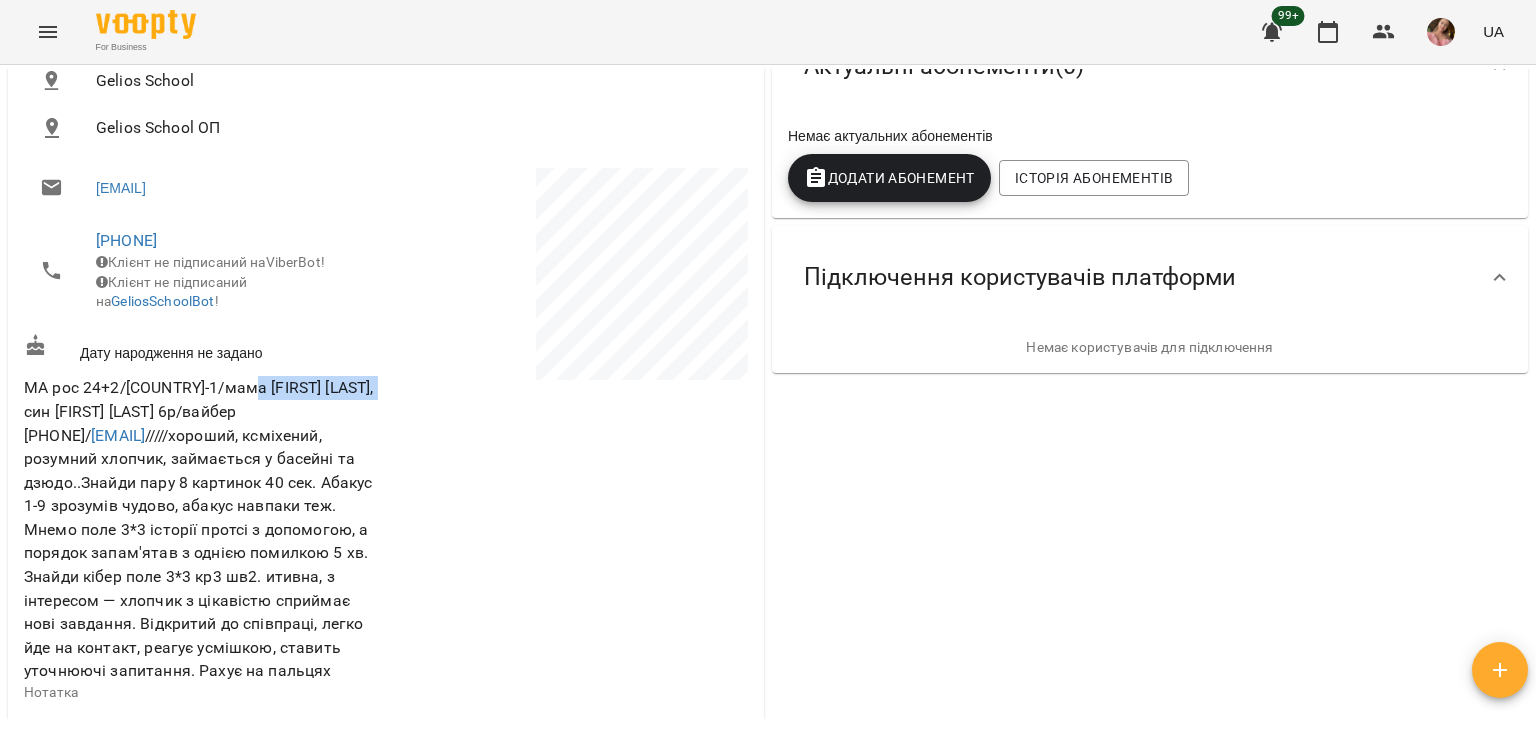 scroll, scrollTop: 400, scrollLeft: 0, axis: vertical 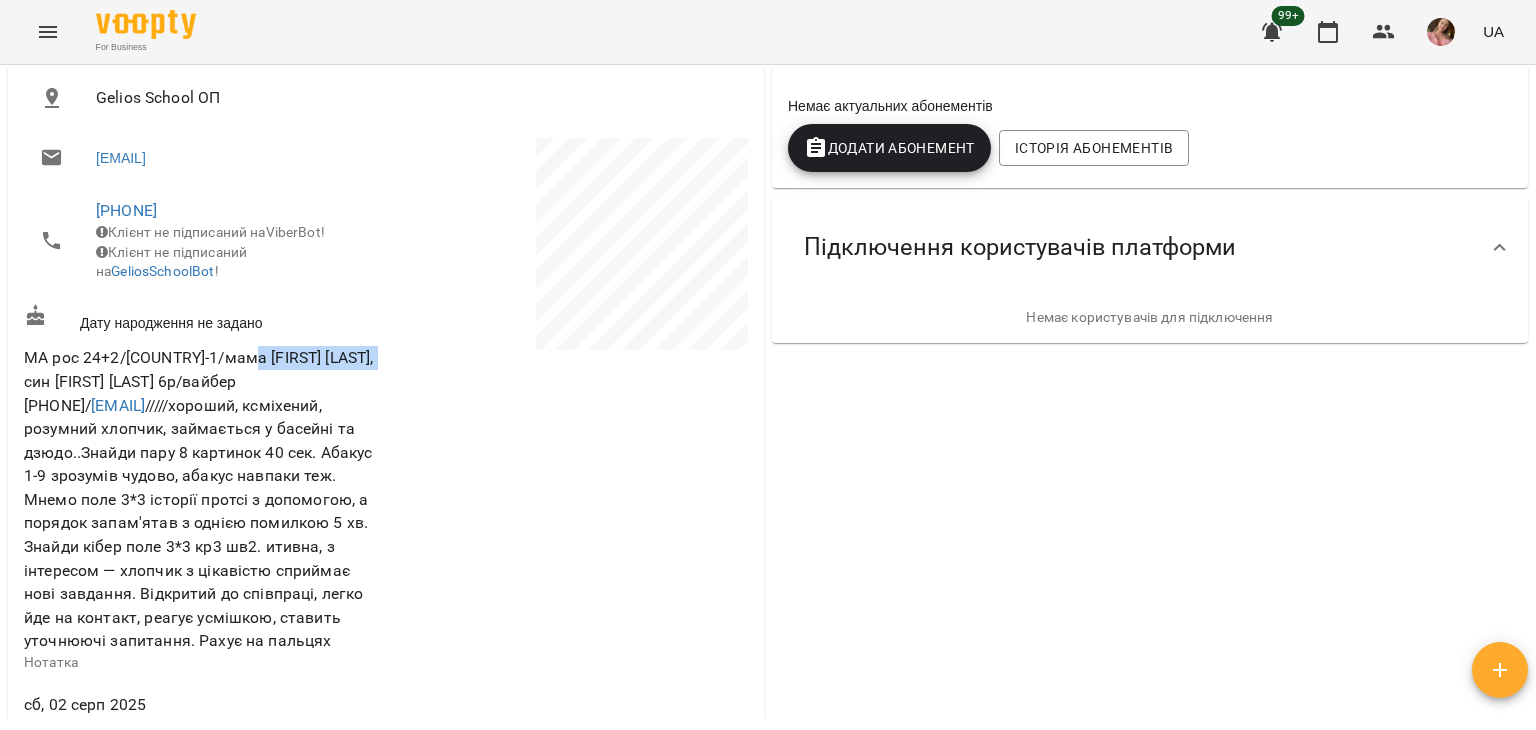 drag, startPoint x: 203, startPoint y: 421, endPoint x: 92, endPoint y: 414, distance: 111.220505 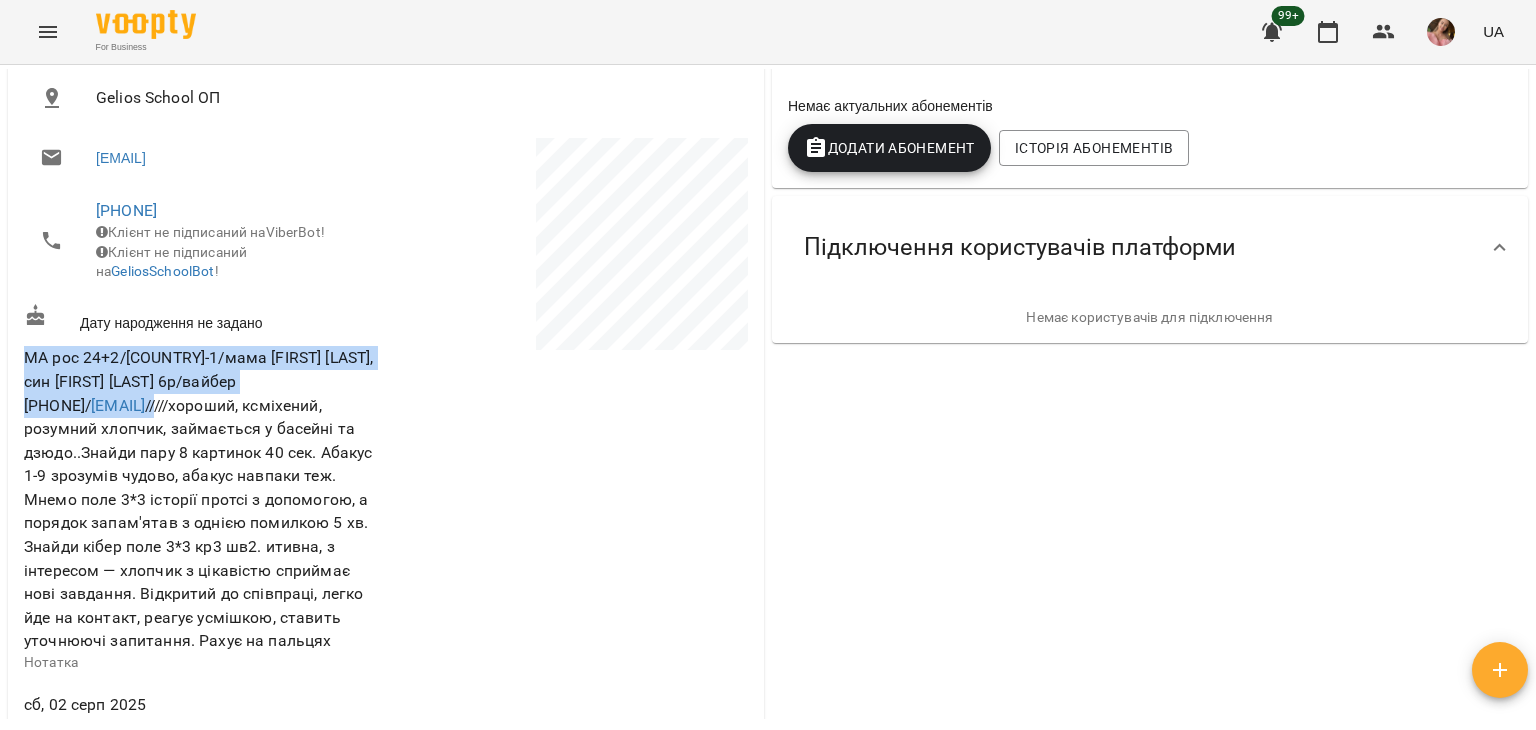 drag, startPoint x: 282, startPoint y: 441, endPoint x: 9, endPoint y: 376, distance: 280.63144 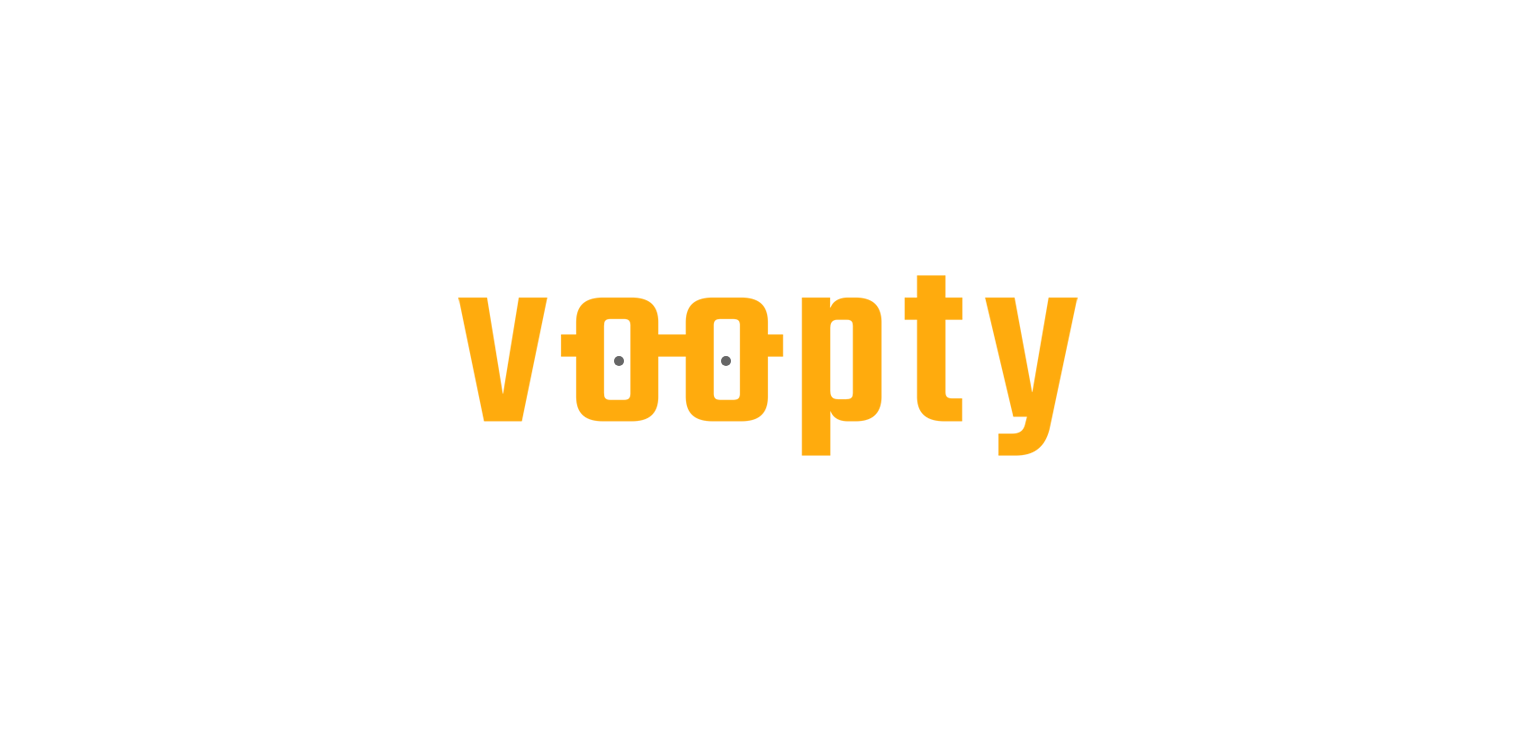 scroll, scrollTop: 0, scrollLeft: 0, axis: both 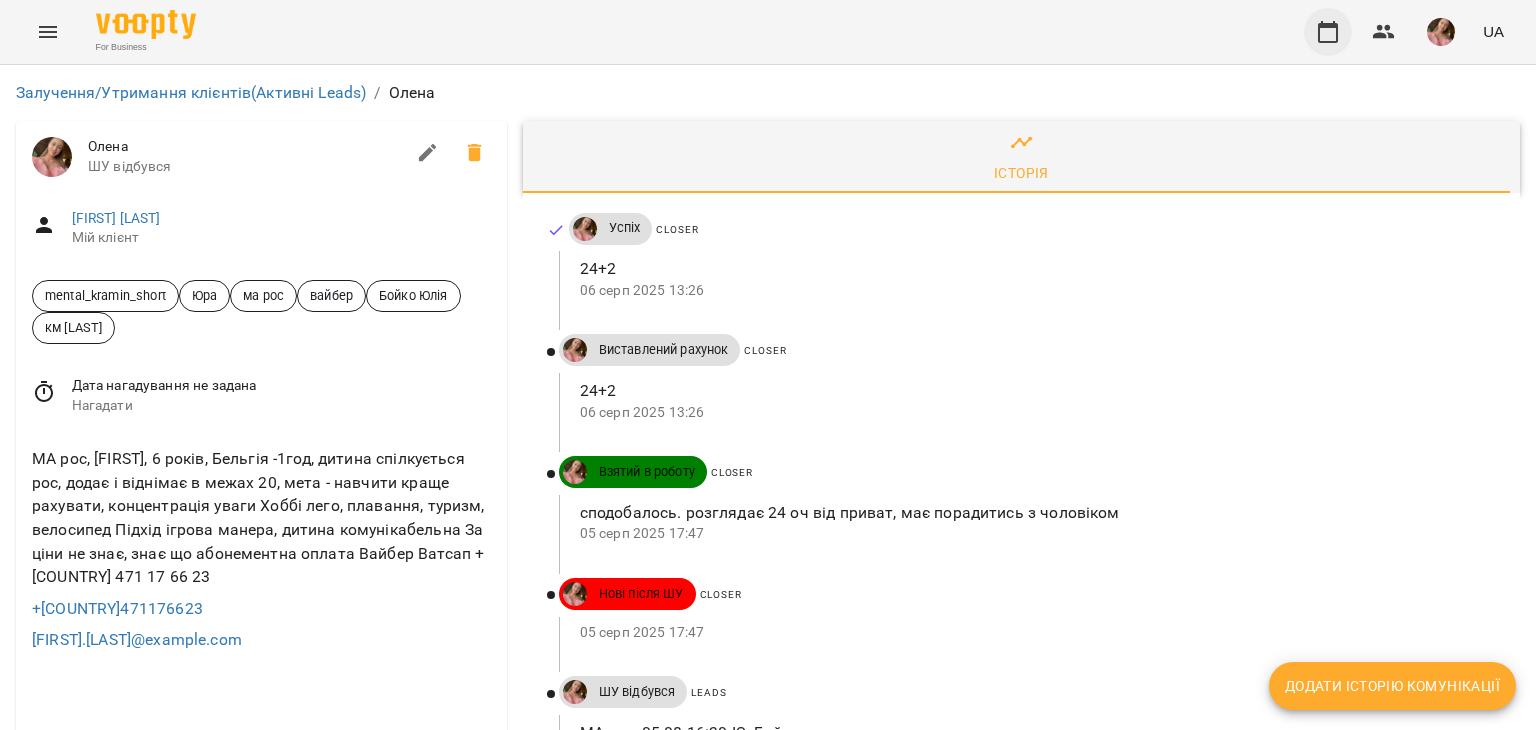 click 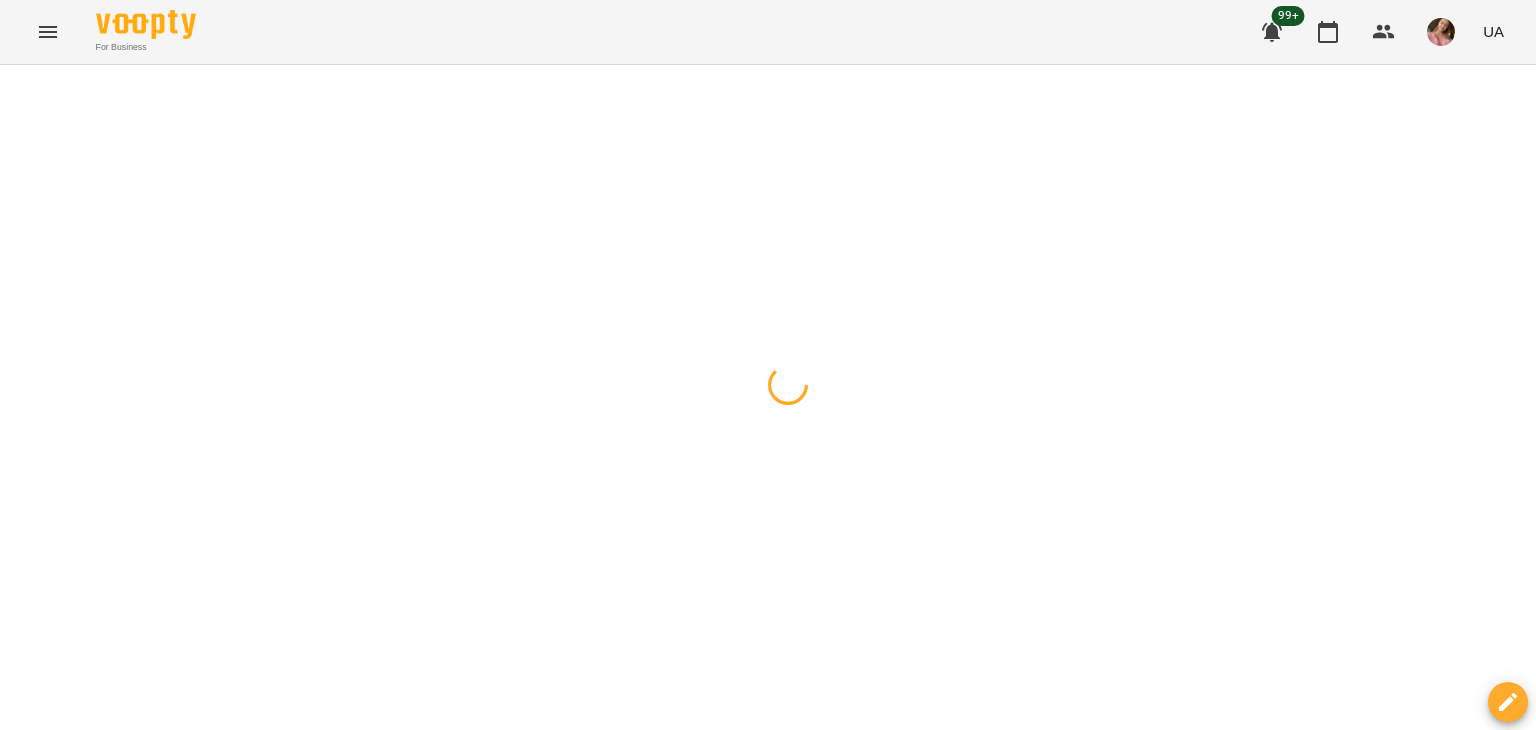 click 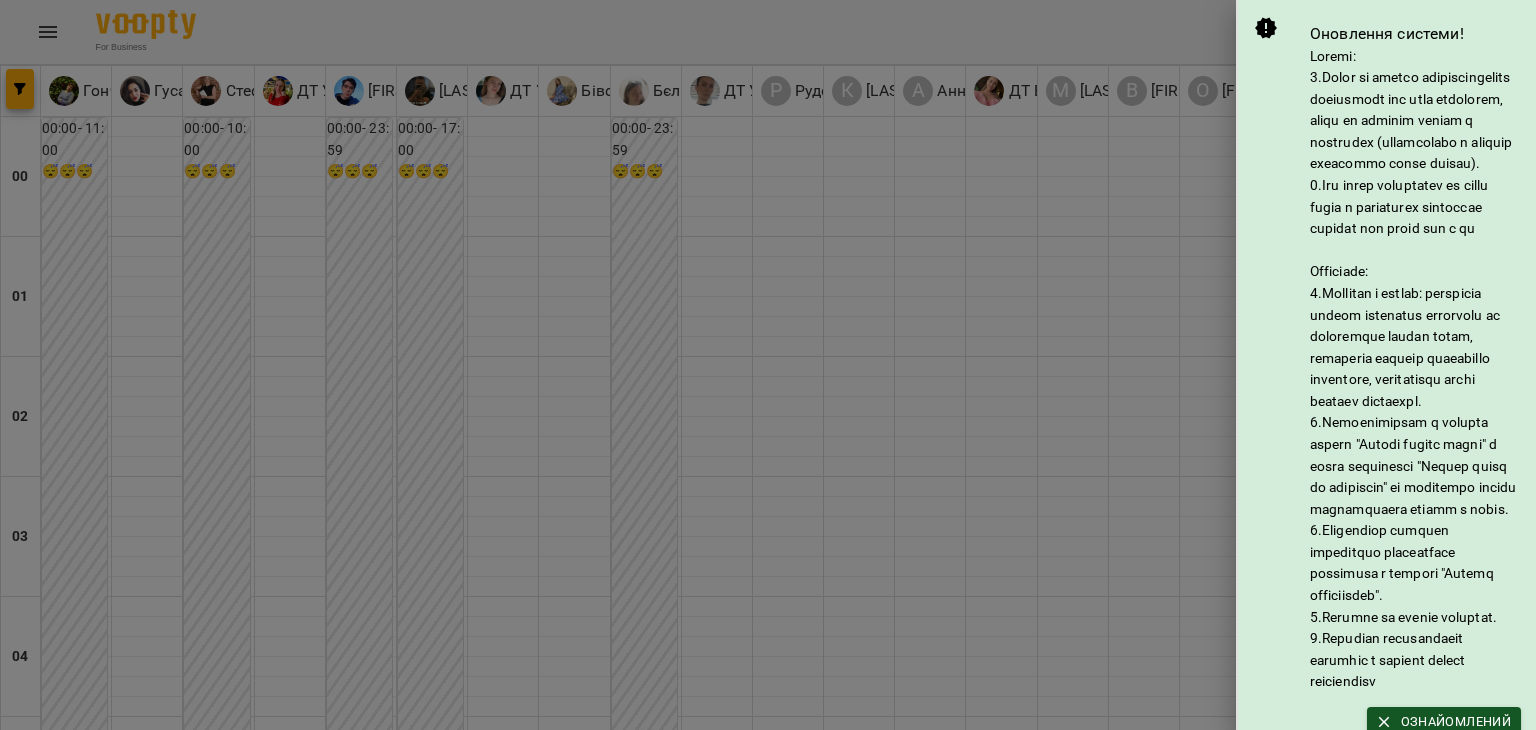 scroll, scrollTop: 600, scrollLeft: 0, axis: vertical 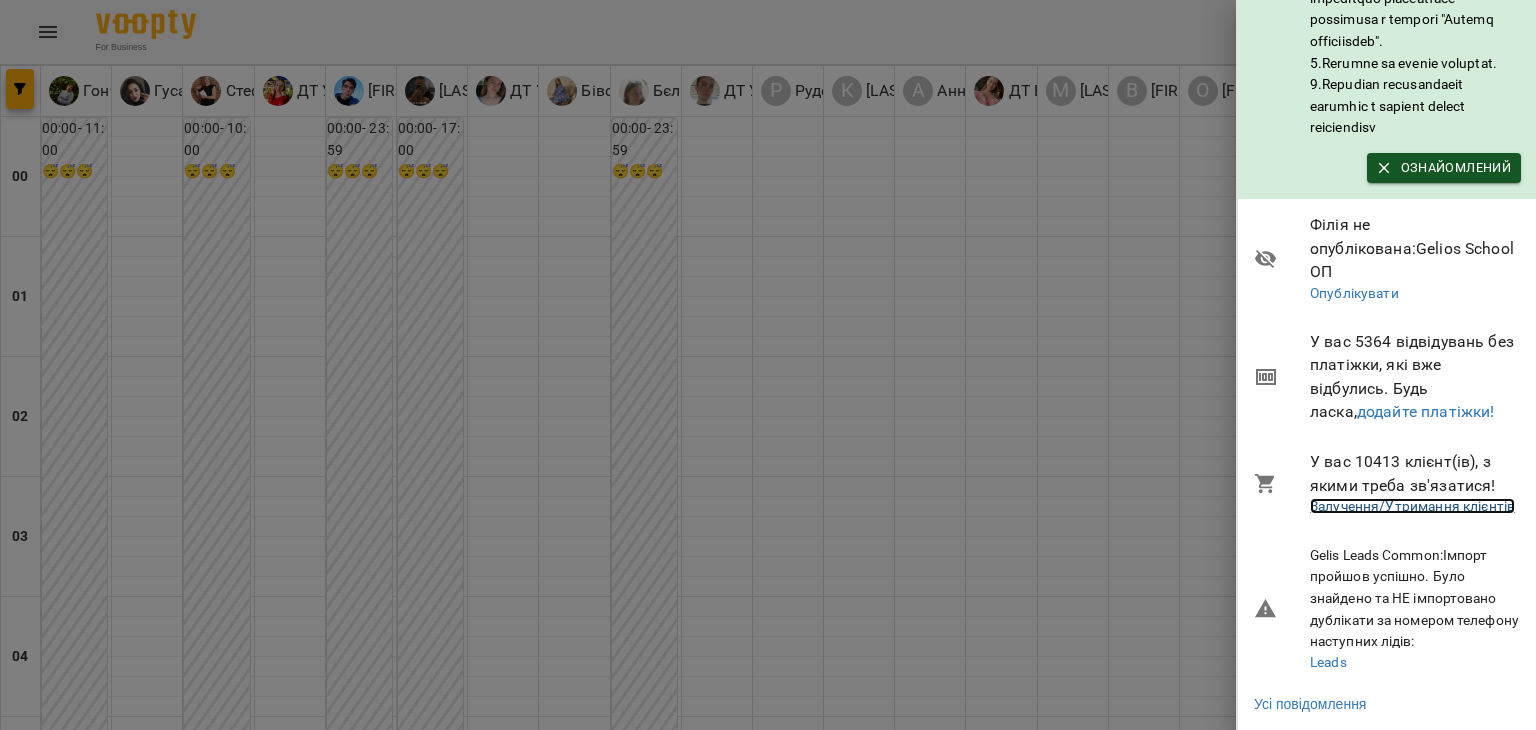 click on "Залучення/Утримання клієнтів" at bounding box center [1412, 506] 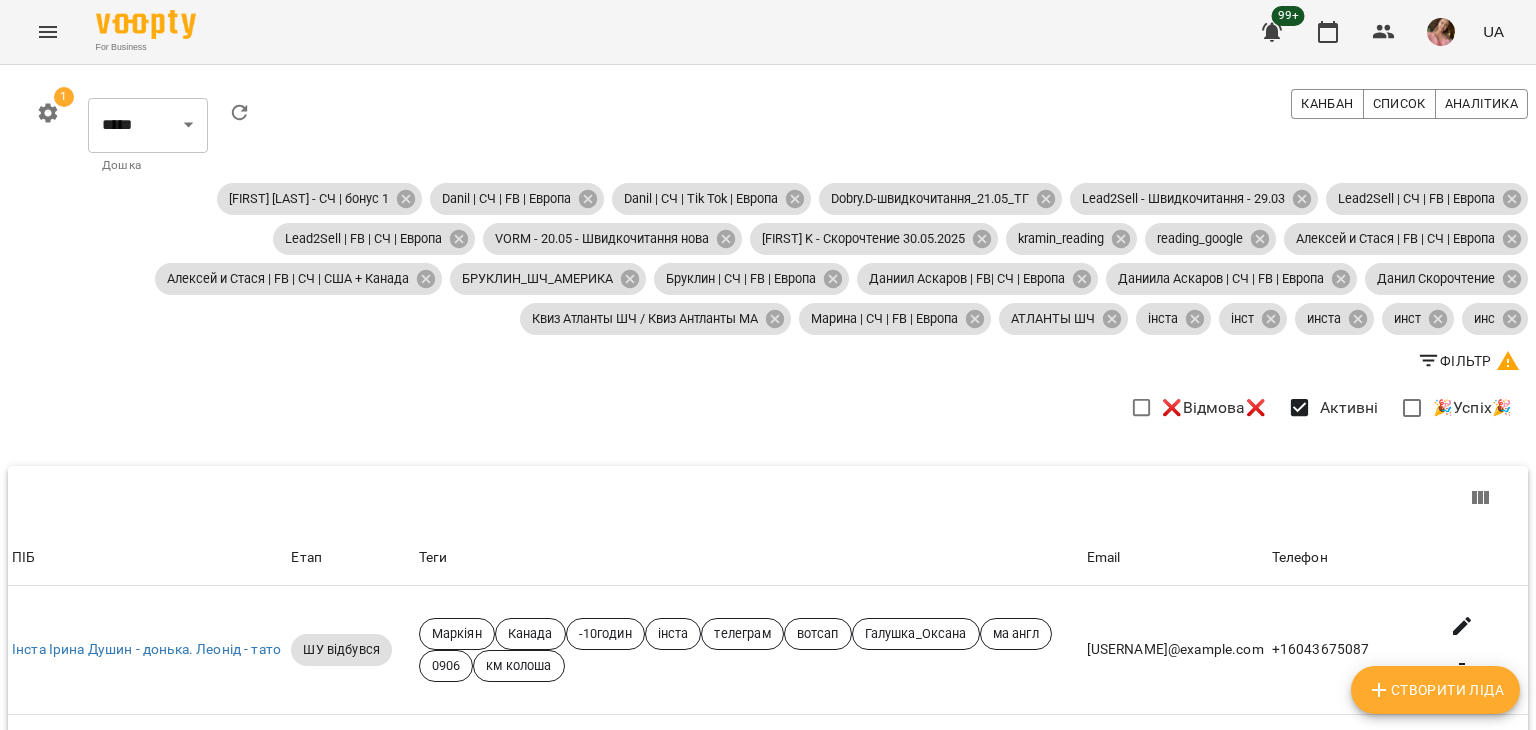 click on "Створити Ліда" at bounding box center (1435, 690) 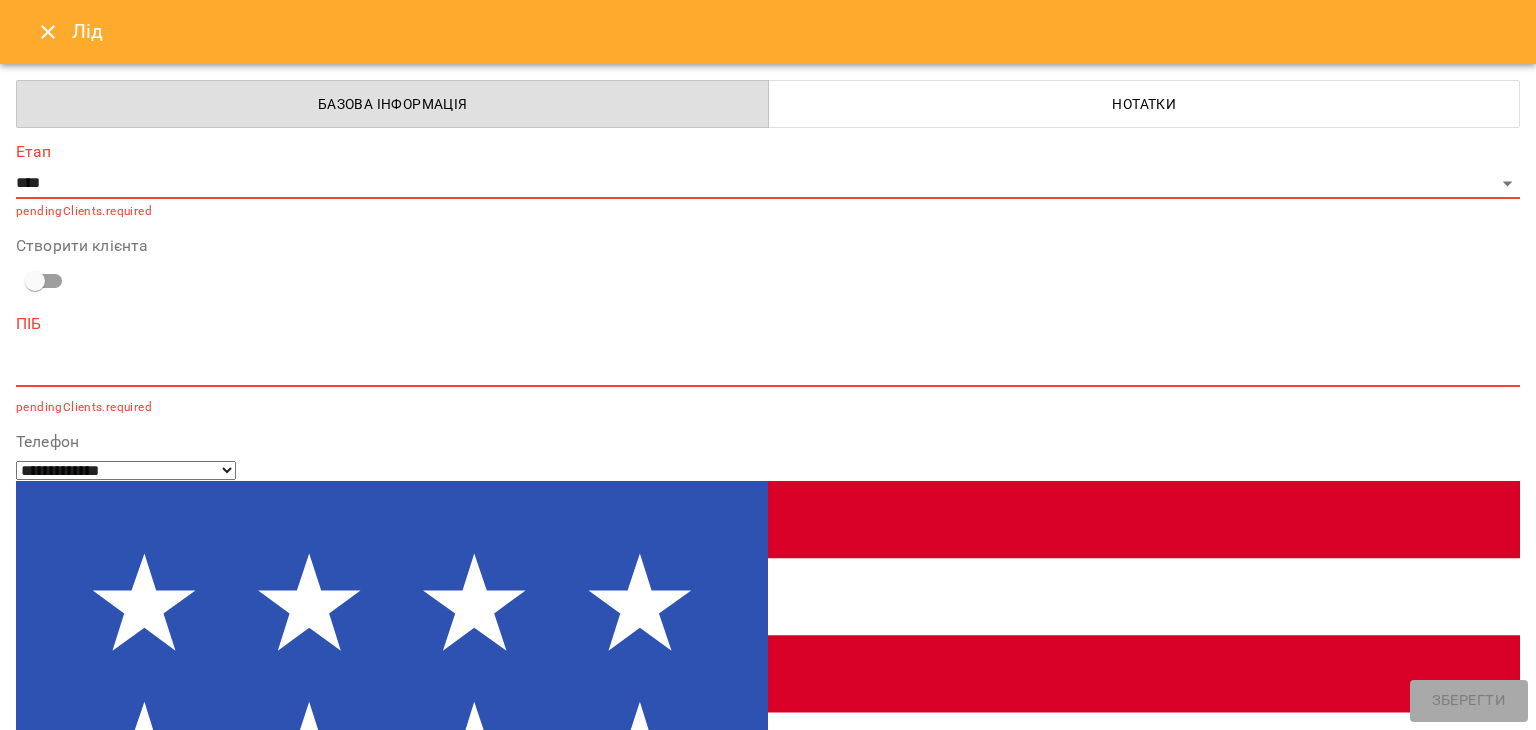 click at bounding box center (99, 1499) 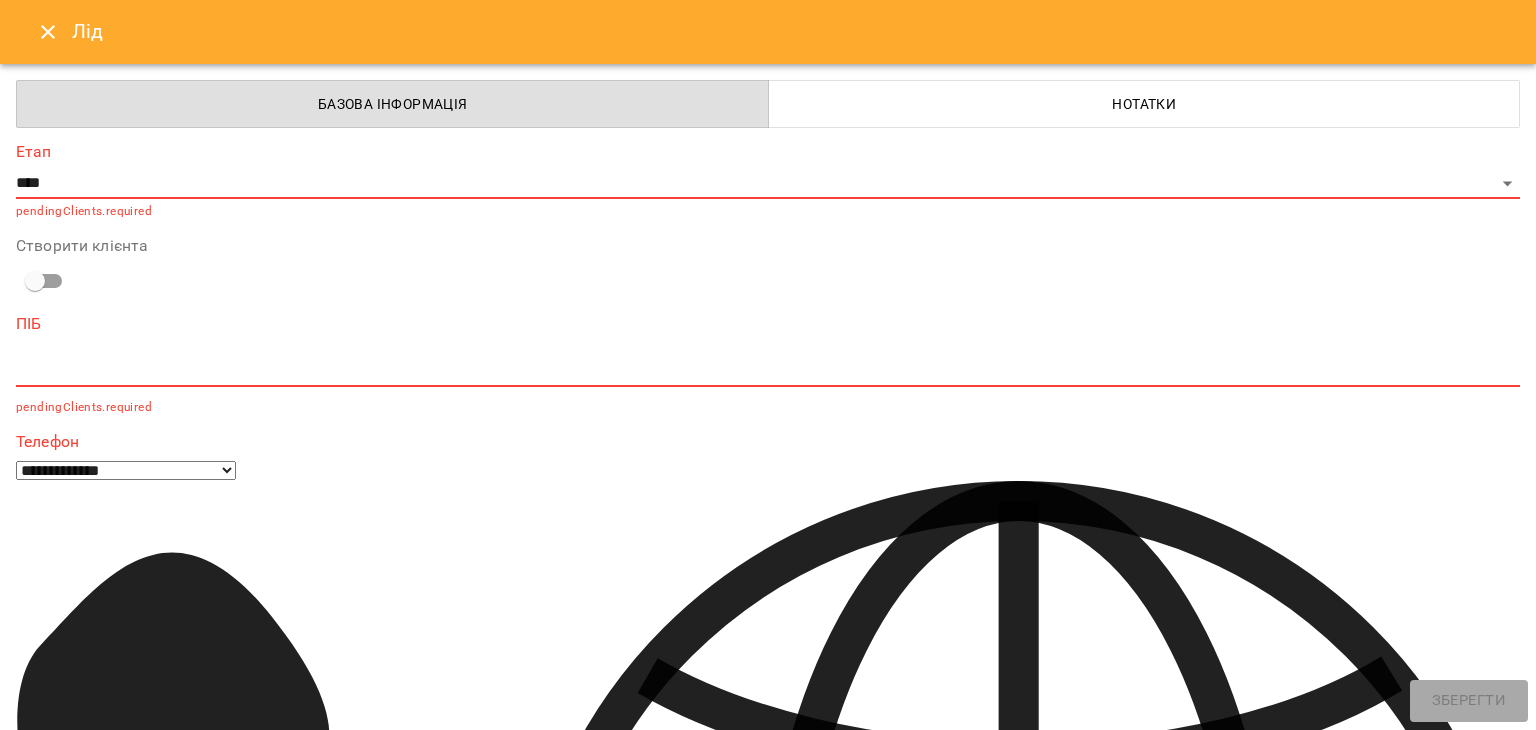type on "***" 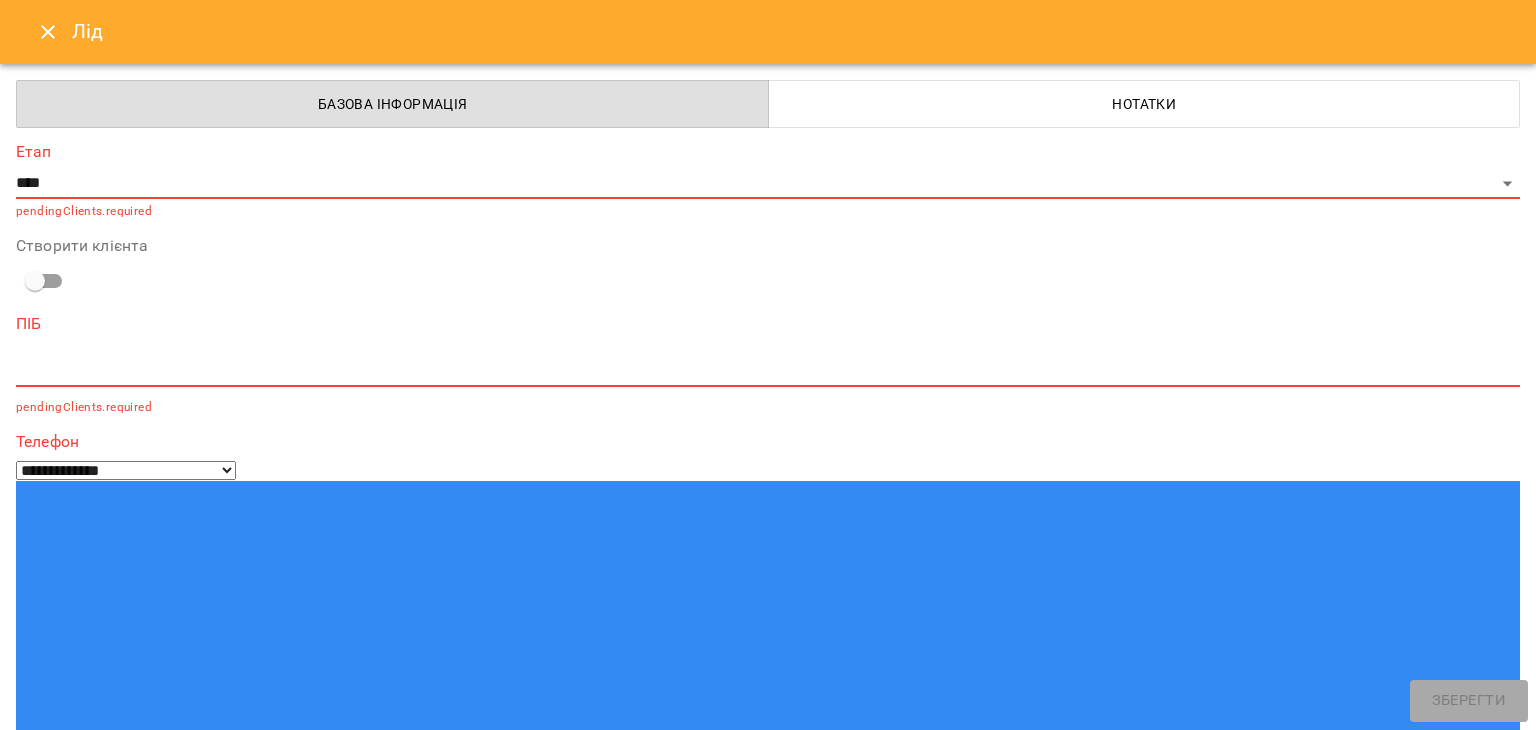 click on "****" at bounding box center [99, 1499] 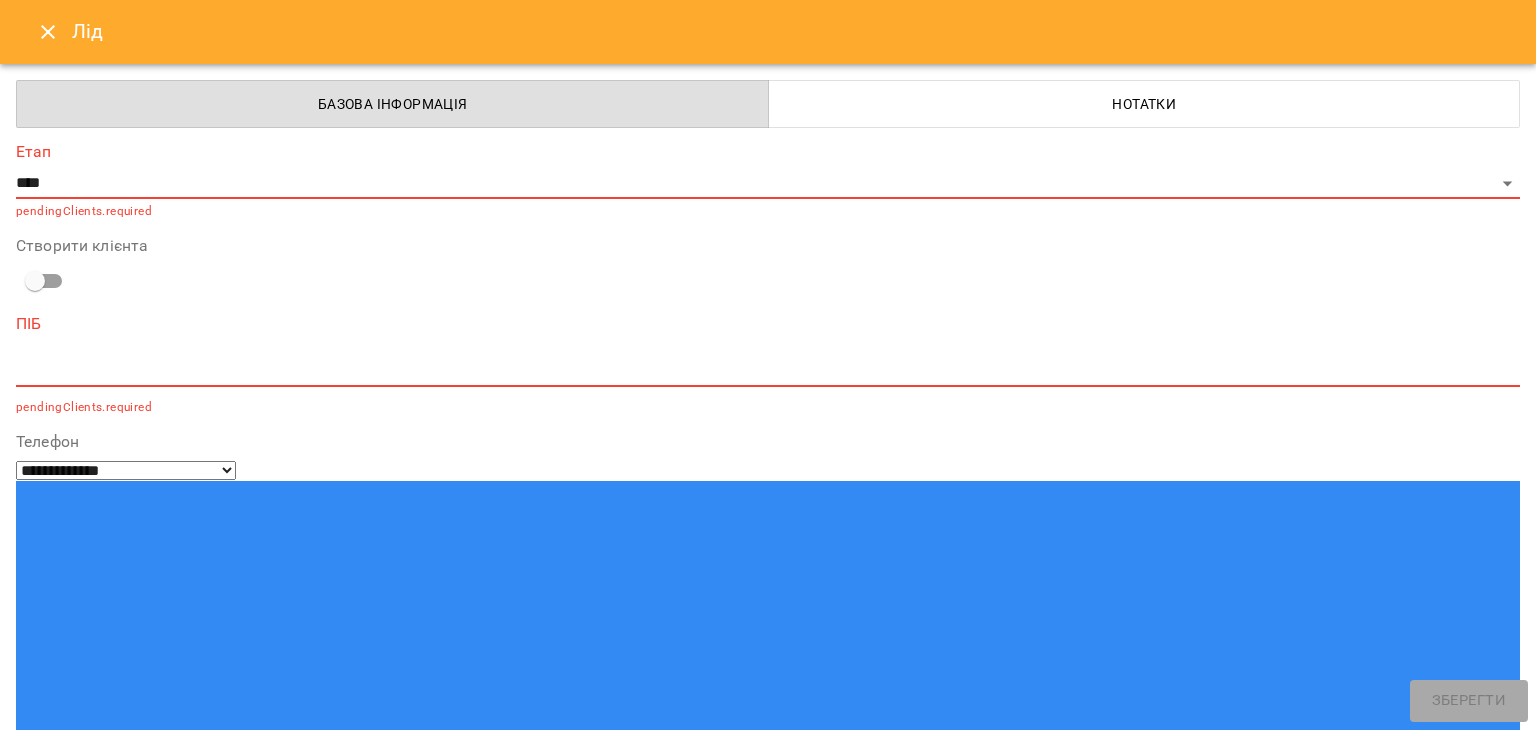 click on "У вас уже є лід з таким телефоном  Данііл, мама Катерина" at bounding box center [240, 1539] 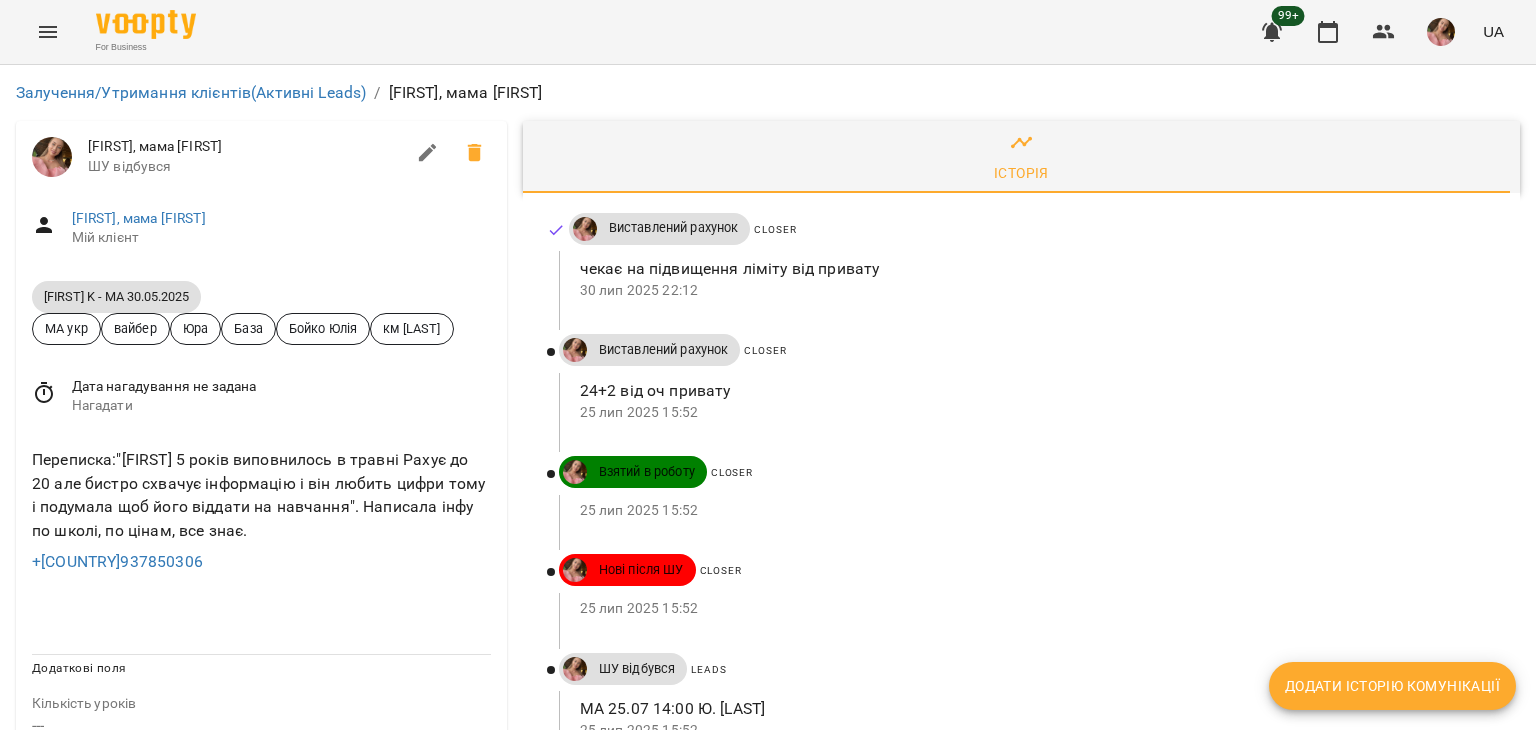 scroll, scrollTop: 0, scrollLeft: 0, axis: both 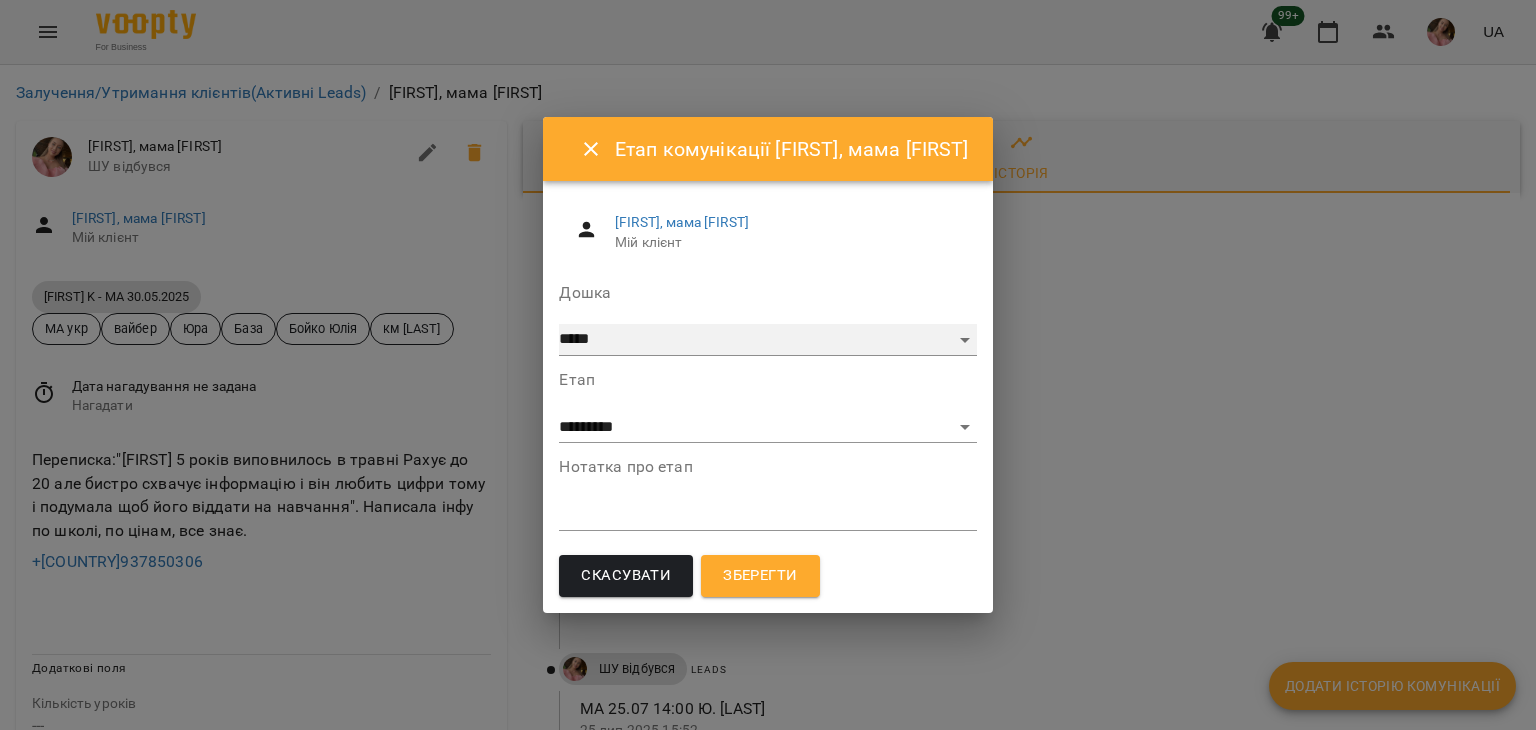 click on "***** ******** ****** ********" at bounding box center [767, 340] 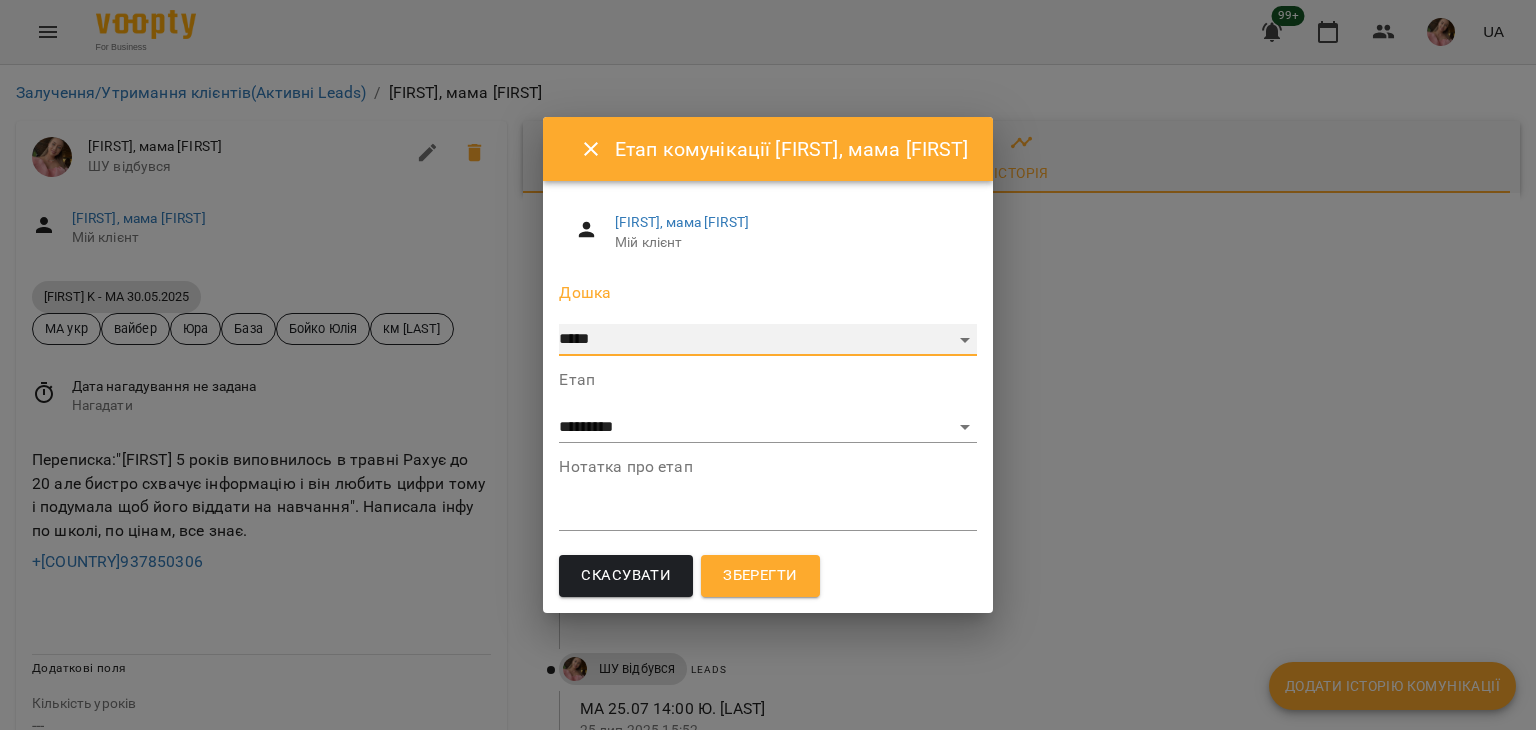 select on "**********" 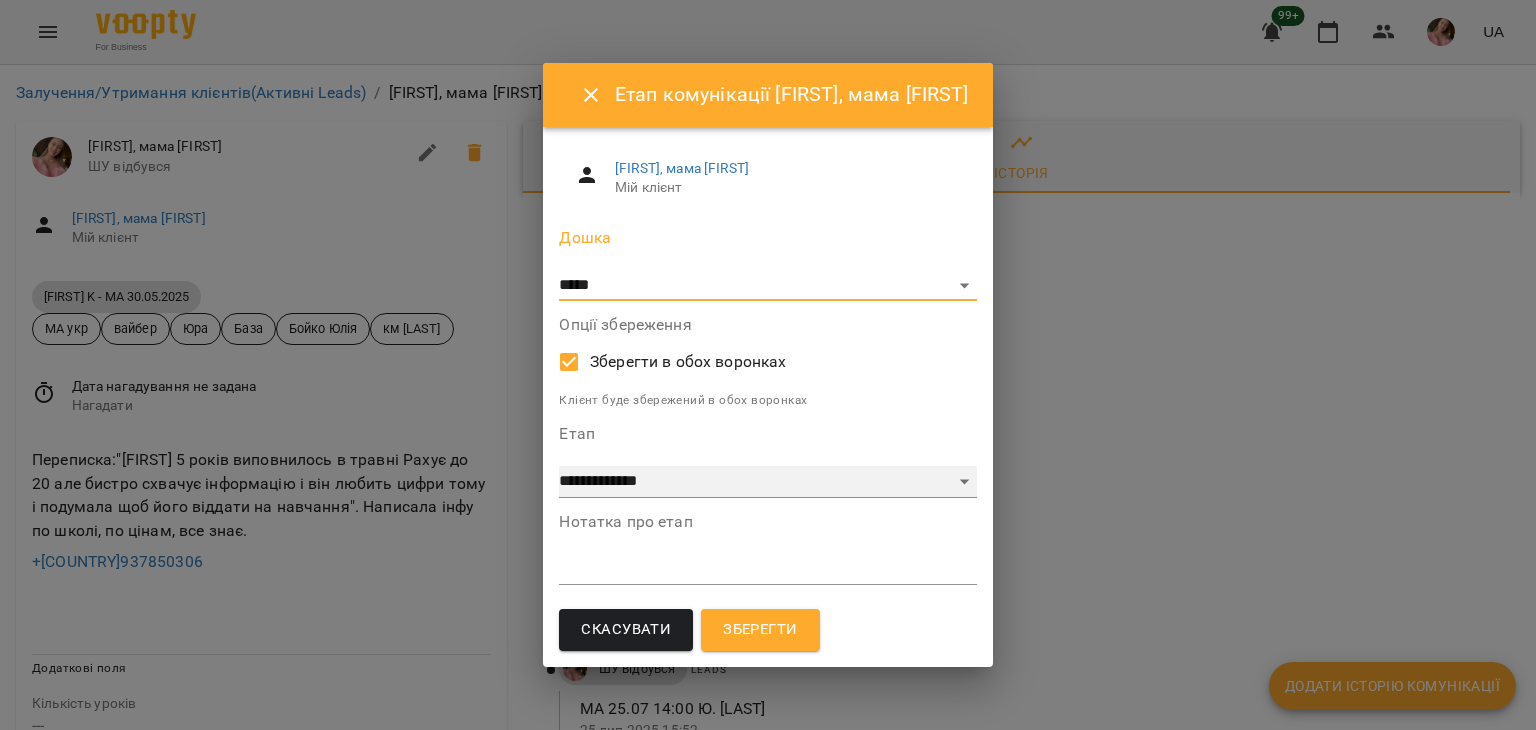 drag, startPoint x: 621, startPoint y: 490, endPoint x: 623, endPoint y: 469, distance: 21.095022 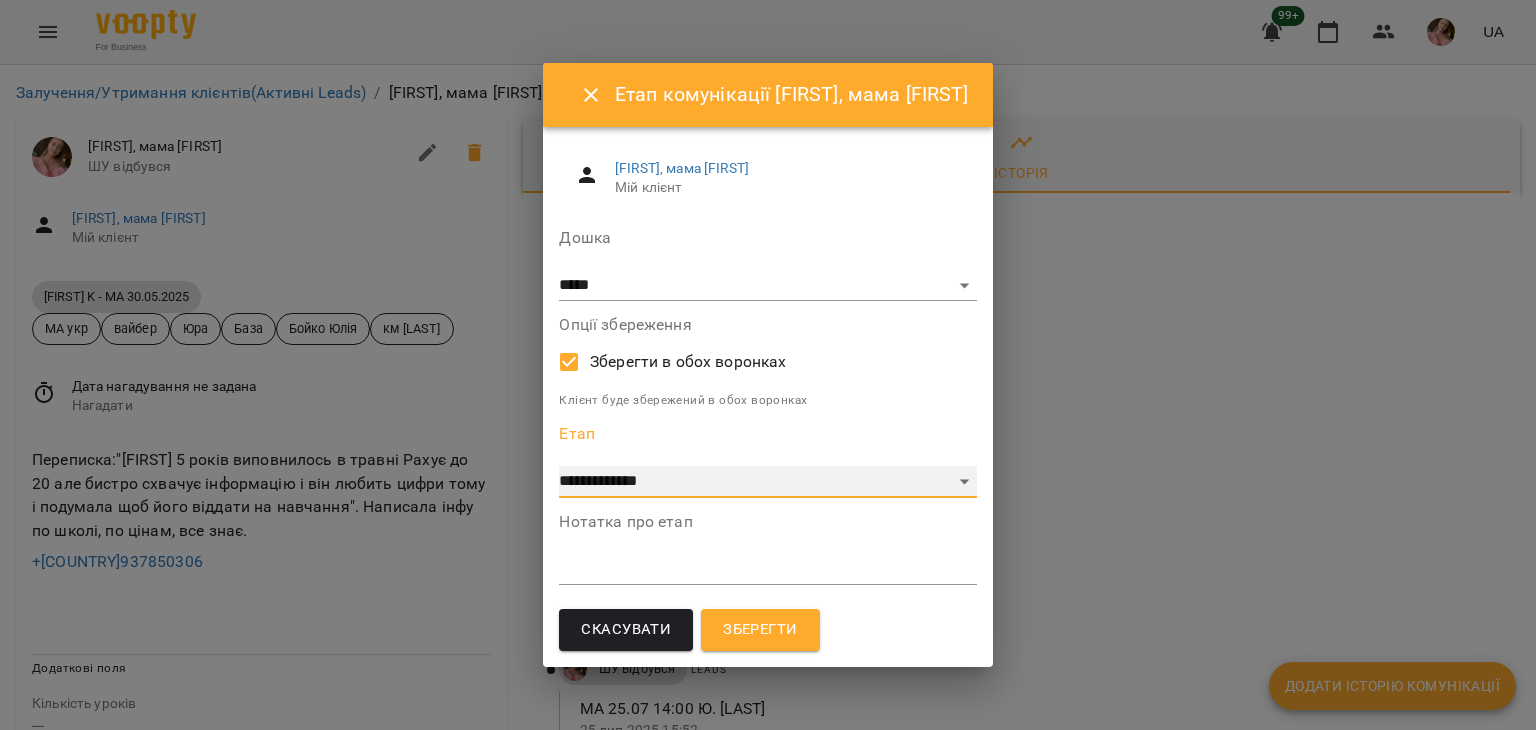 select on "*" 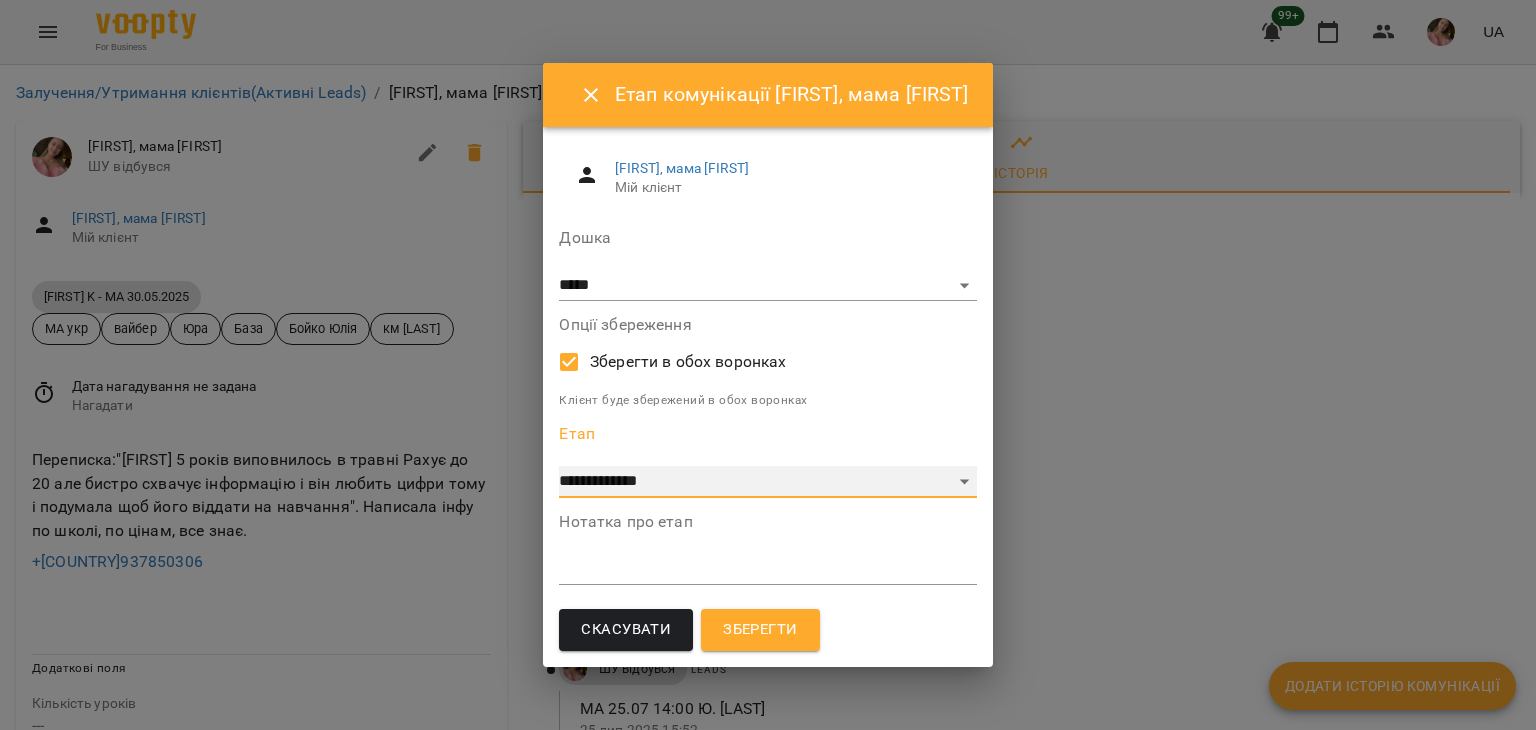 click on "**********" at bounding box center [767, 482] 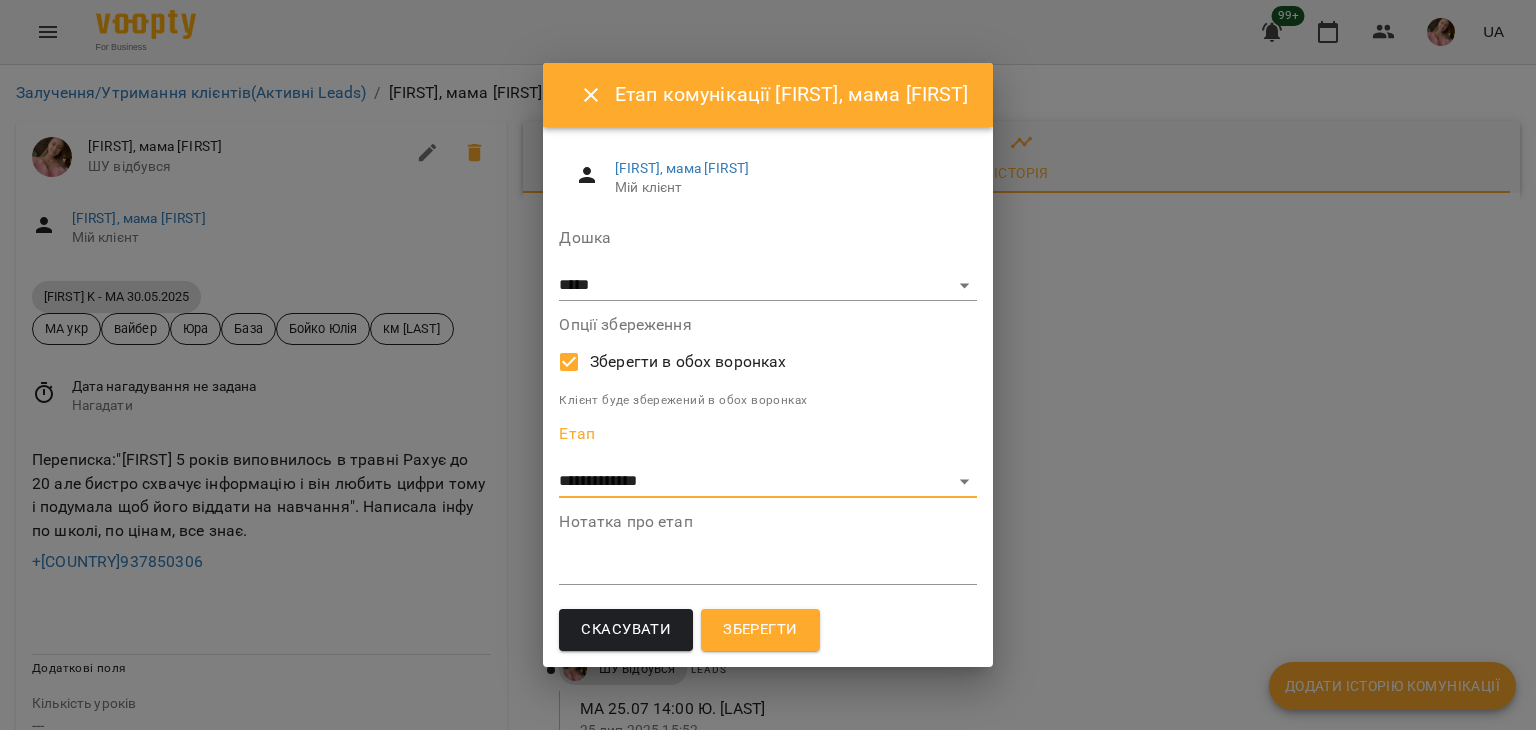 click on "*" at bounding box center [767, 569] 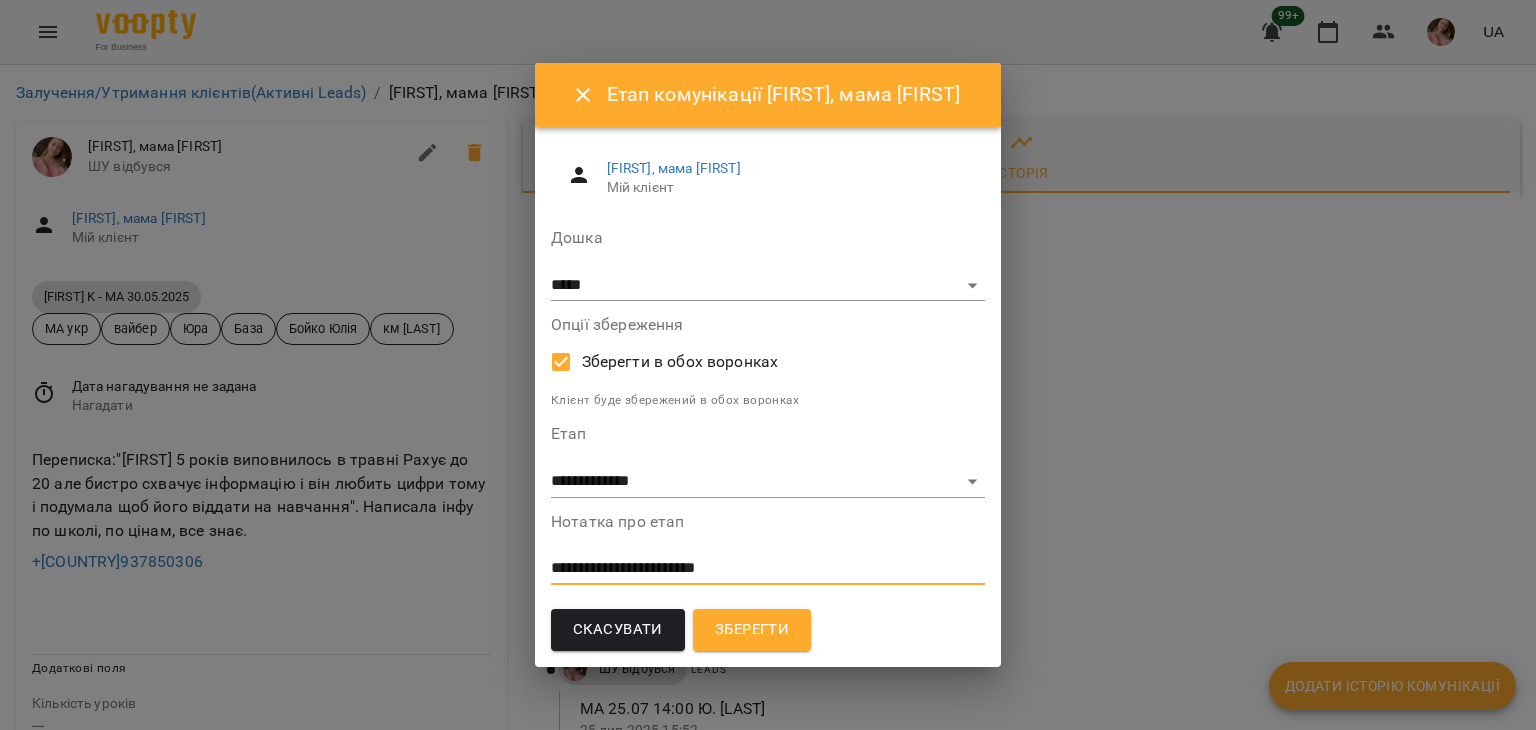 type on "**********" 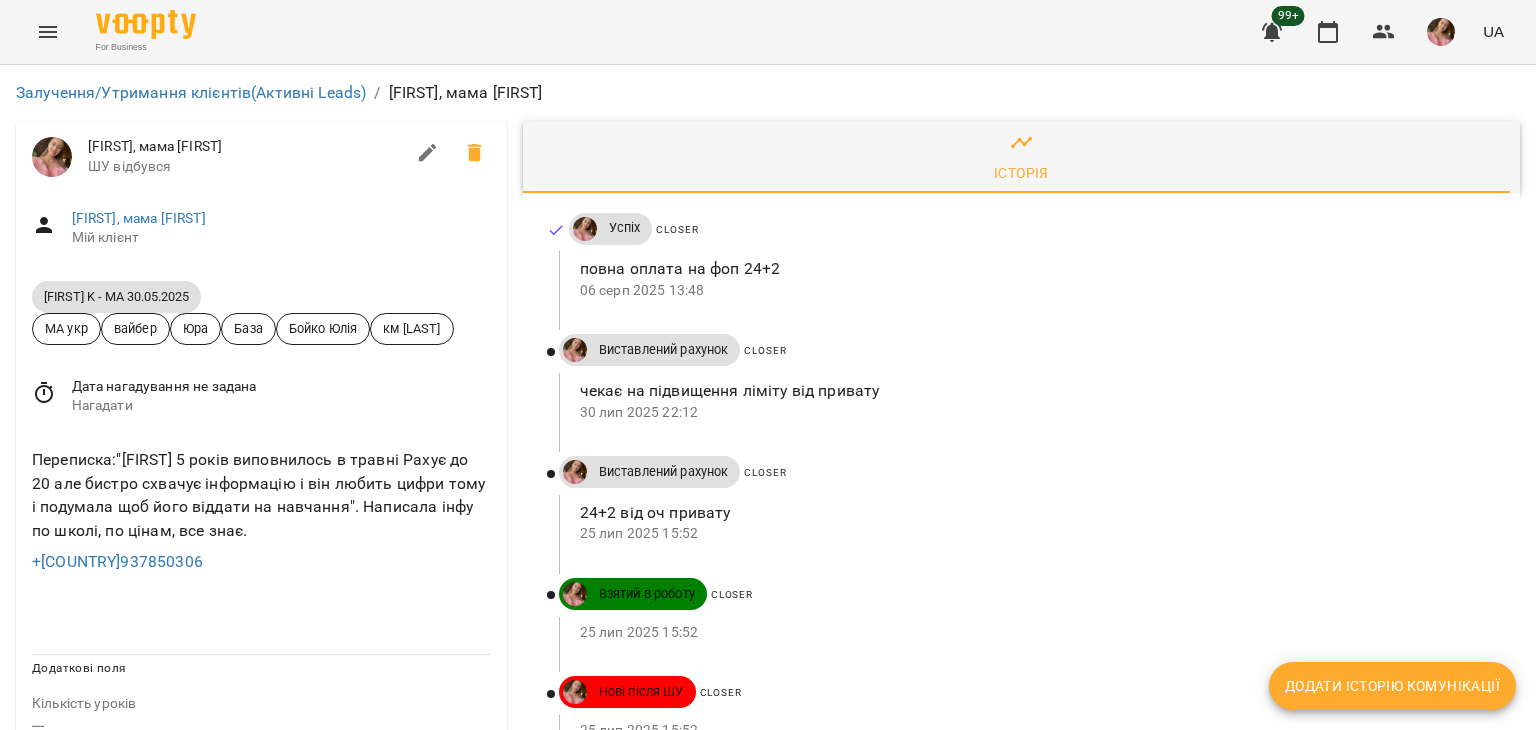 click 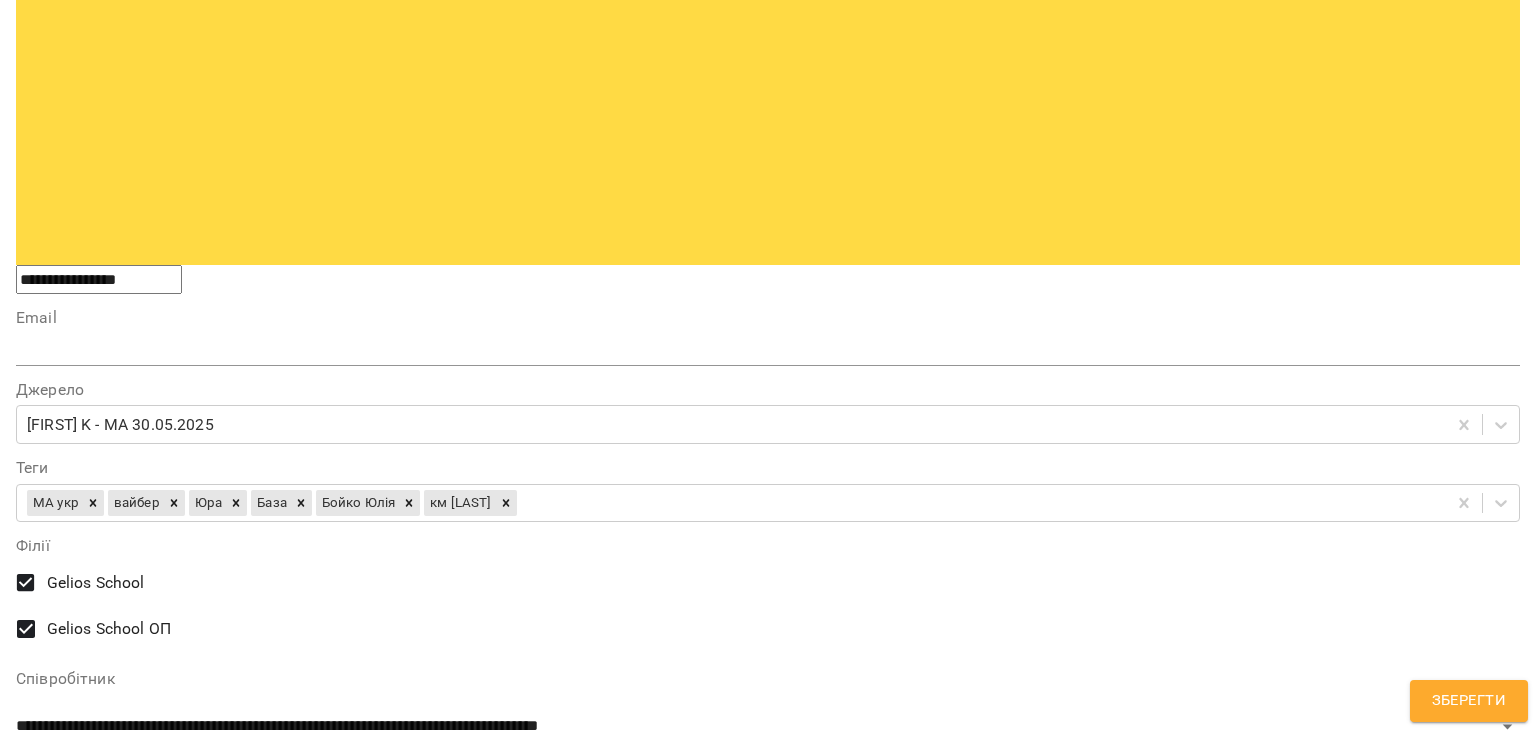 scroll, scrollTop: 1300, scrollLeft: 0, axis: vertical 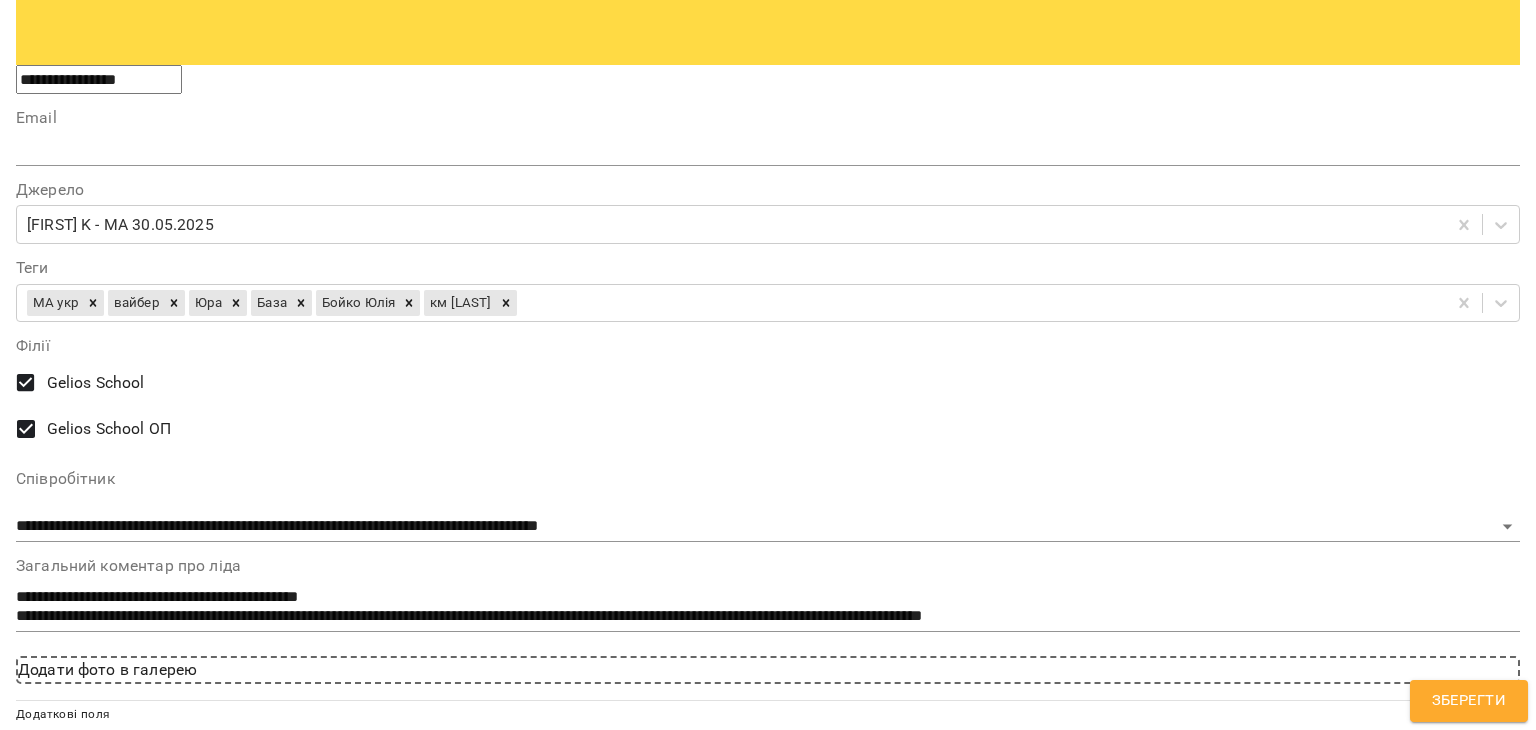 click on "**********" at bounding box center (768, 1522) 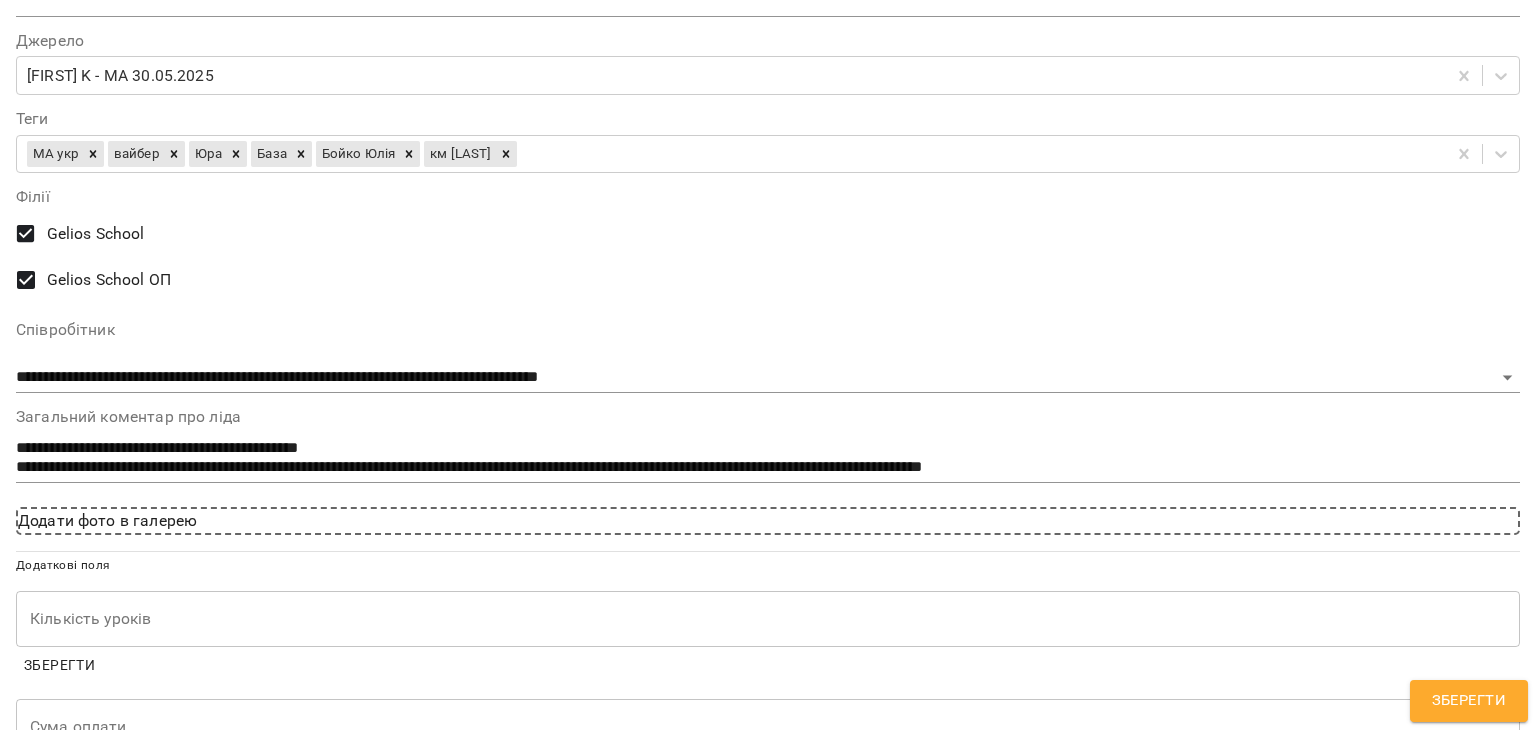 scroll, scrollTop: 1500, scrollLeft: 0, axis: vertical 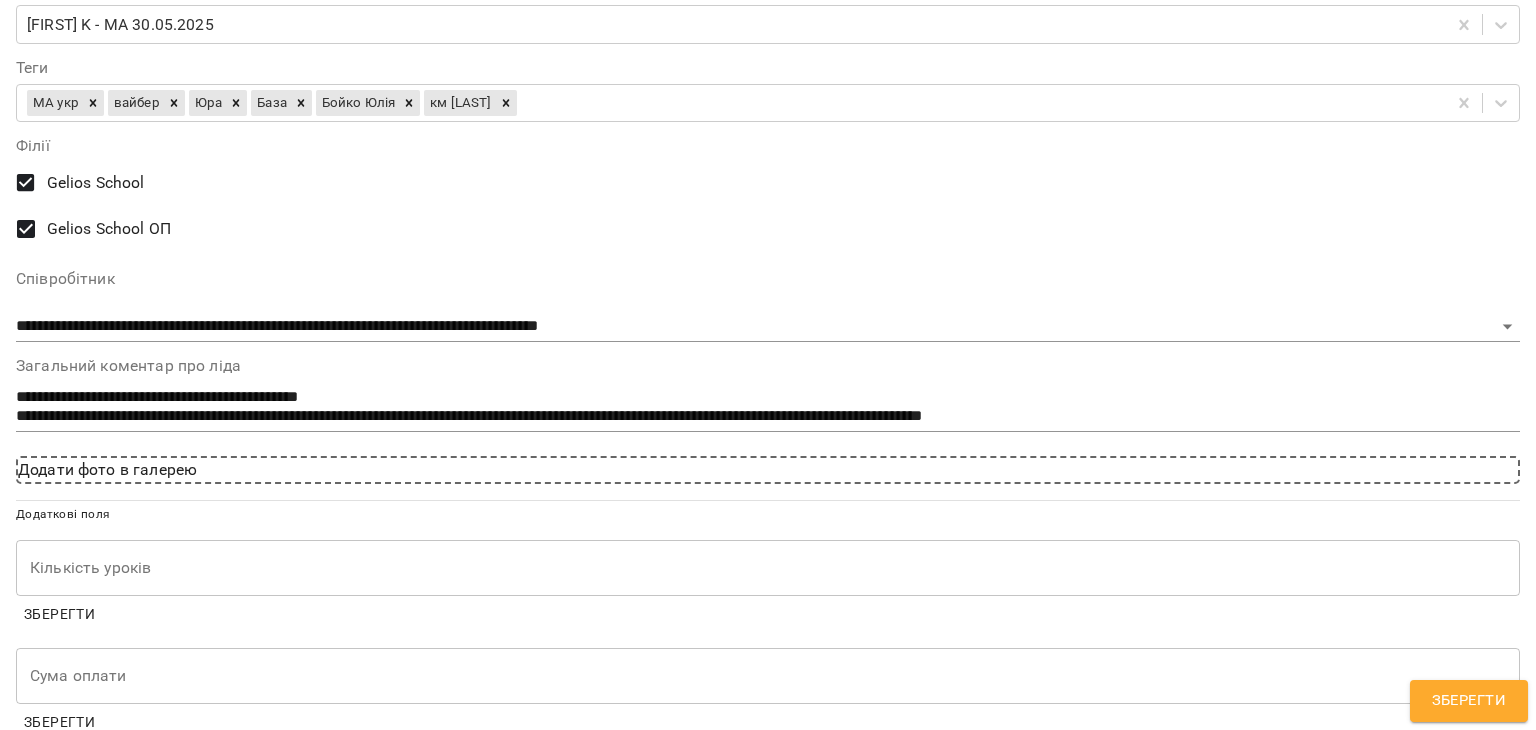 click on "**********" at bounding box center [768, 1322] 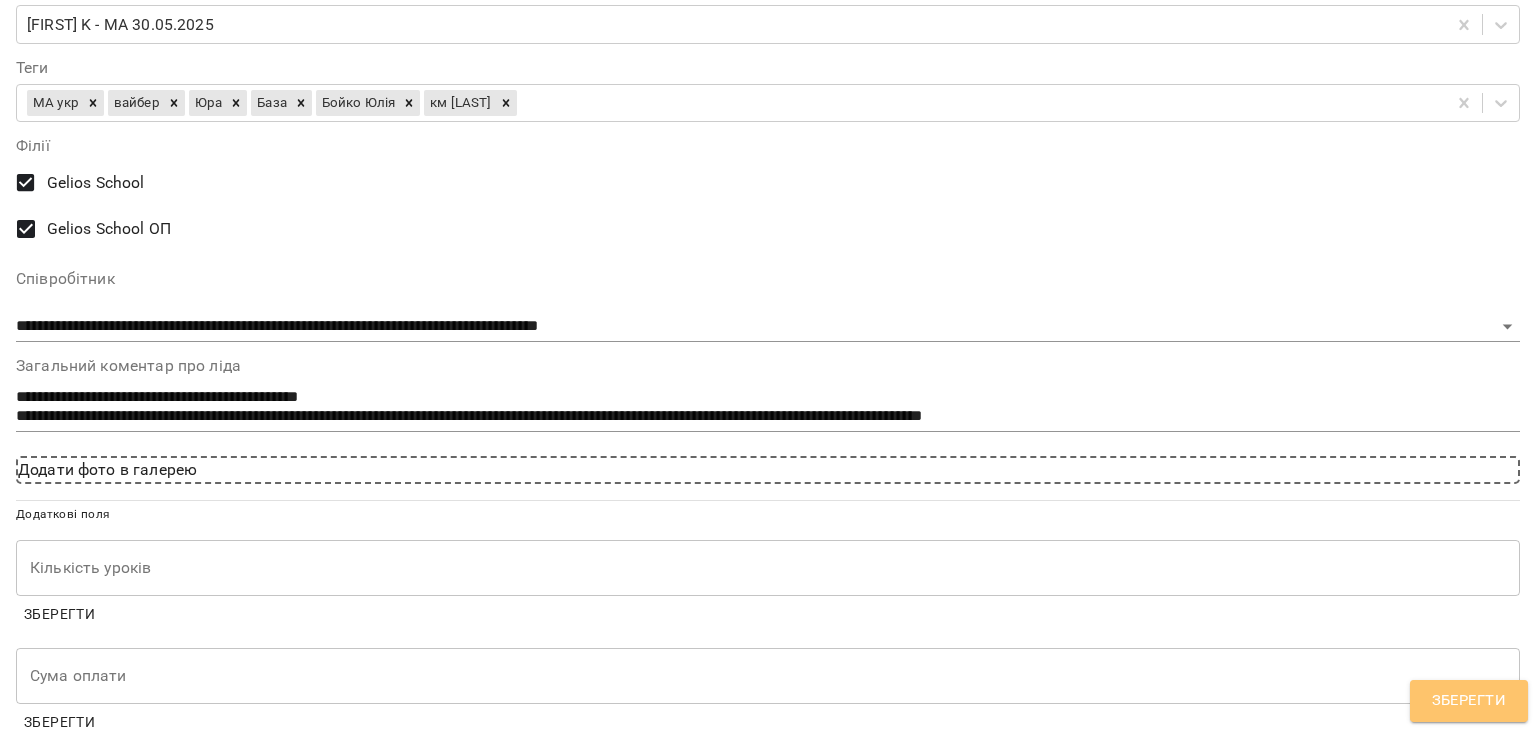 click on "Зберегти" at bounding box center (1469, 701) 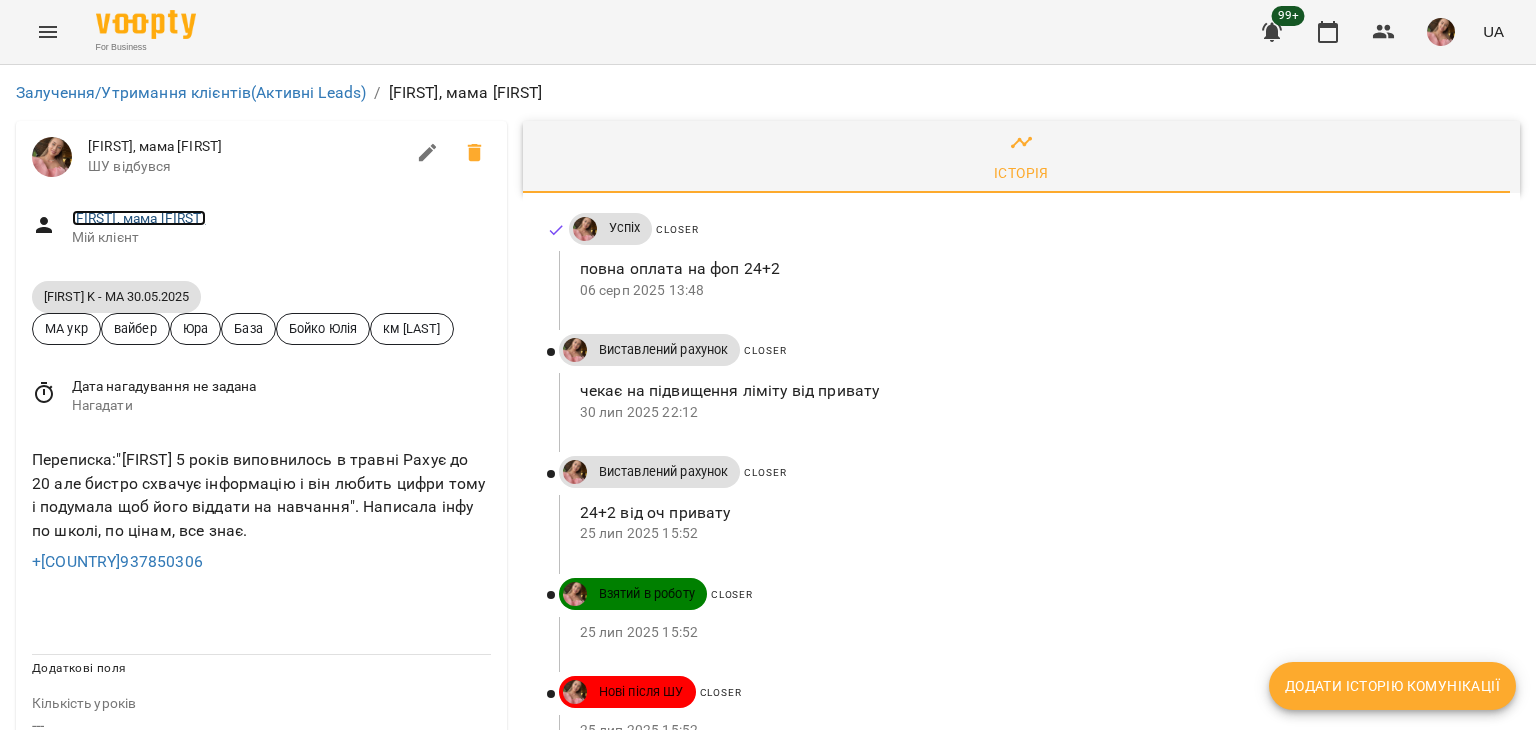 click on "Данііл, мама Катерина" at bounding box center (139, 218) 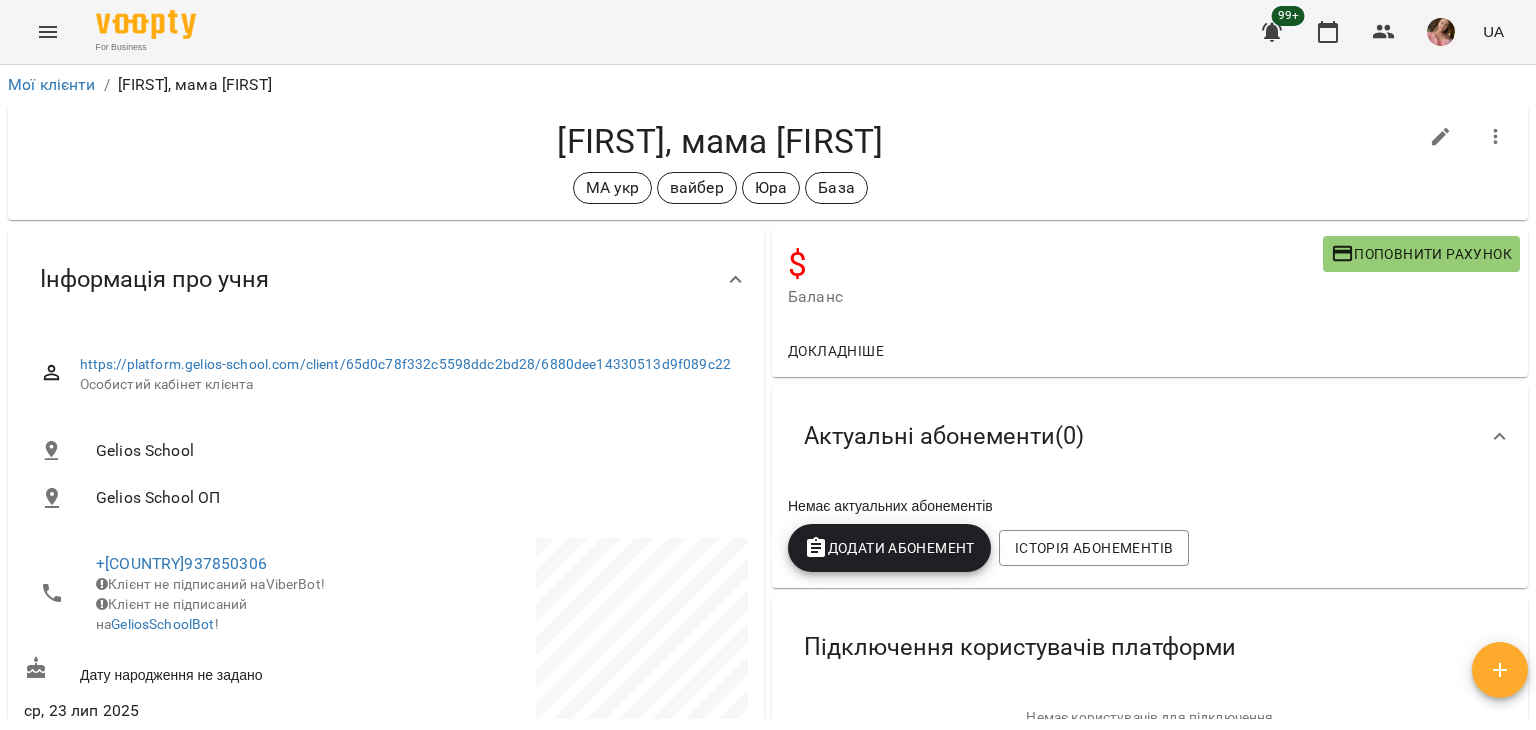 drag, startPoint x: 1370, startPoint y: 131, endPoint x: 1397, endPoint y: 130, distance: 27.018513 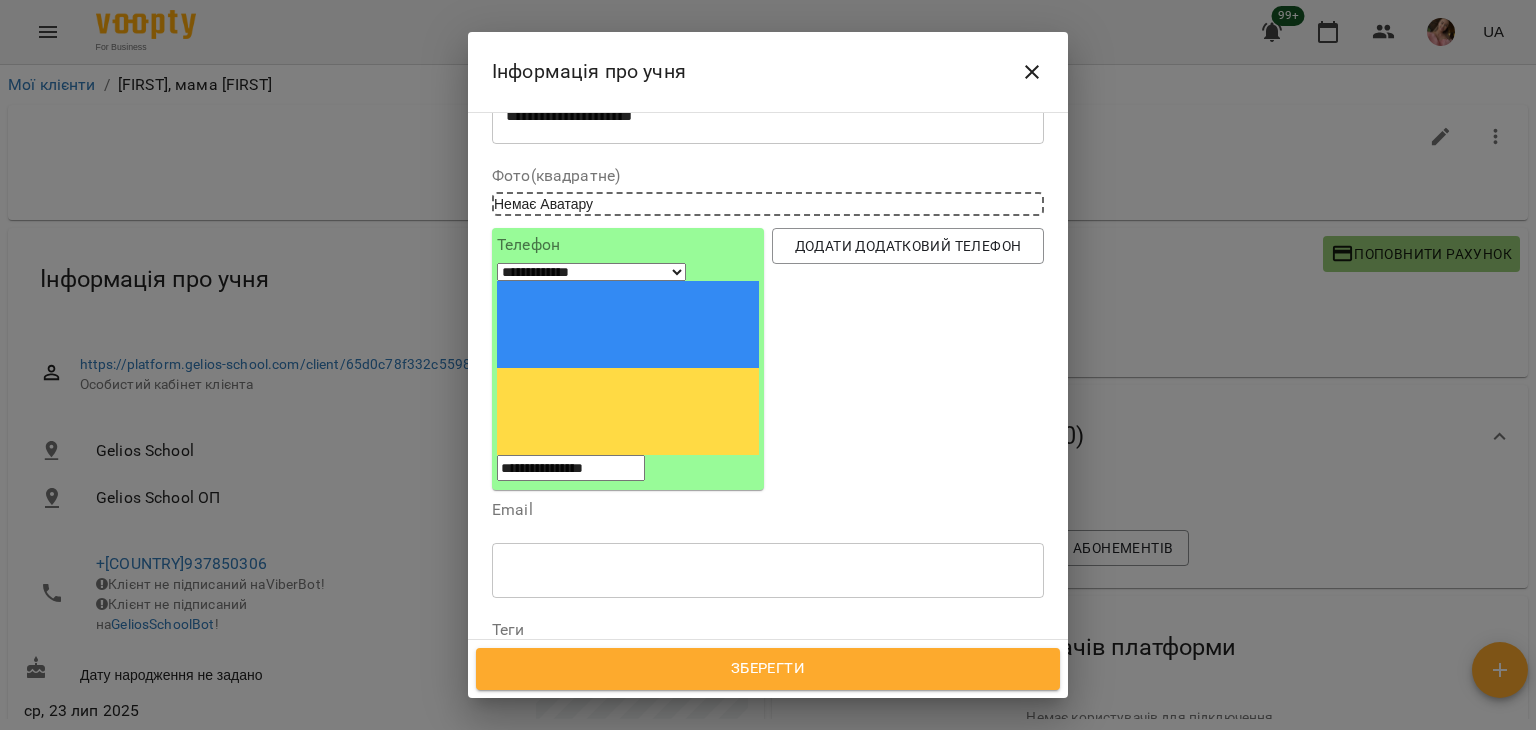 scroll, scrollTop: 300, scrollLeft: 0, axis: vertical 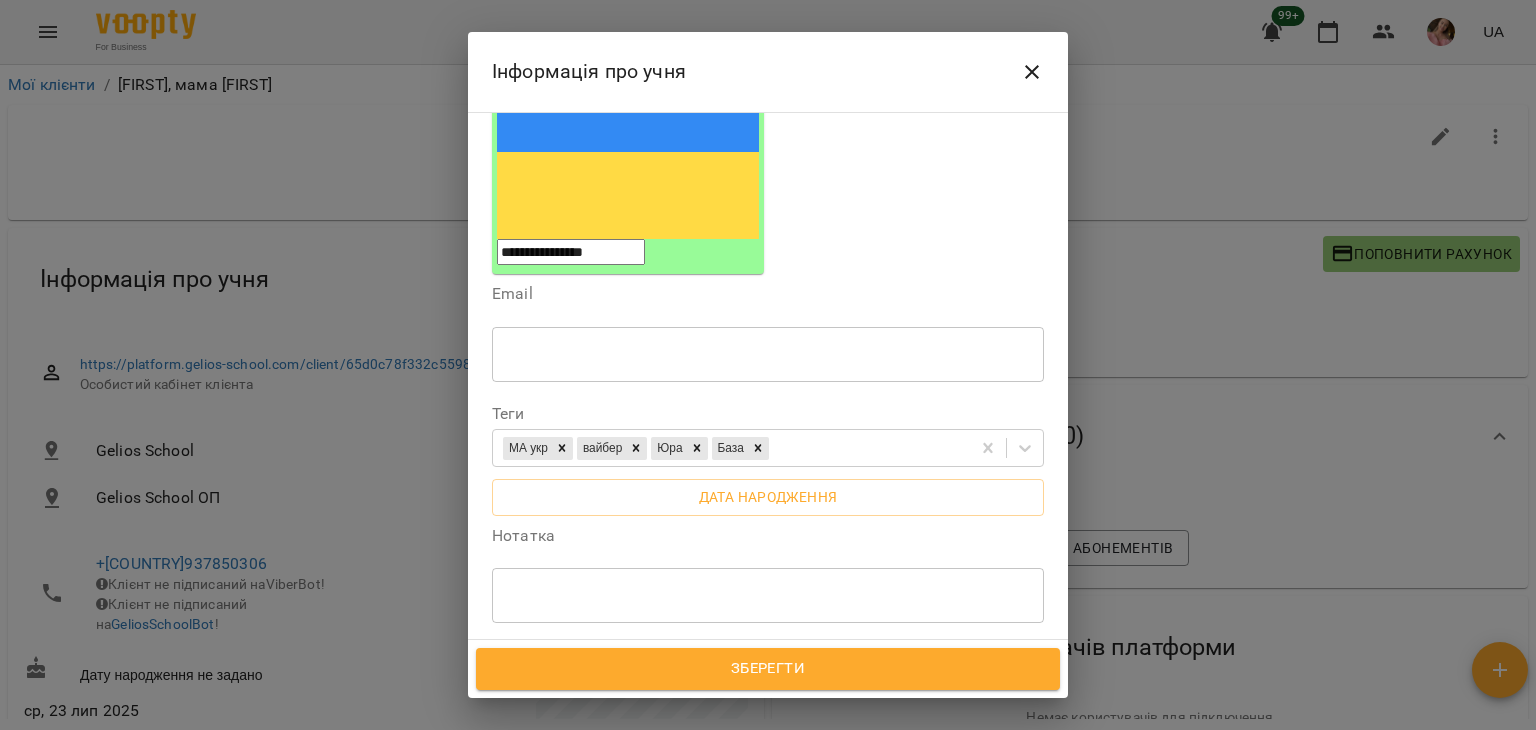click on "* ​" at bounding box center [768, 595] 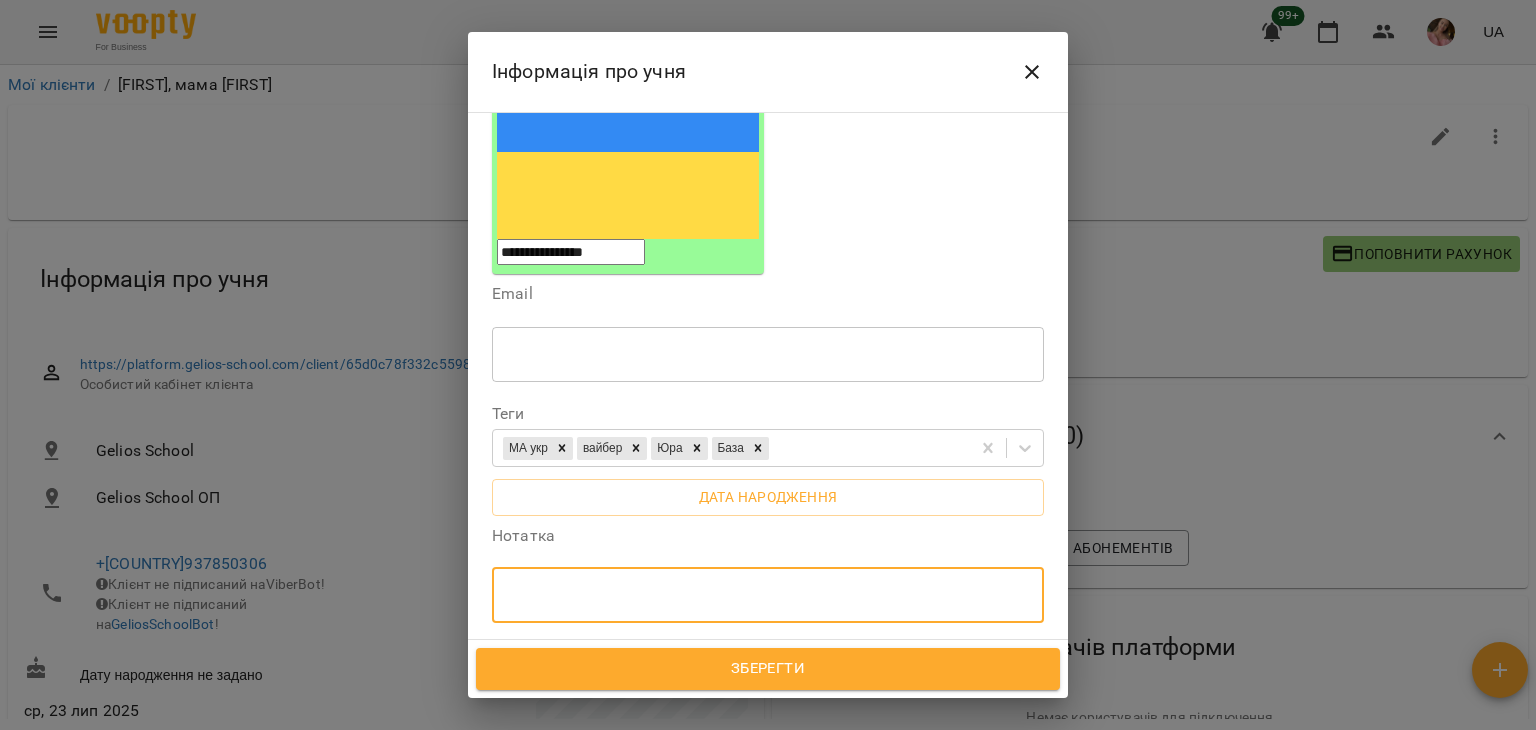 paste on "**********" 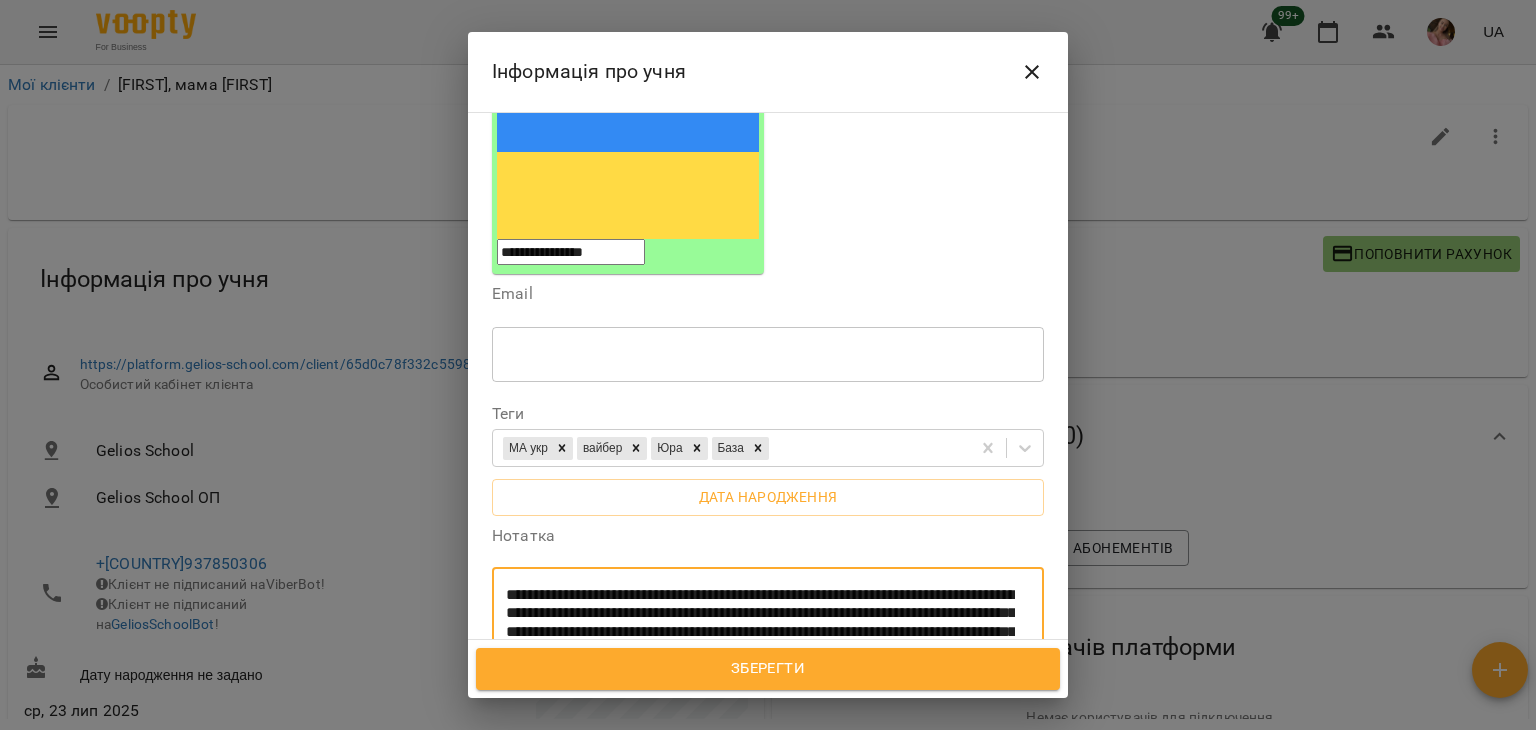 drag, startPoint x: 732, startPoint y: 445, endPoint x: 901, endPoint y: 434, distance: 169.3576 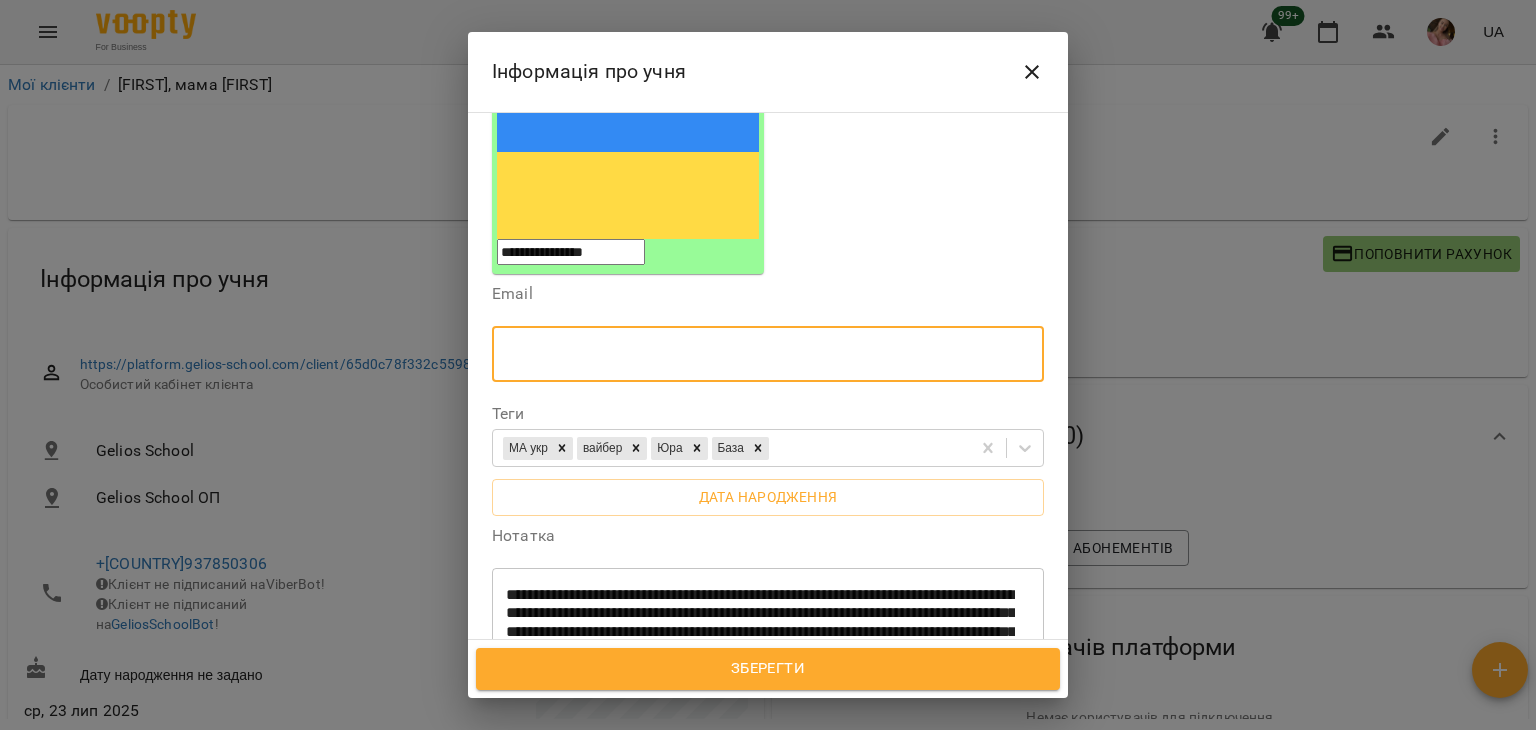 click at bounding box center (768, 354) 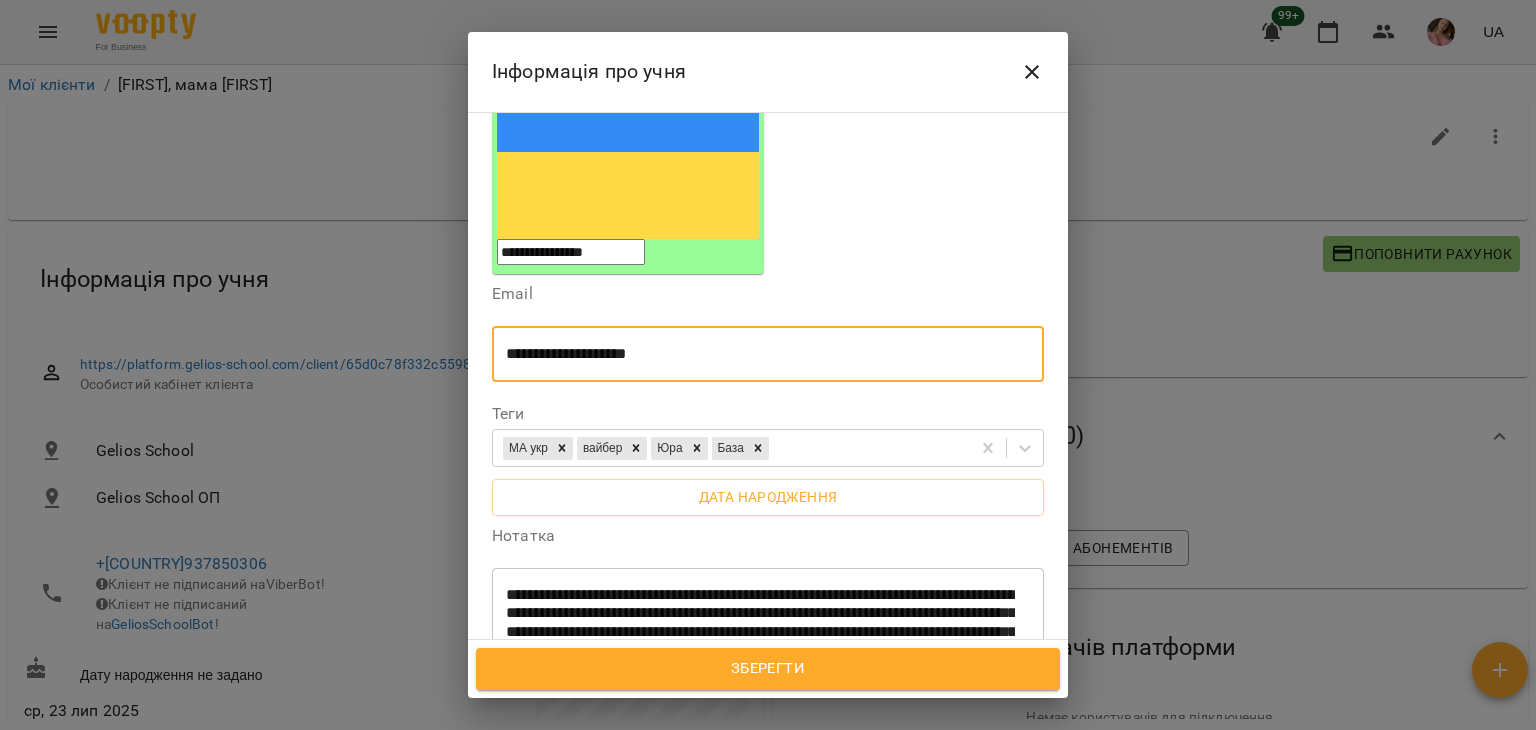 type on "**********" 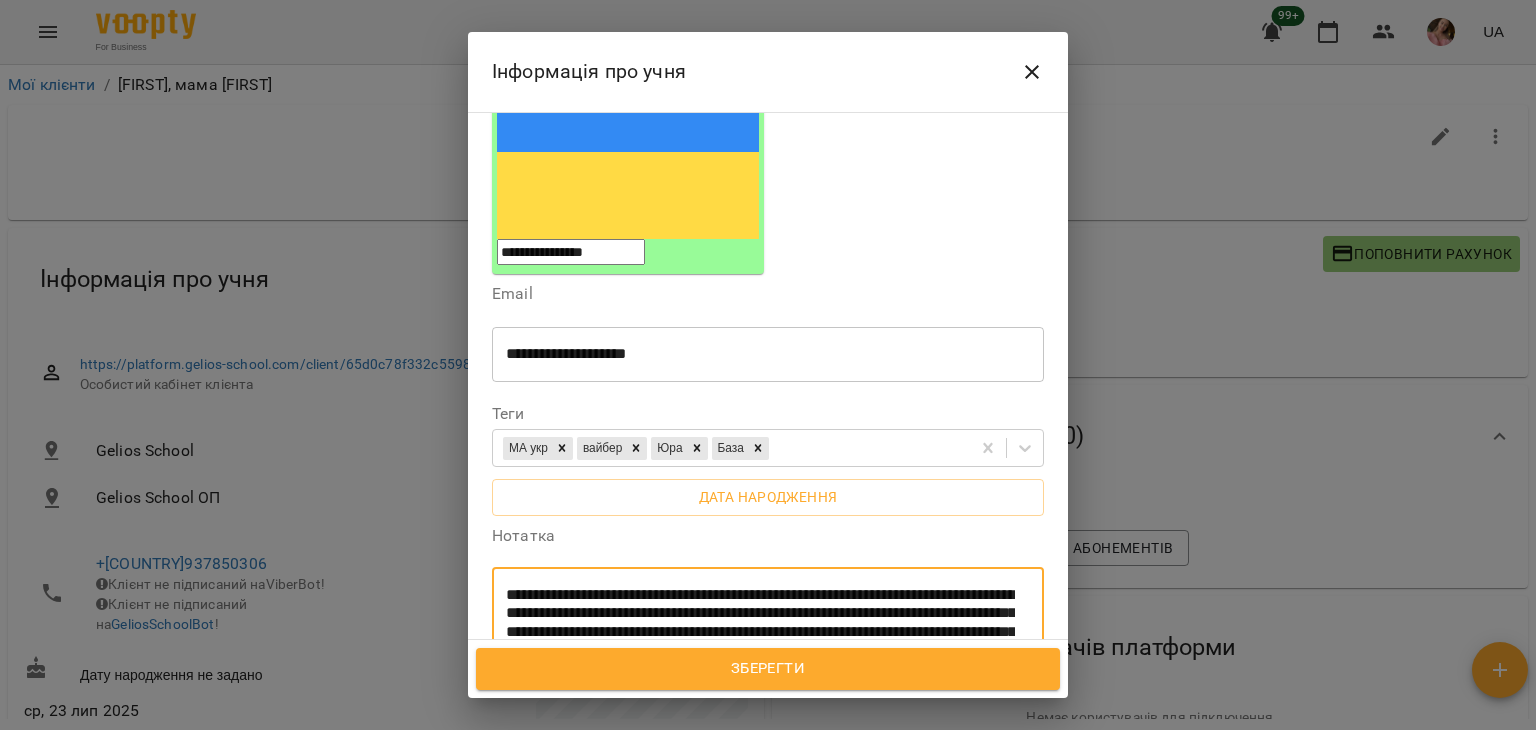 drag, startPoint x: 884, startPoint y: 425, endPoint x: 1005, endPoint y: 429, distance: 121.0661 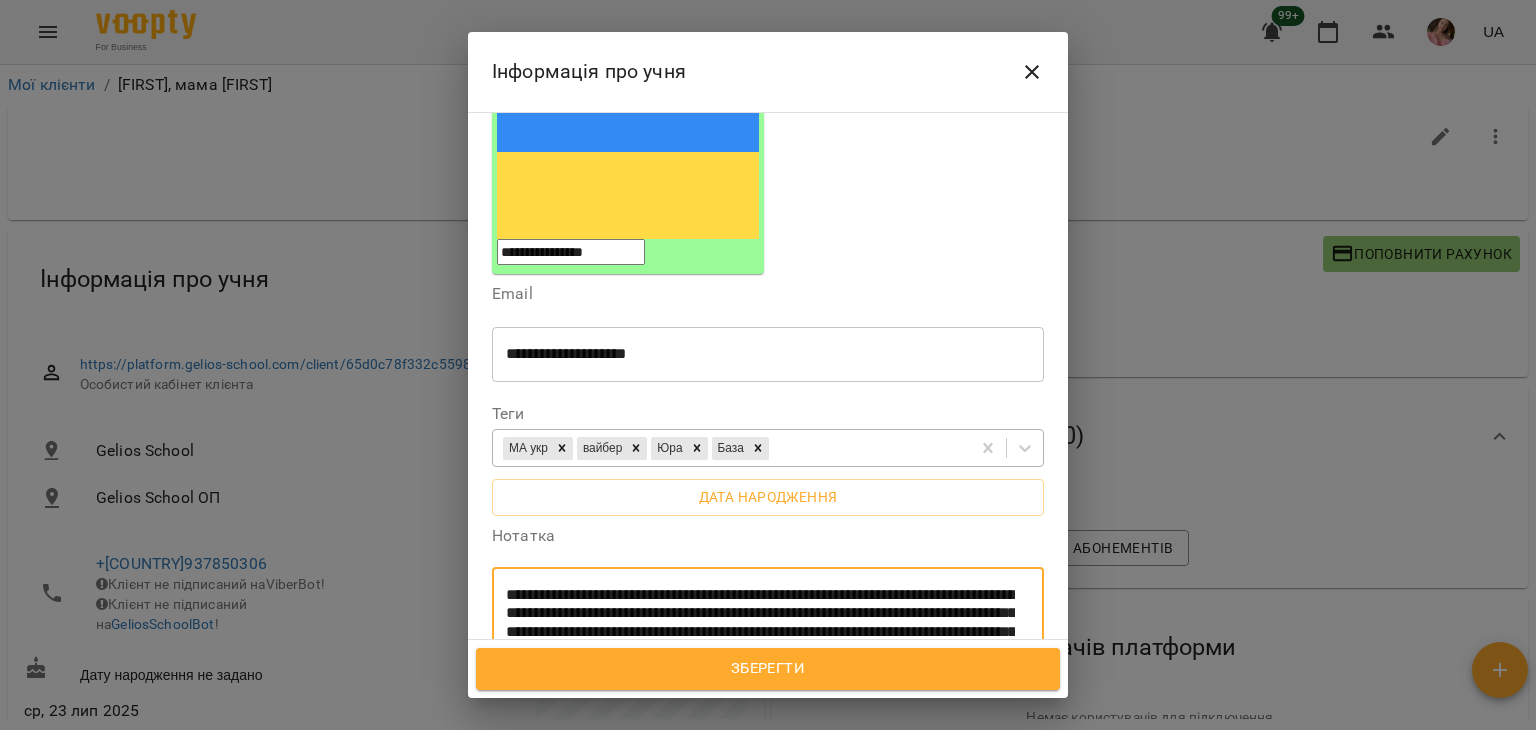 scroll, scrollTop: 0, scrollLeft: 0, axis: both 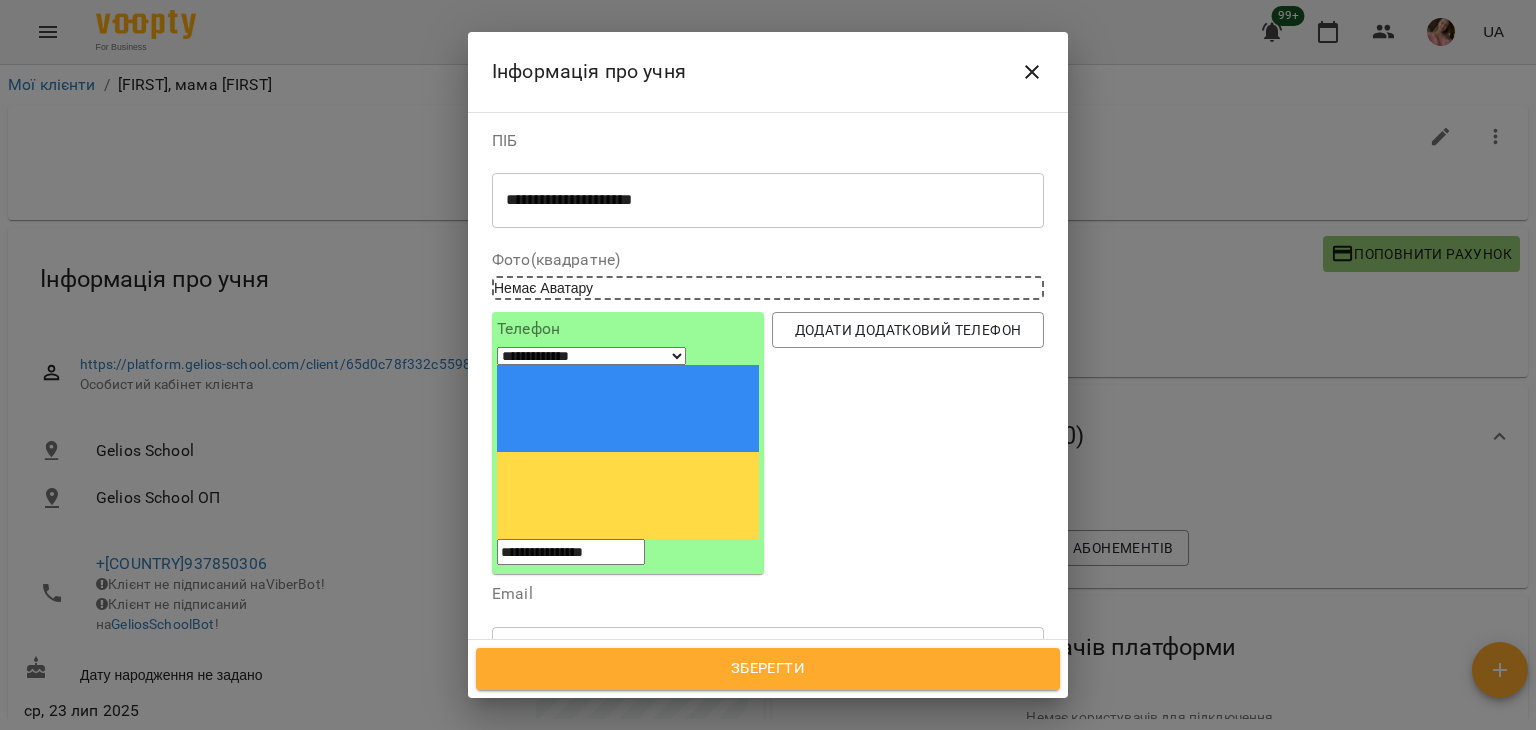 drag, startPoint x: 687, startPoint y: 211, endPoint x: 460, endPoint y: 212, distance: 227.0022 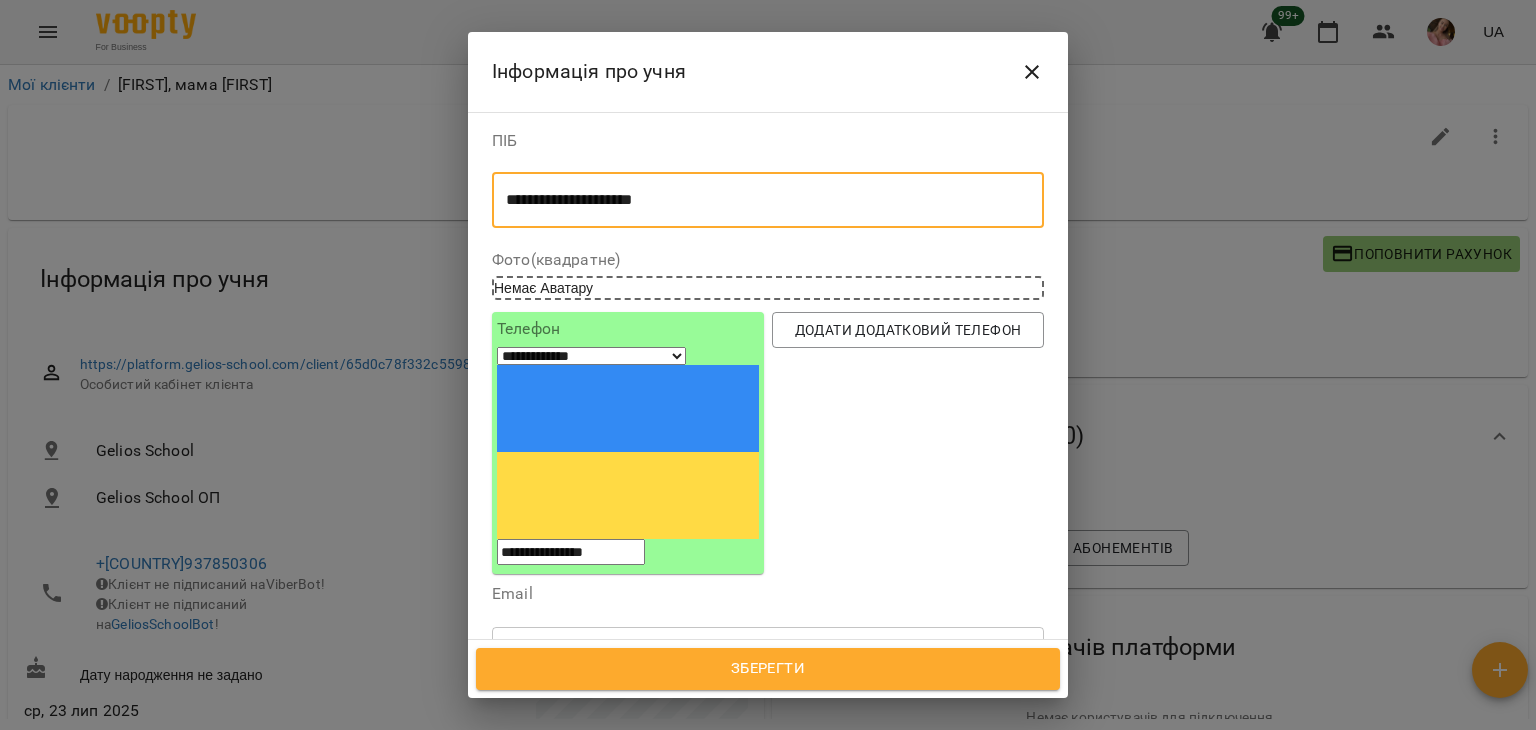 click on "**********" at bounding box center (760, 200) 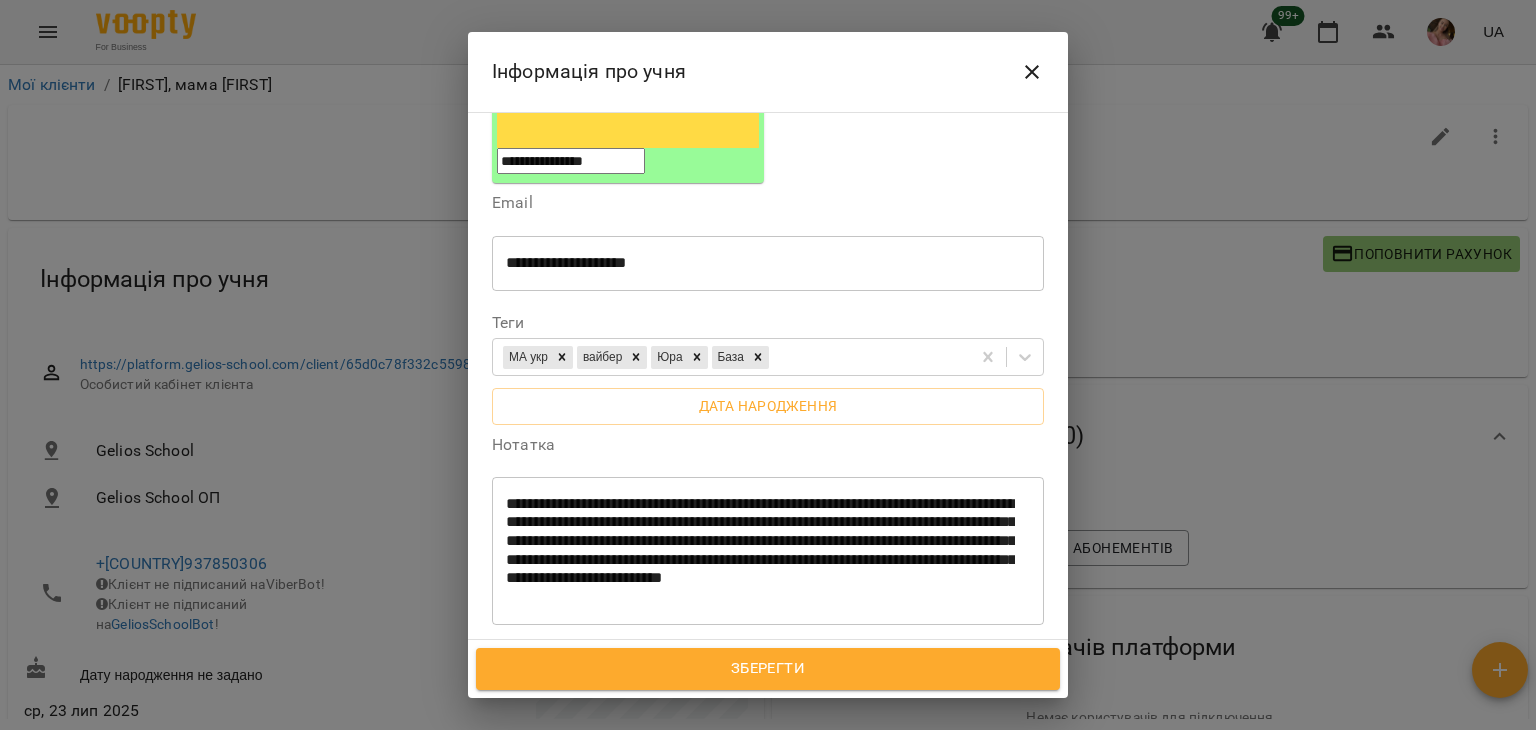 scroll, scrollTop: 500, scrollLeft: 0, axis: vertical 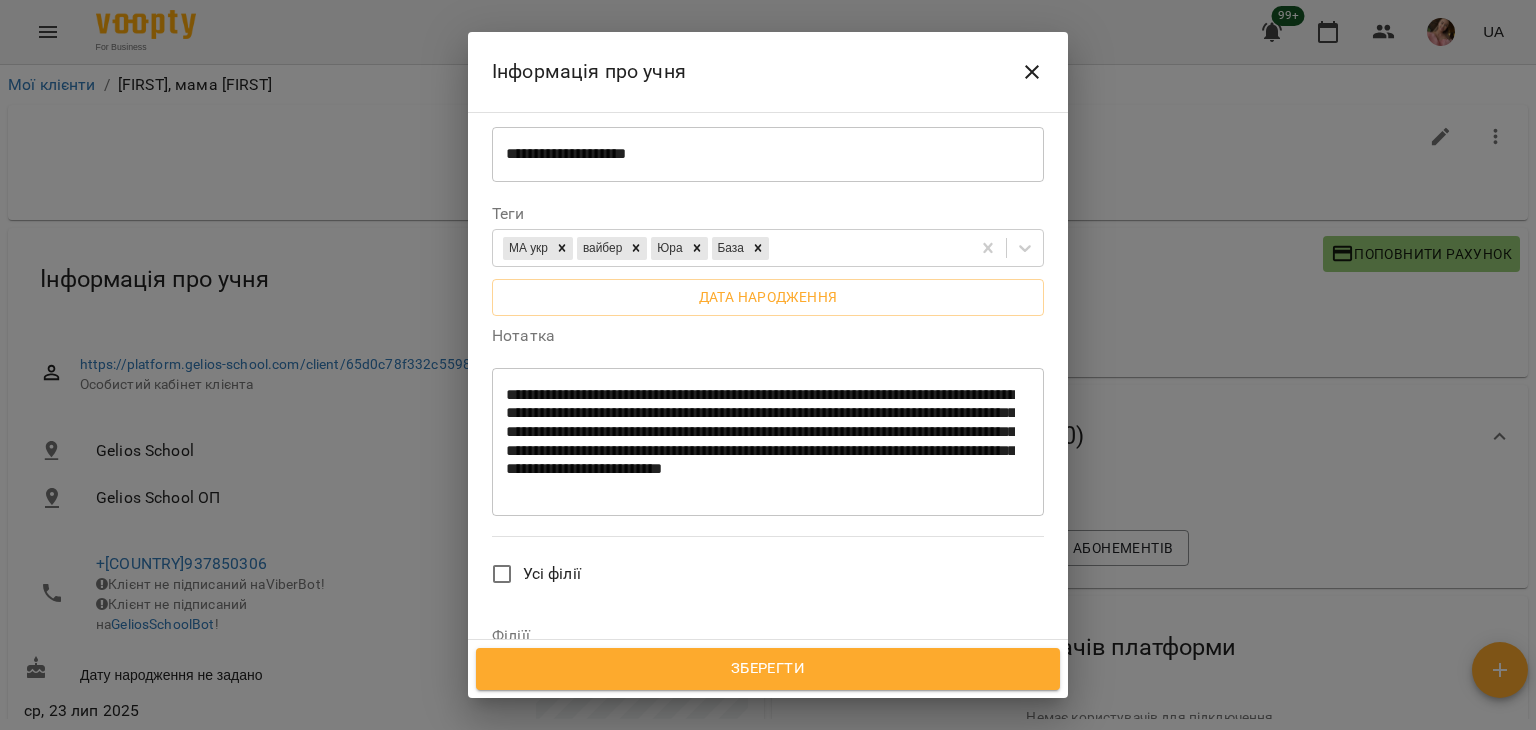 type on "**********" 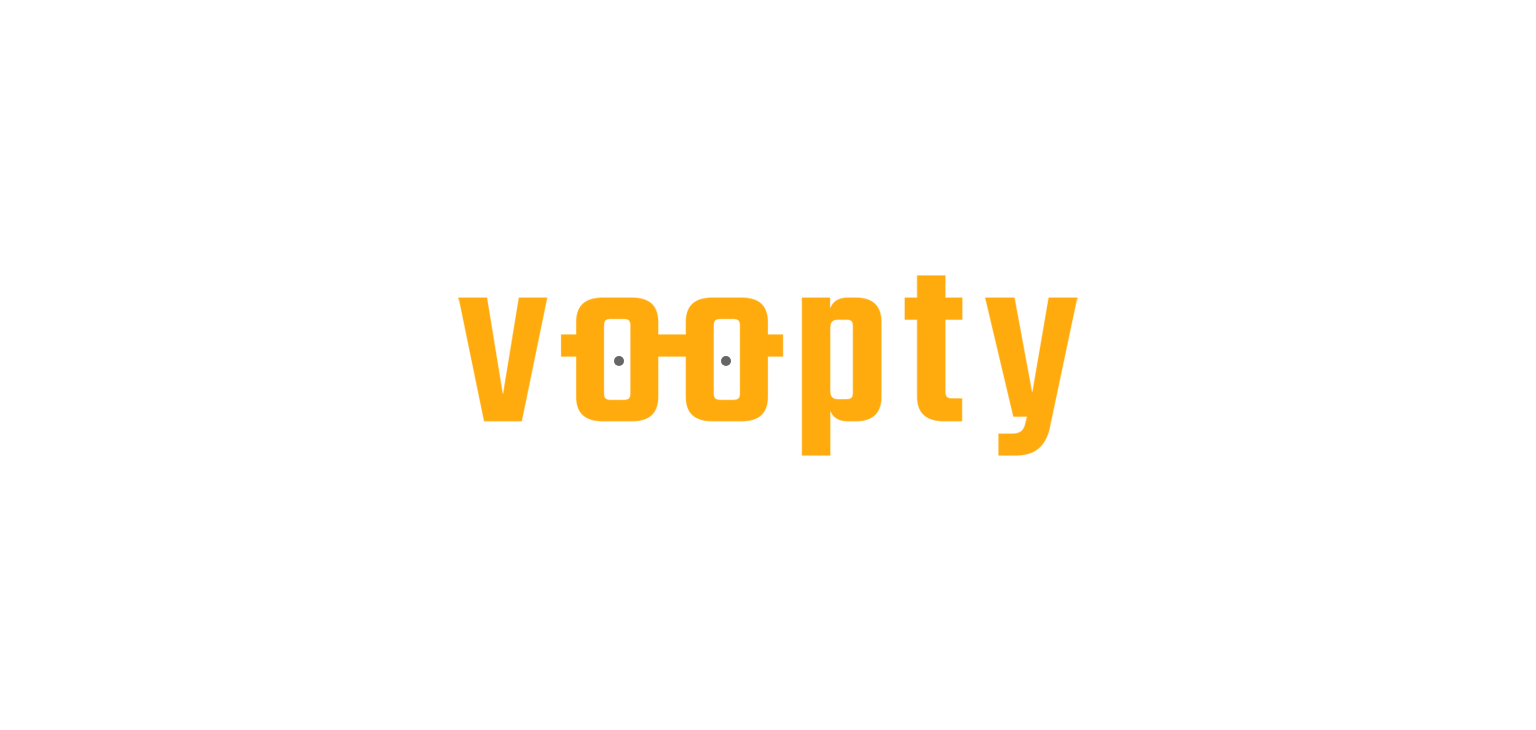 scroll, scrollTop: 0, scrollLeft: 0, axis: both 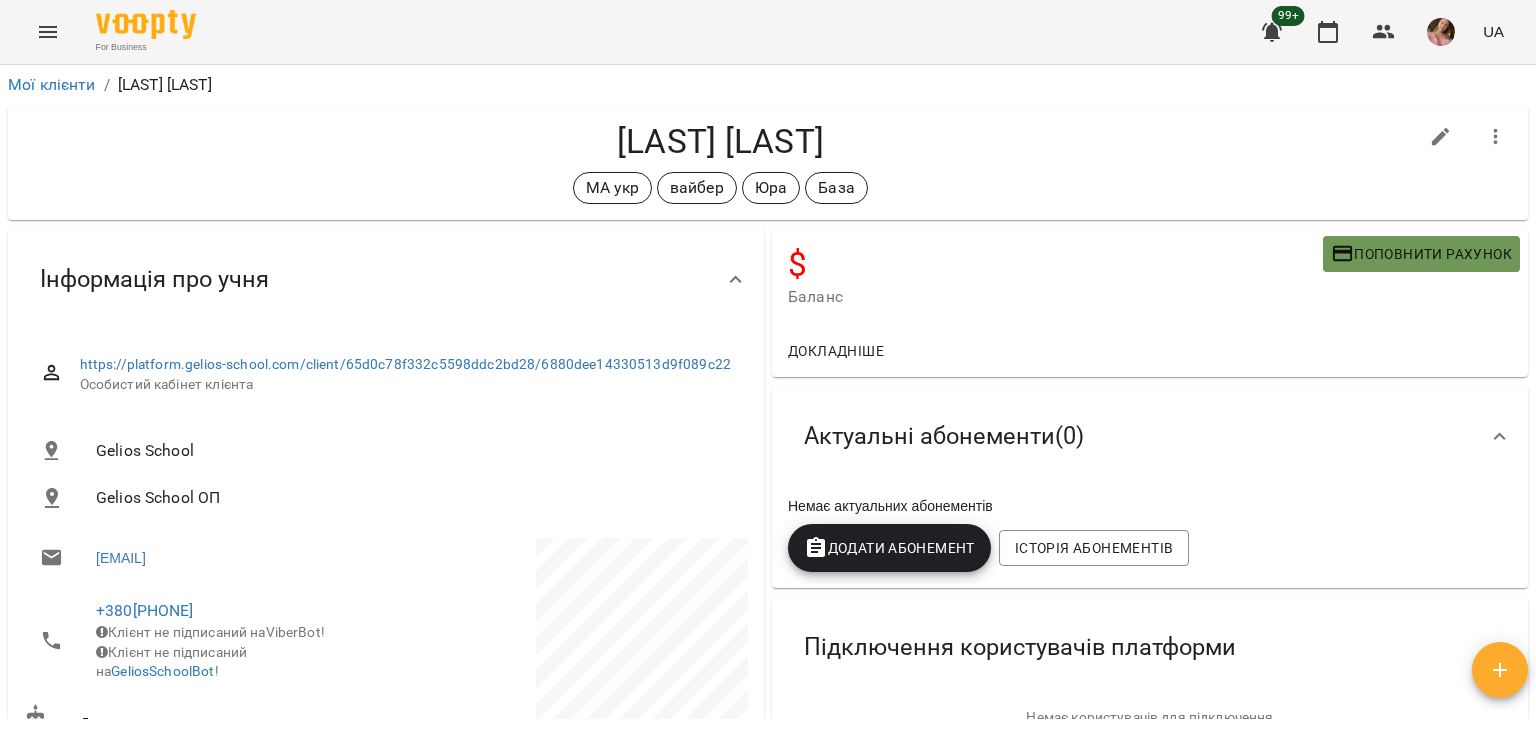 click on "Поповнити рахунок" at bounding box center (1421, 254) 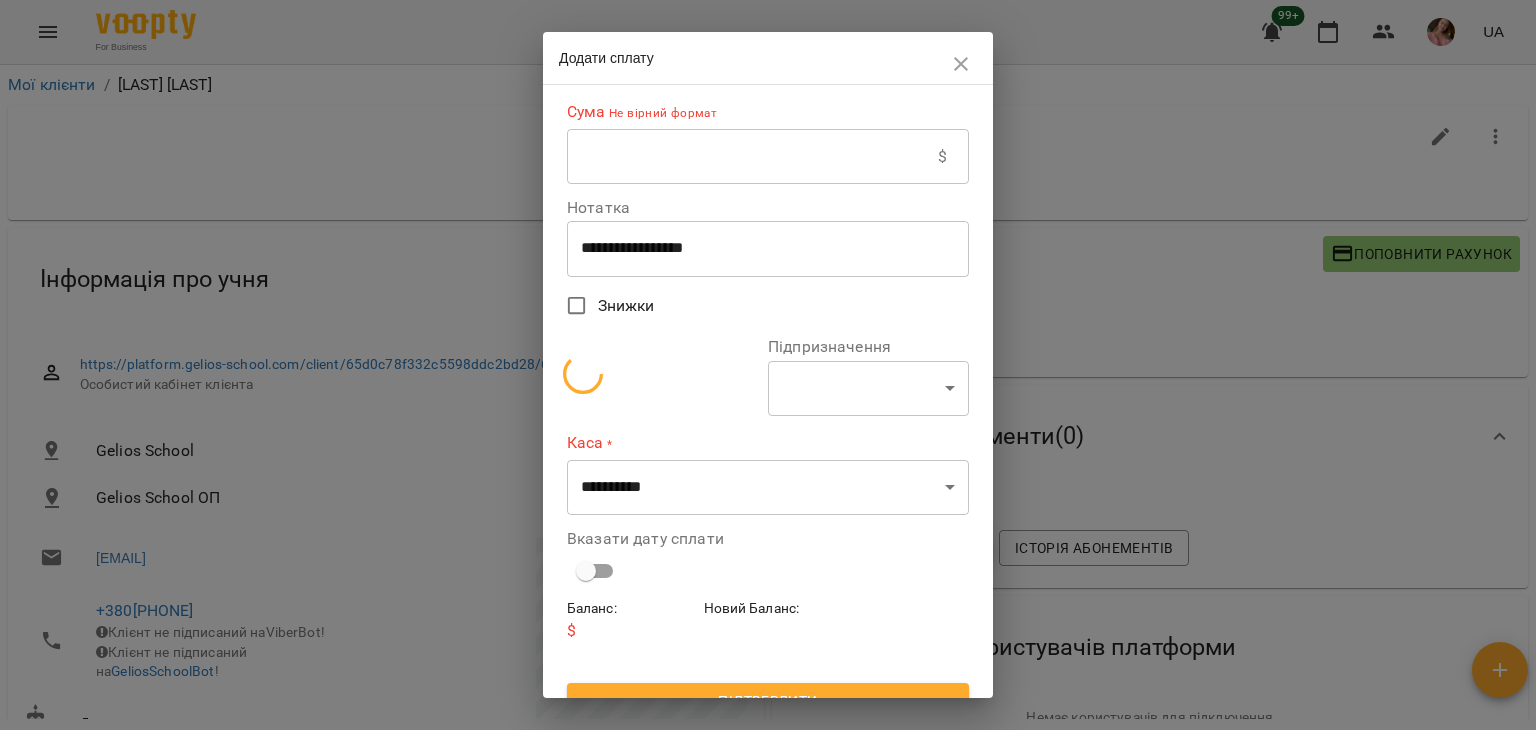 click at bounding box center (752, 157) 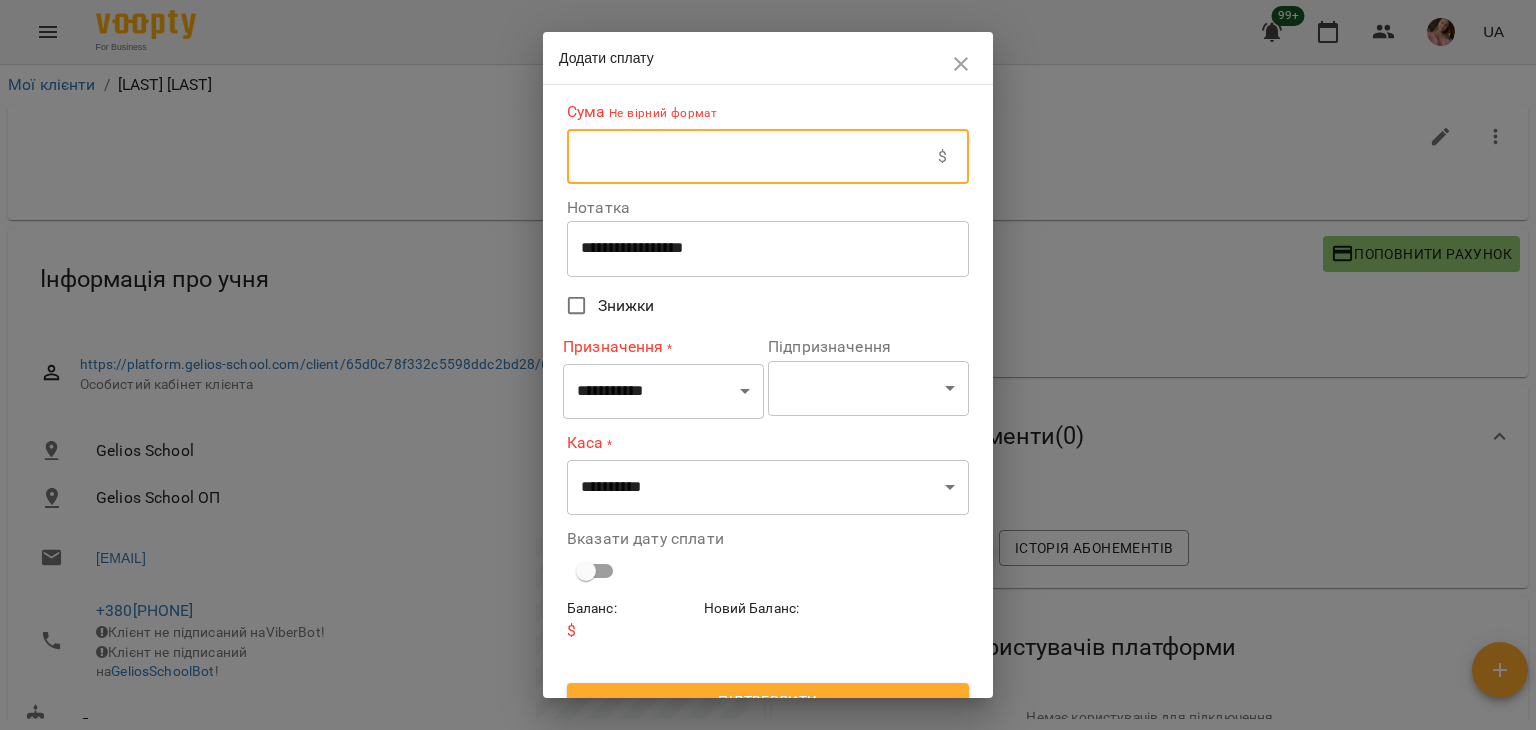 type on "*****" 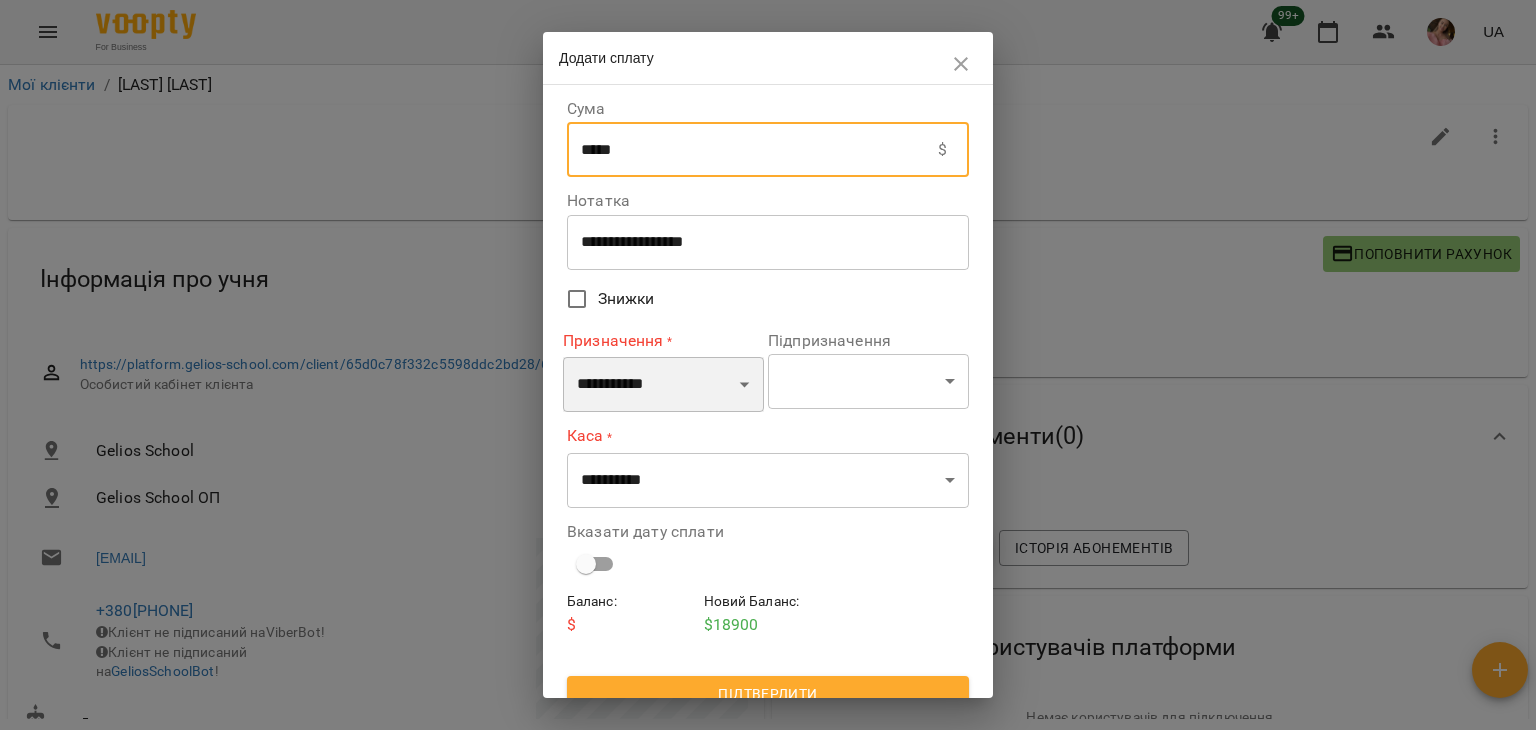 drag, startPoint x: 712, startPoint y: 376, endPoint x: 710, endPoint y: 389, distance: 13.152946 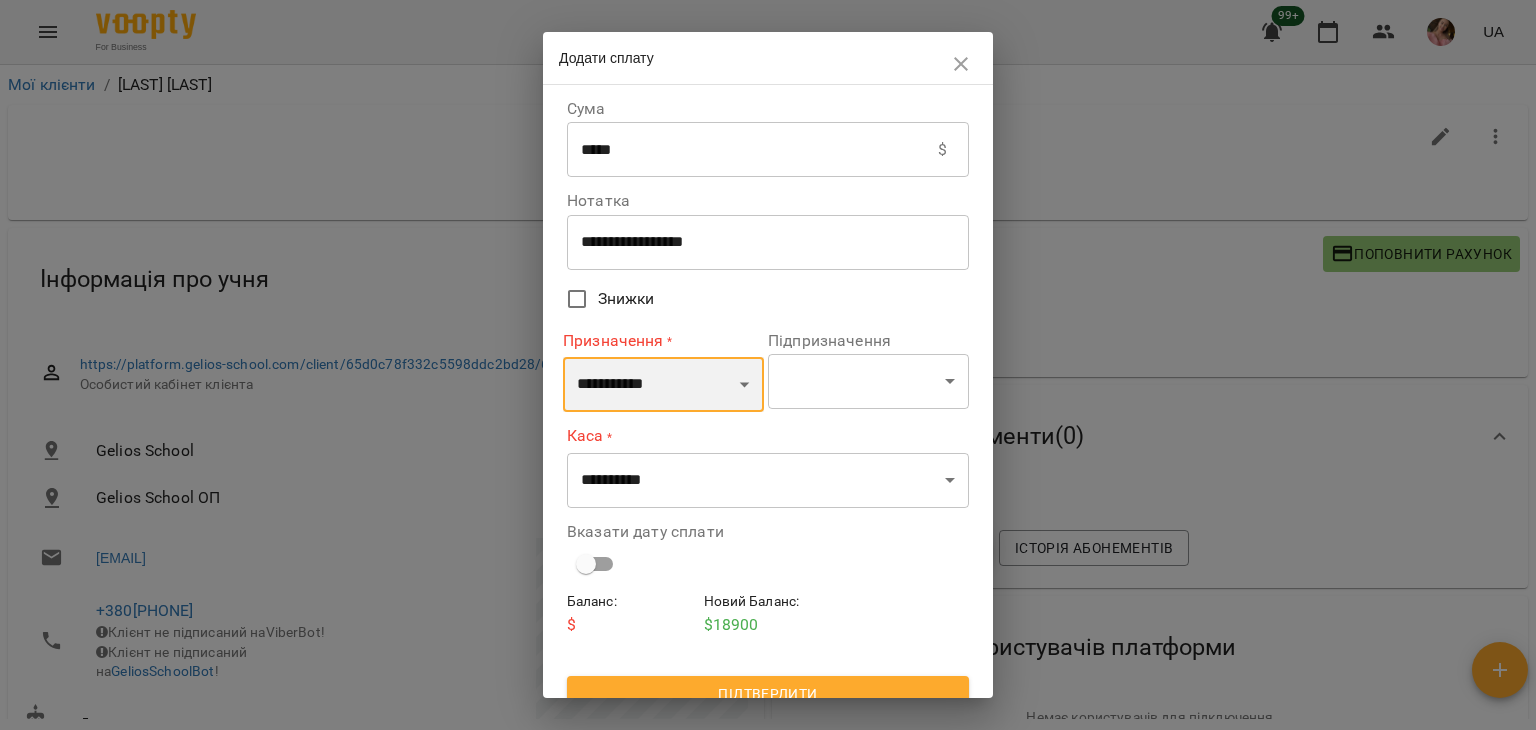 select on "*********" 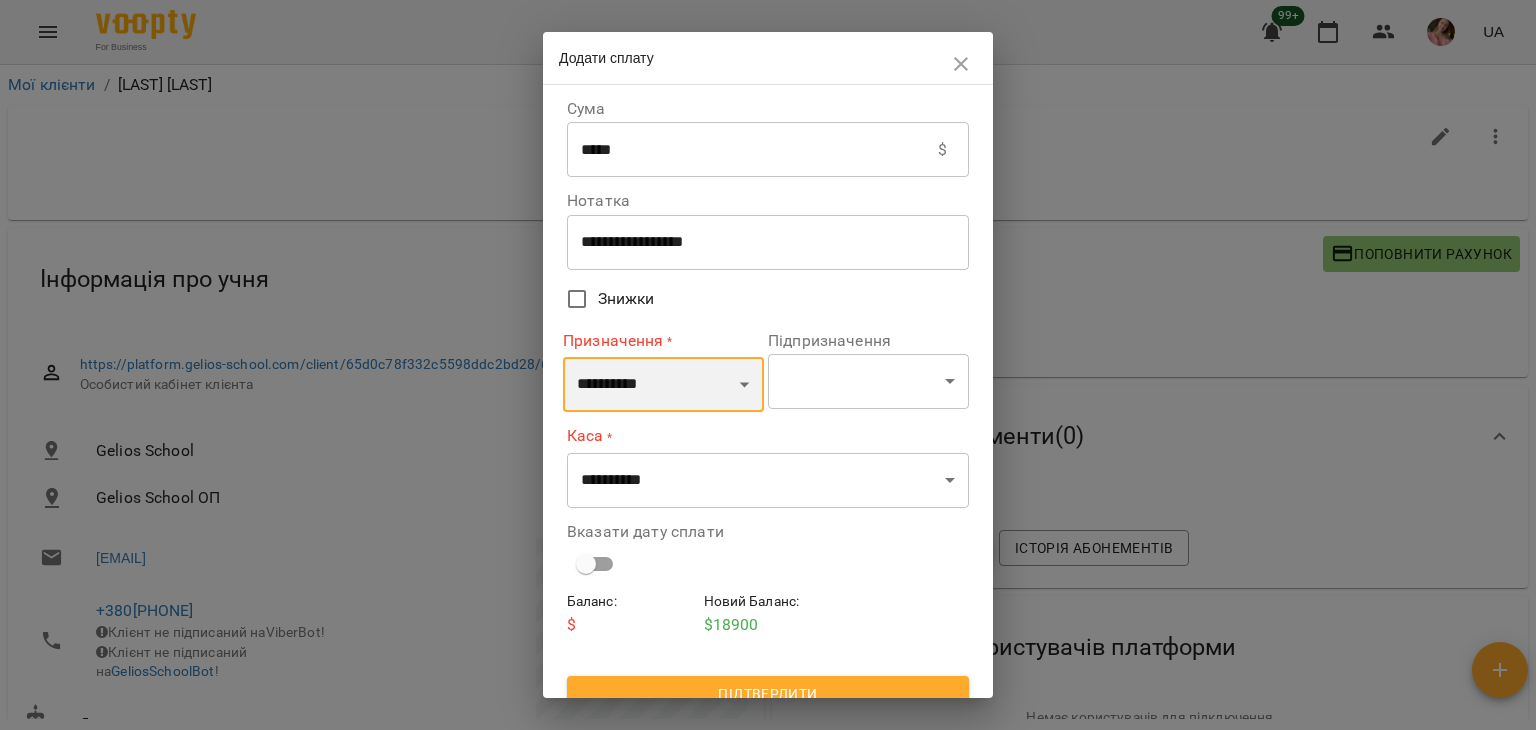 click on "**********" at bounding box center [663, 385] 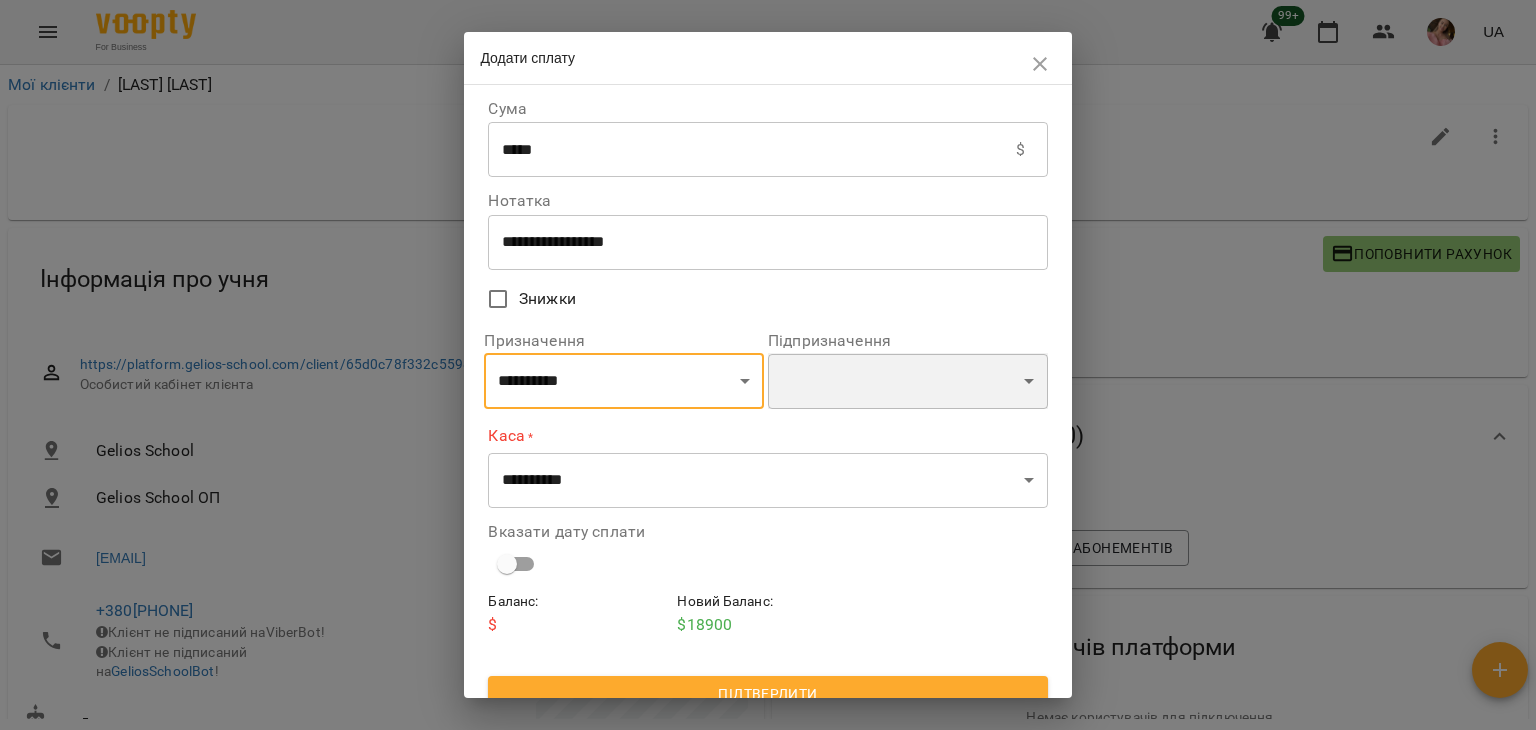 click on "**********" at bounding box center [908, 381] 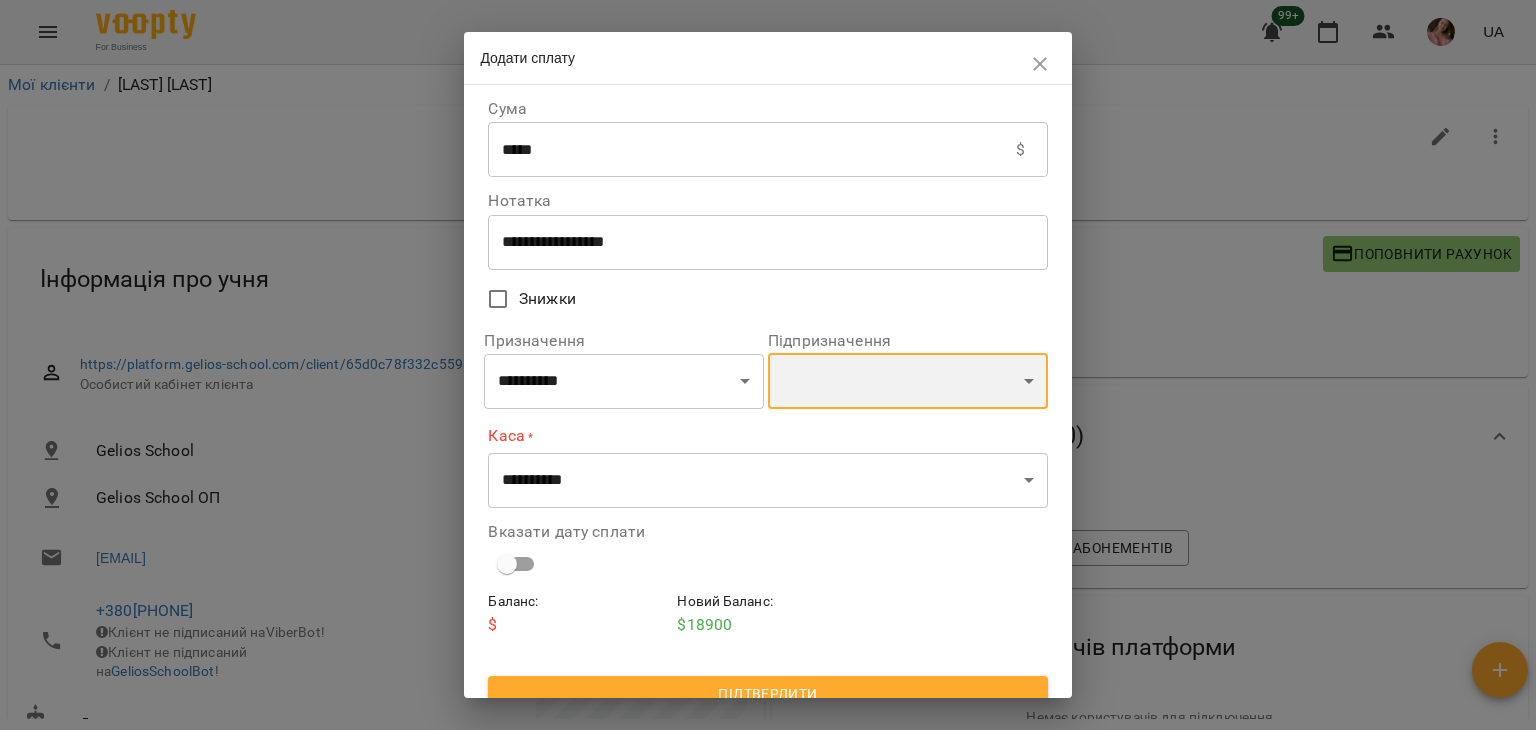select on "**********" 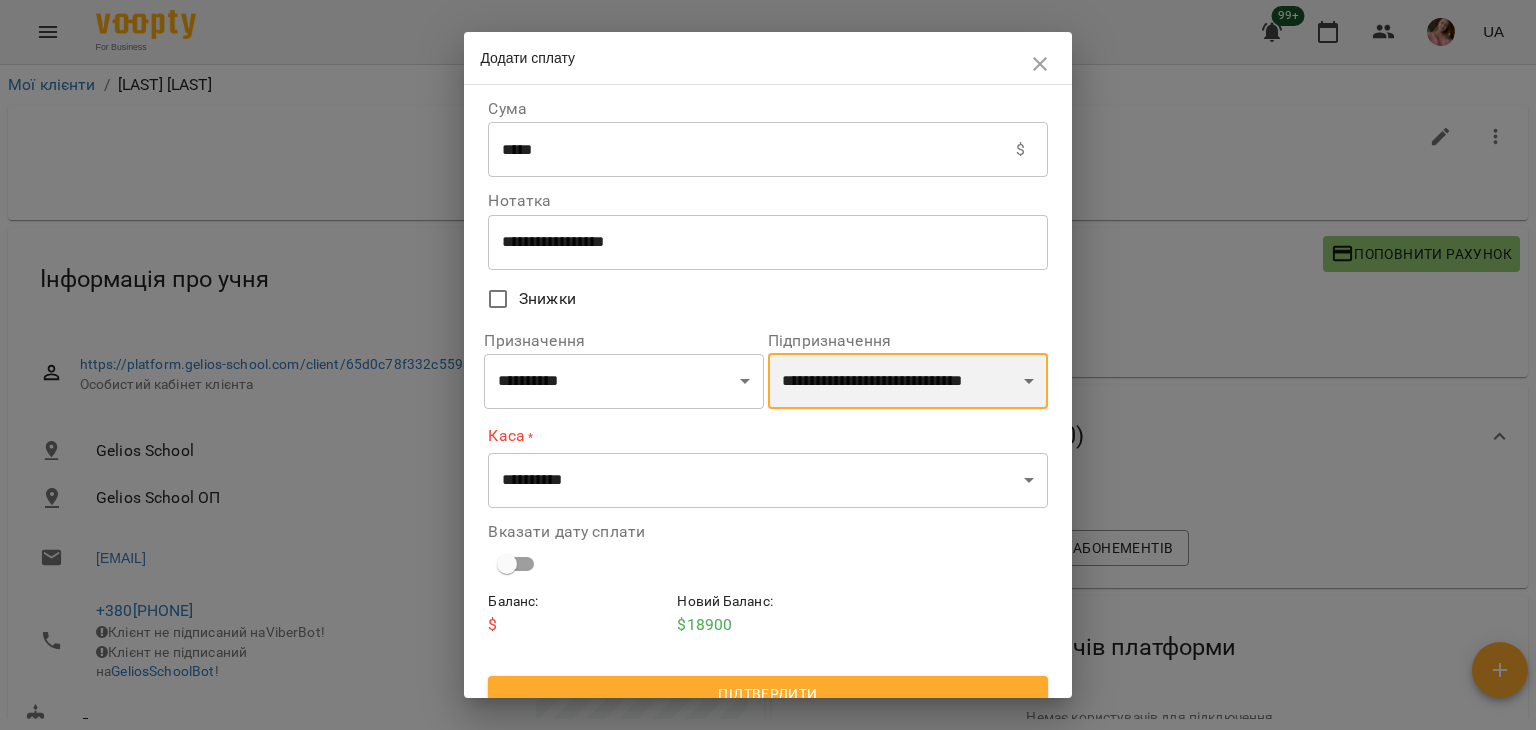 click on "**********" at bounding box center (908, 381) 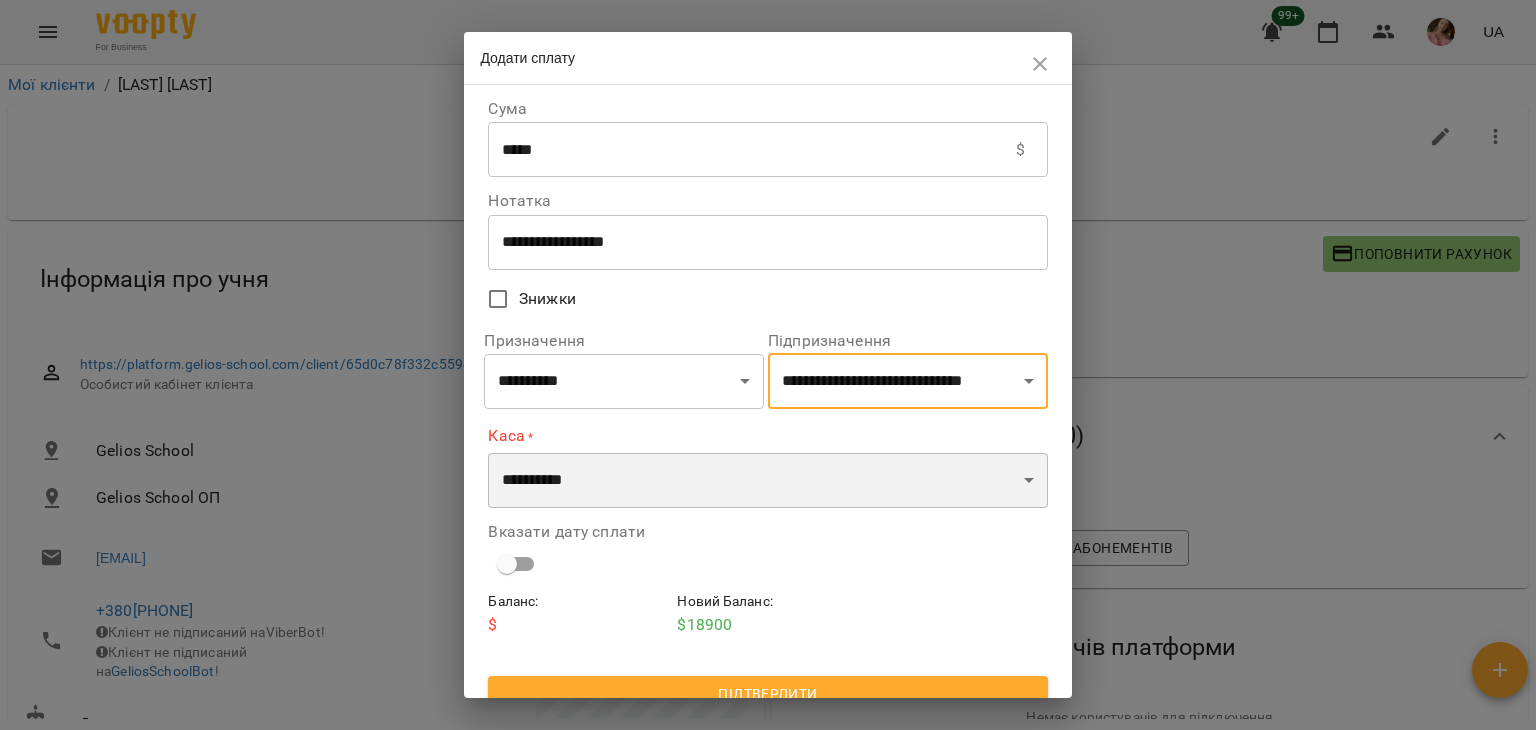 click on "**********" at bounding box center [767, 481] 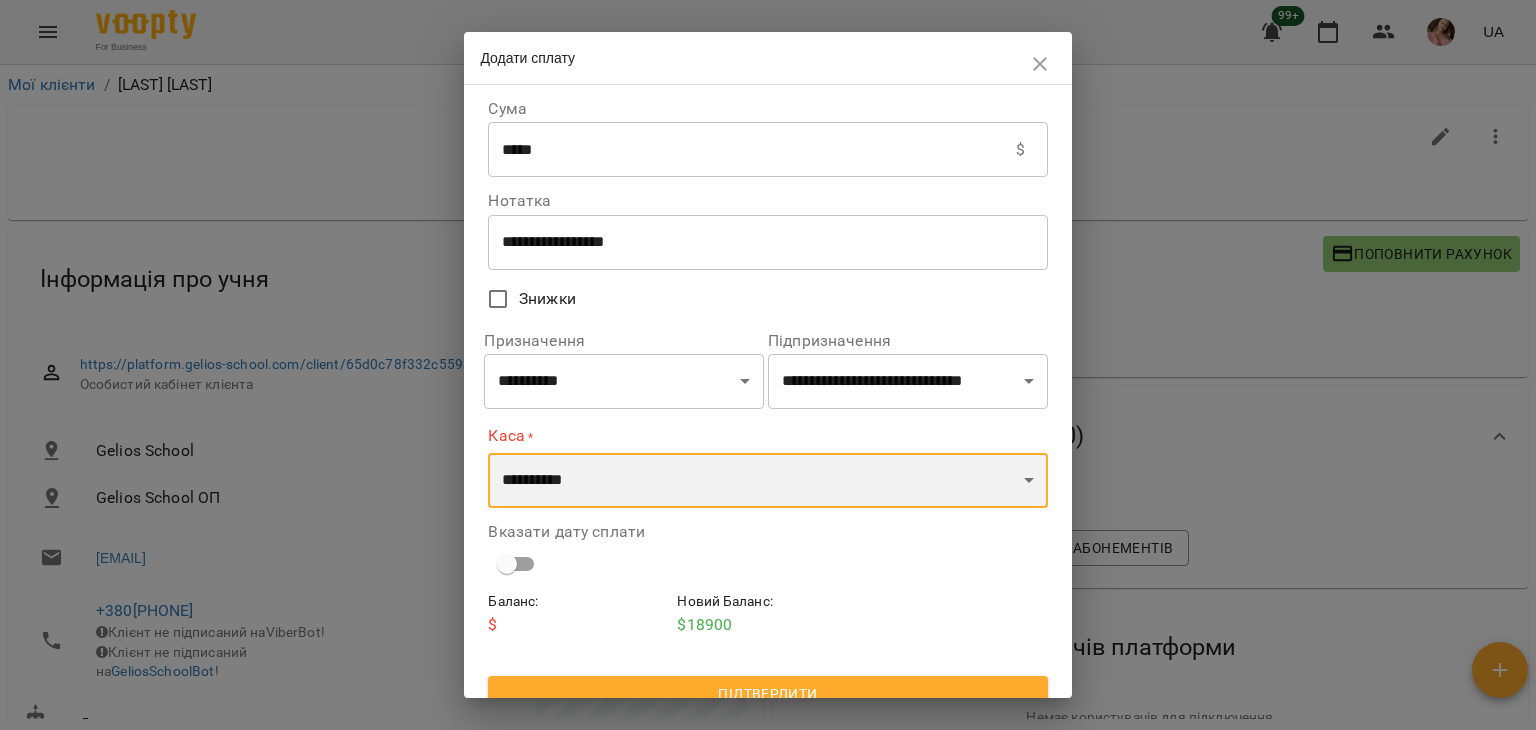 select on "****" 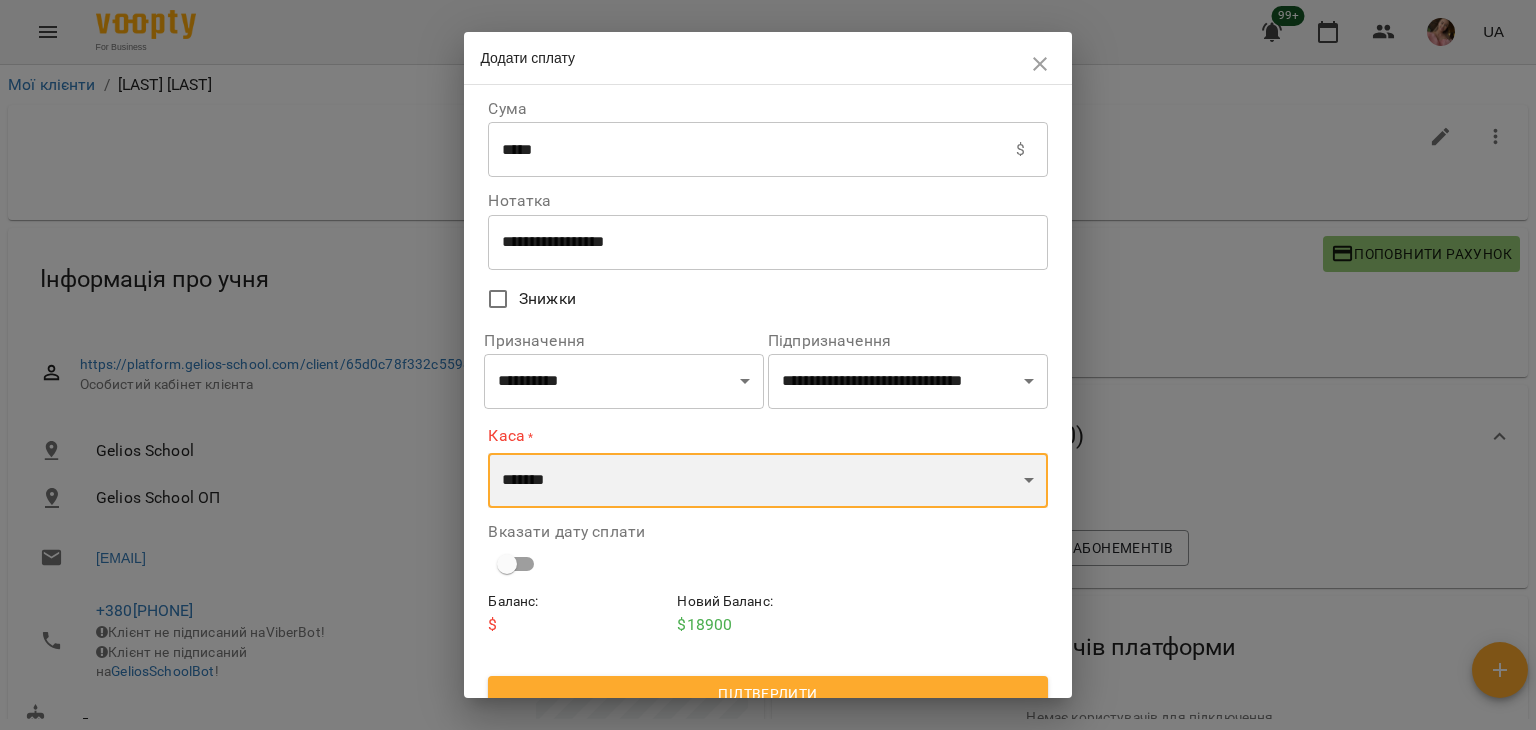click on "**********" at bounding box center [767, 481] 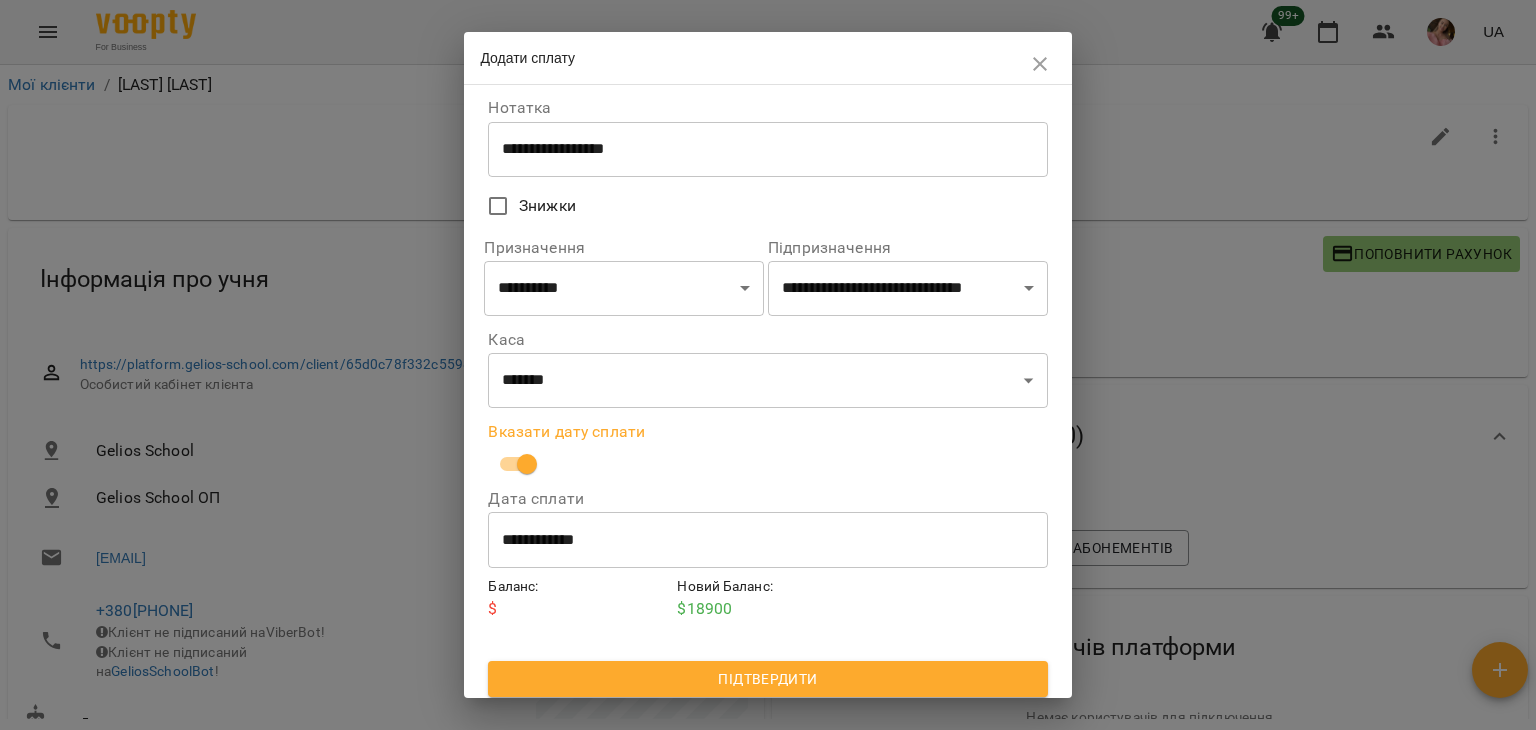 scroll, scrollTop: 102, scrollLeft: 0, axis: vertical 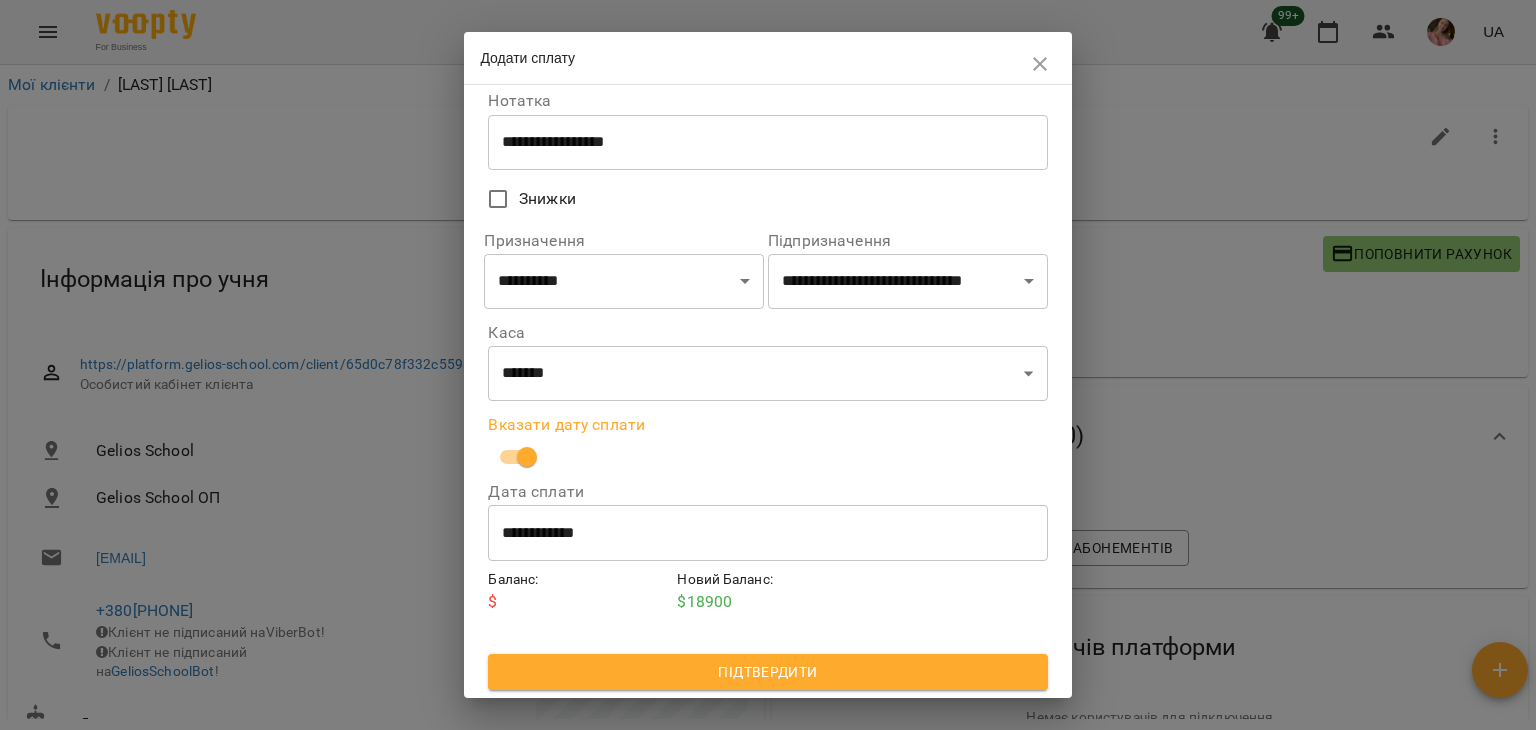 click on "Підтвердити" at bounding box center [767, 672] 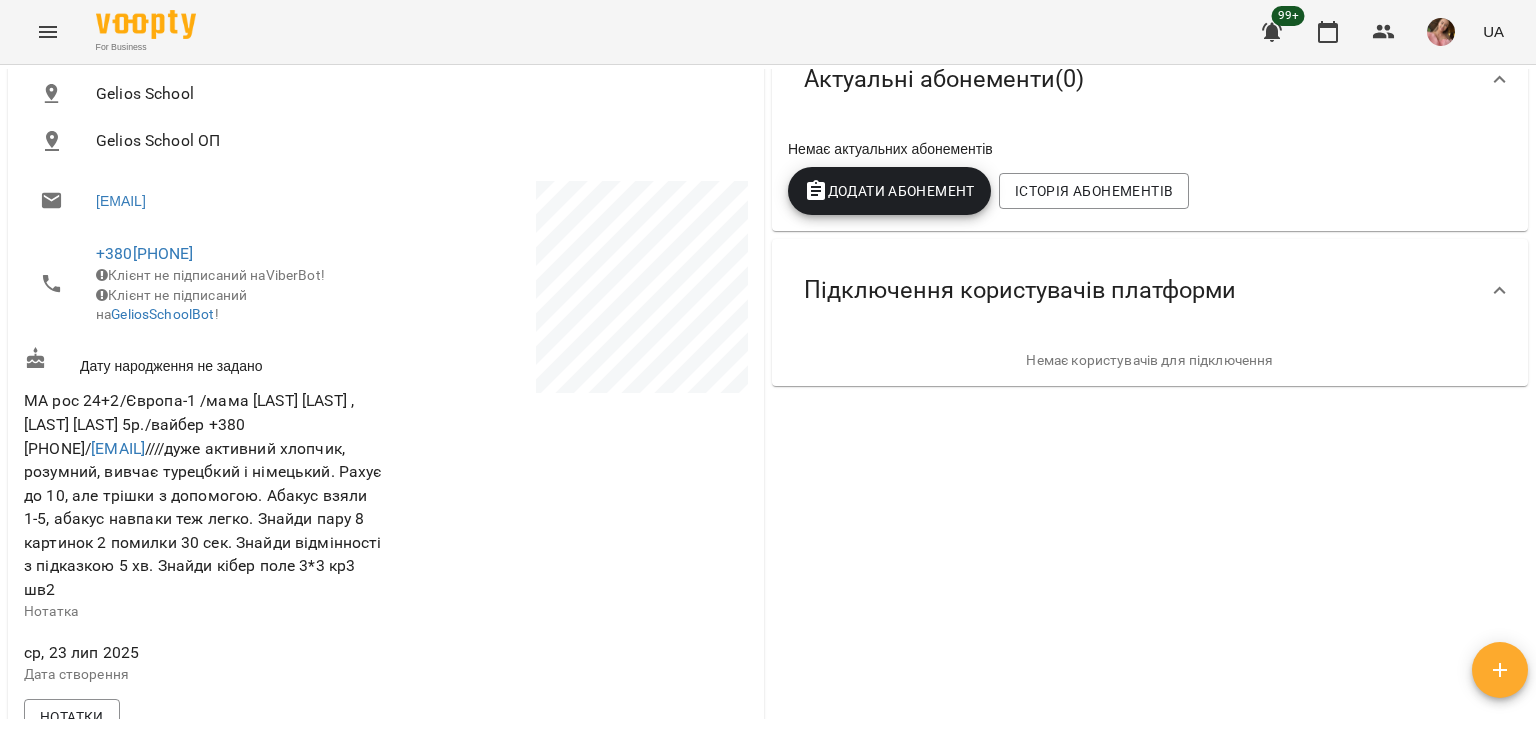 scroll, scrollTop: 500, scrollLeft: 0, axis: vertical 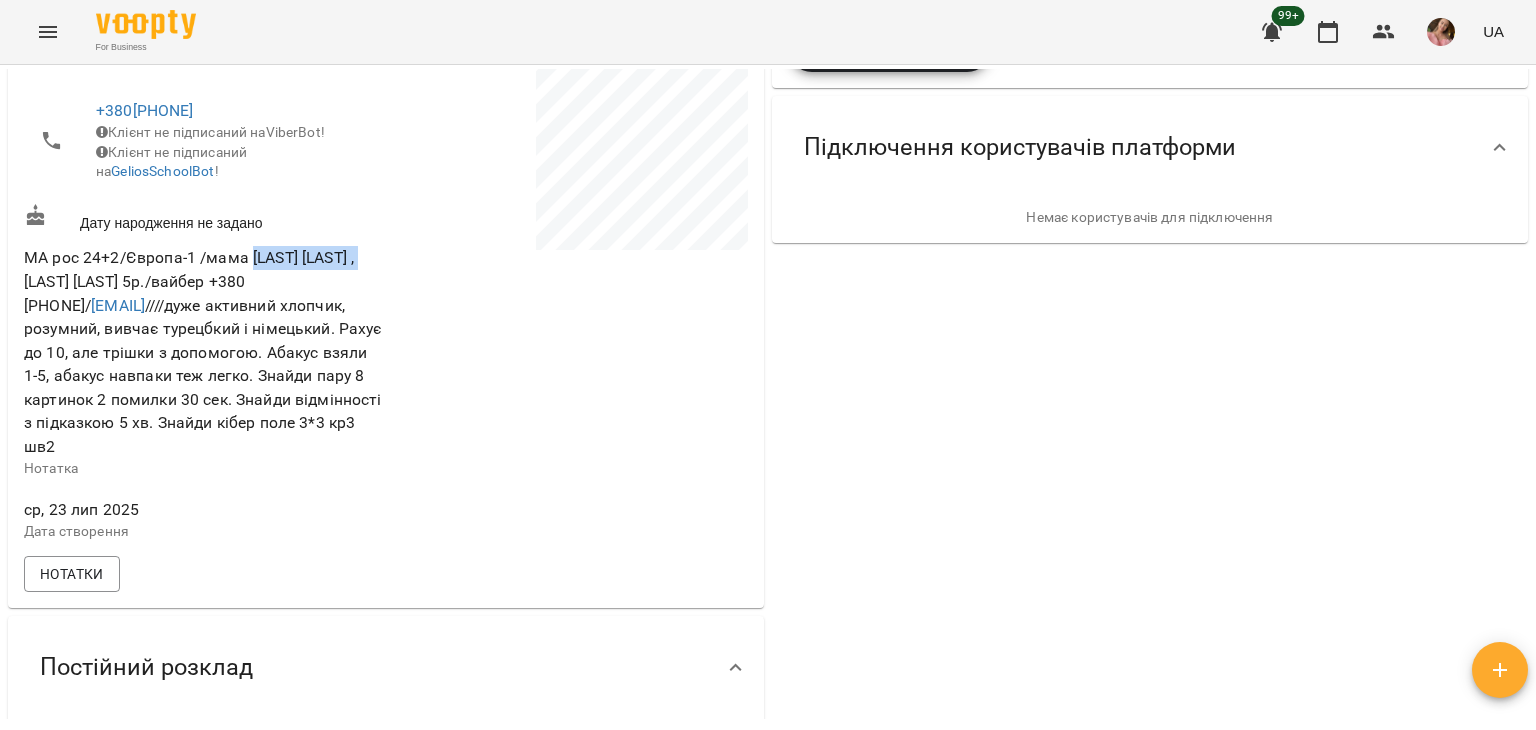drag, startPoint x: 252, startPoint y: 274, endPoint x: 95, endPoint y: 296, distance: 158.5339 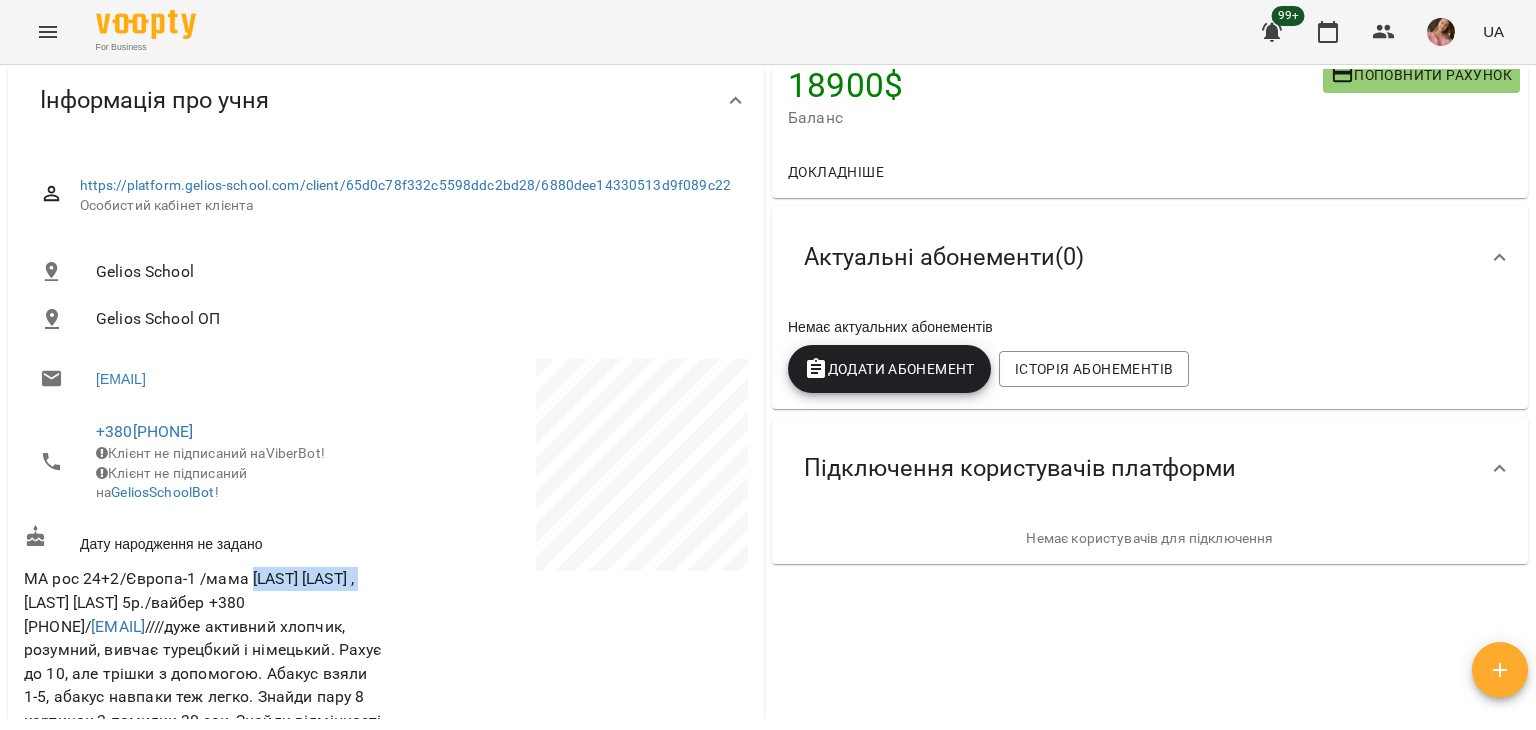 scroll, scrollTop: 0, scrollLeft: 0, axis: both 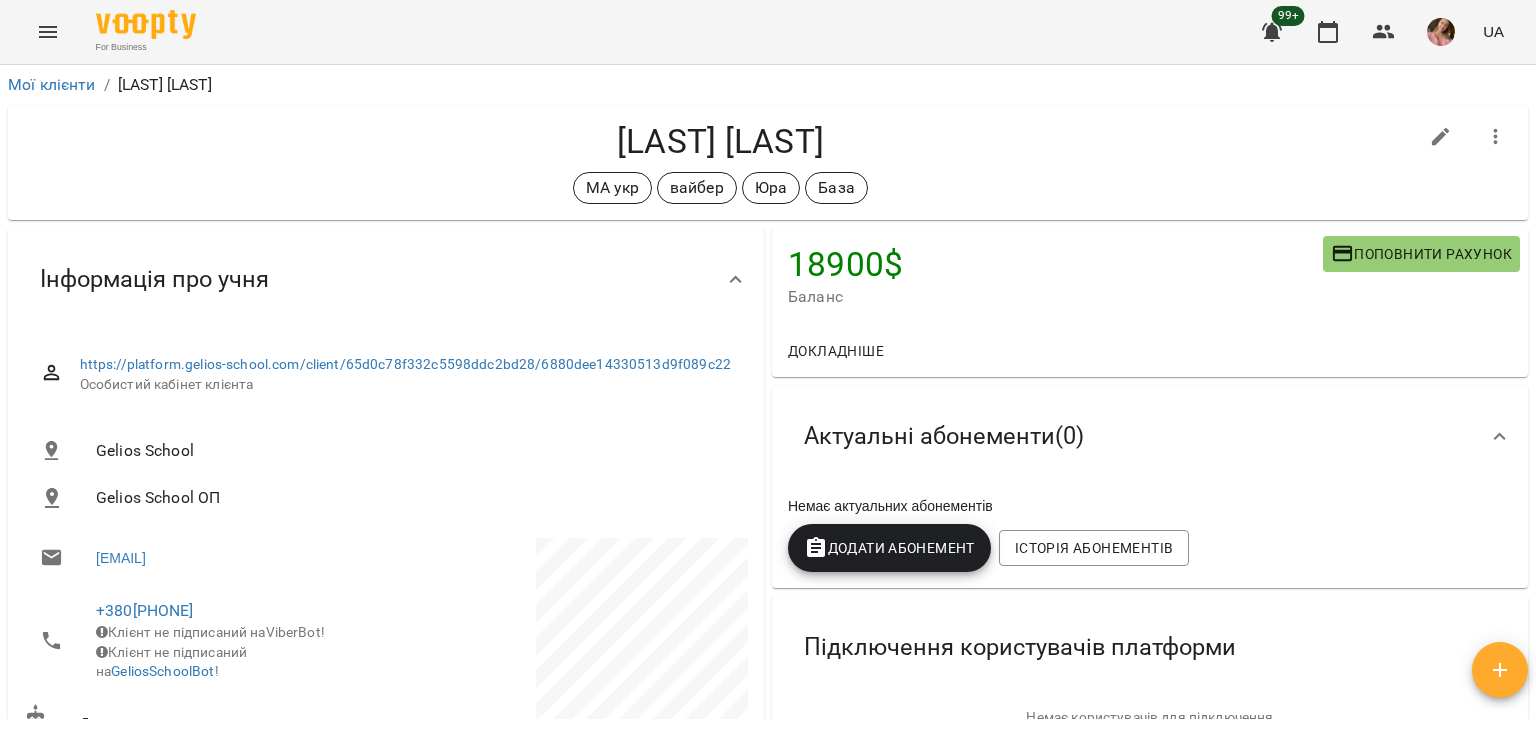 drag, startPoint x: 596, startPoint y: 147, endPoint x: 891, endPoint y: 150, distance: 295.01526 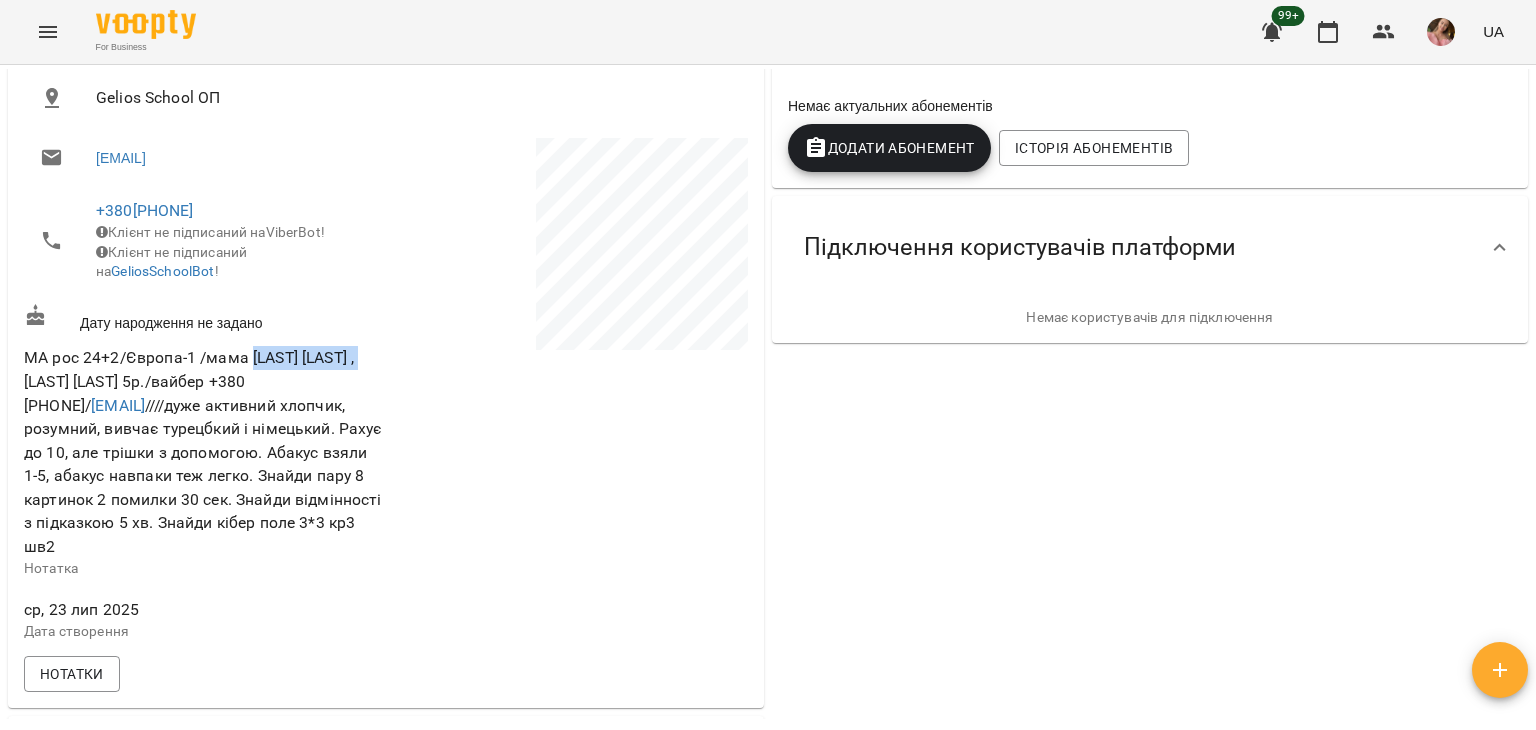 drag, startPoint x: 322, startPoint y: 395, endPoint x: 88, endPoint y: 414, distance: 234.7701 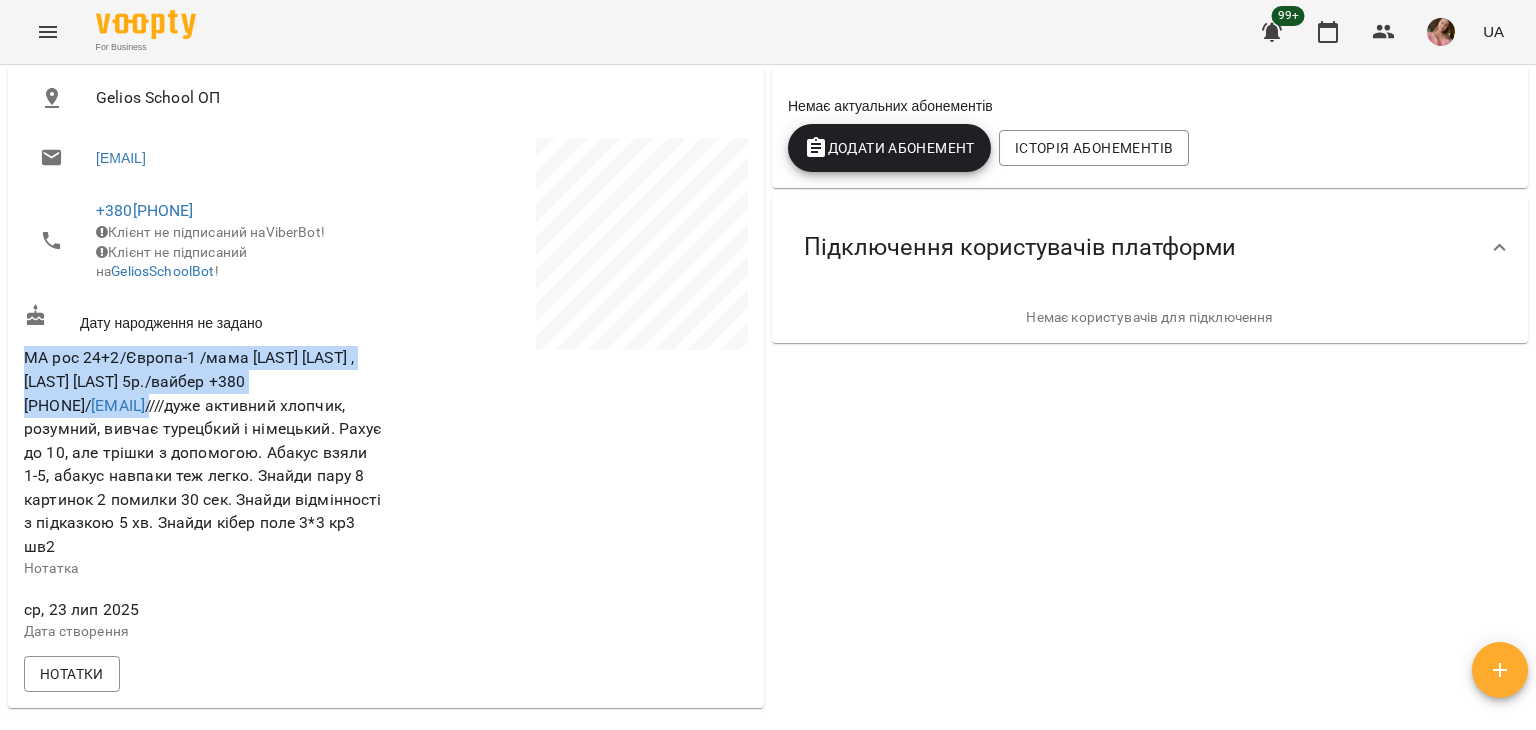 drag, startPoint x: 269, startPoint y: 422, endPoint x: 0, endPoint y: 353, distance: 277.70847 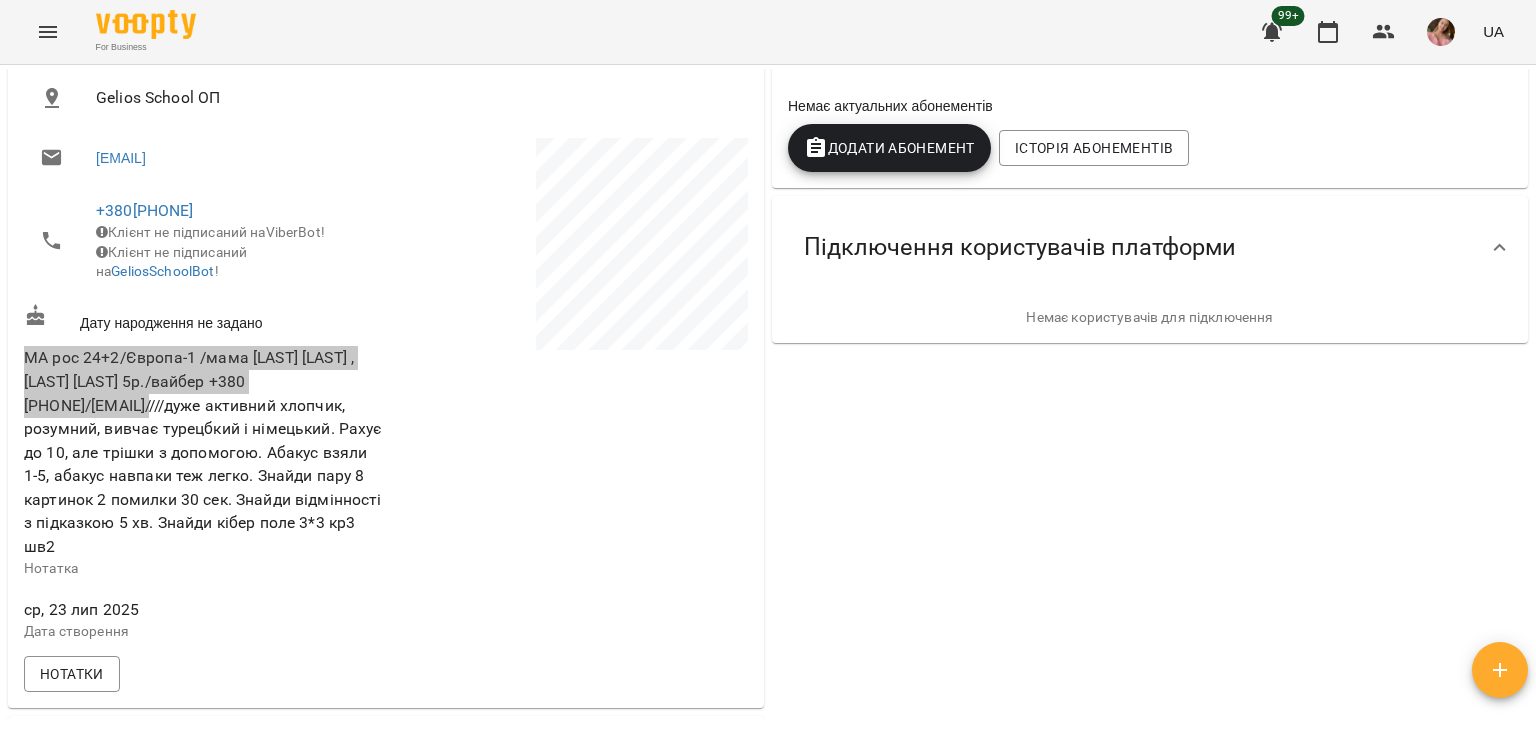 scroll, scrollTop: 0, scrollLeft: 0, axis: both 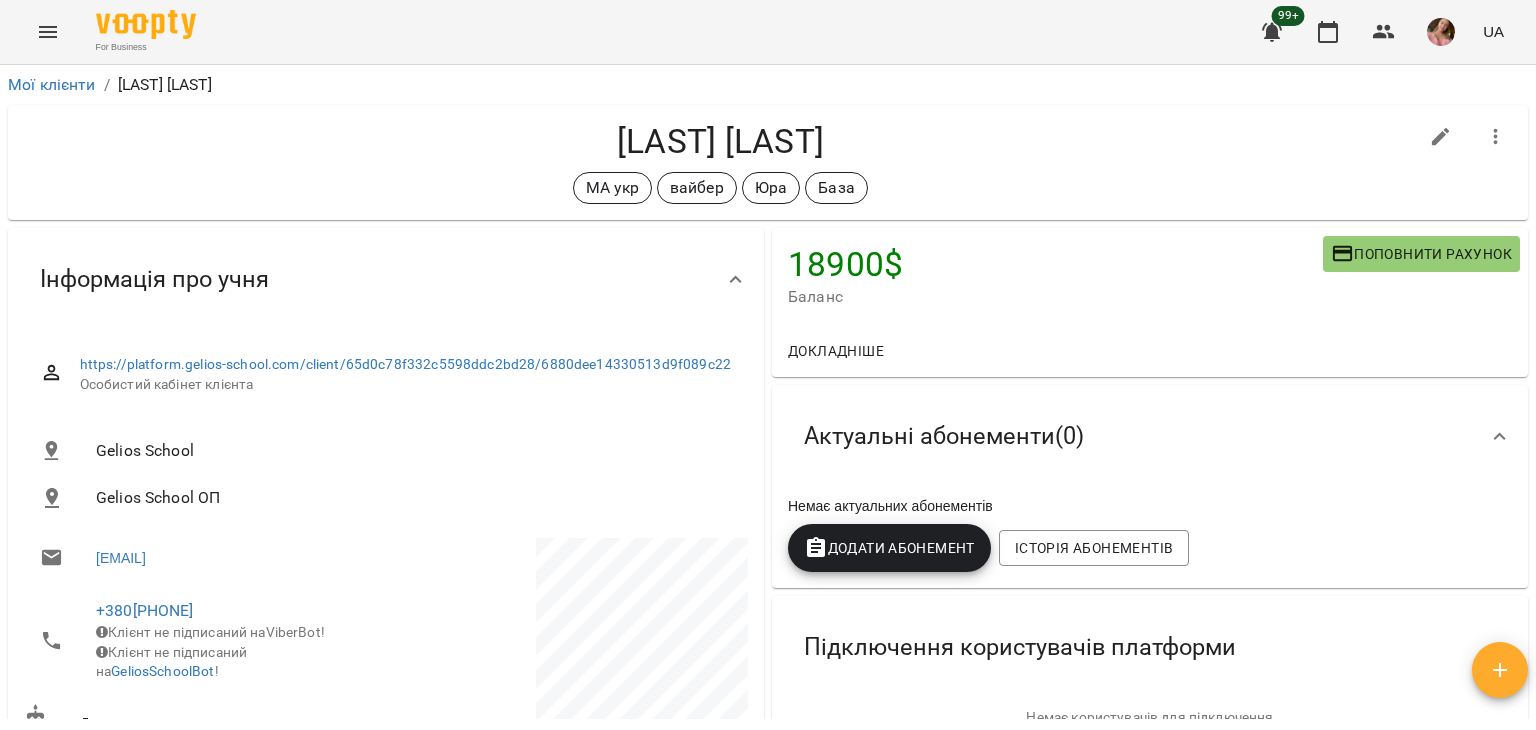 copy on "Батащук Данііл" 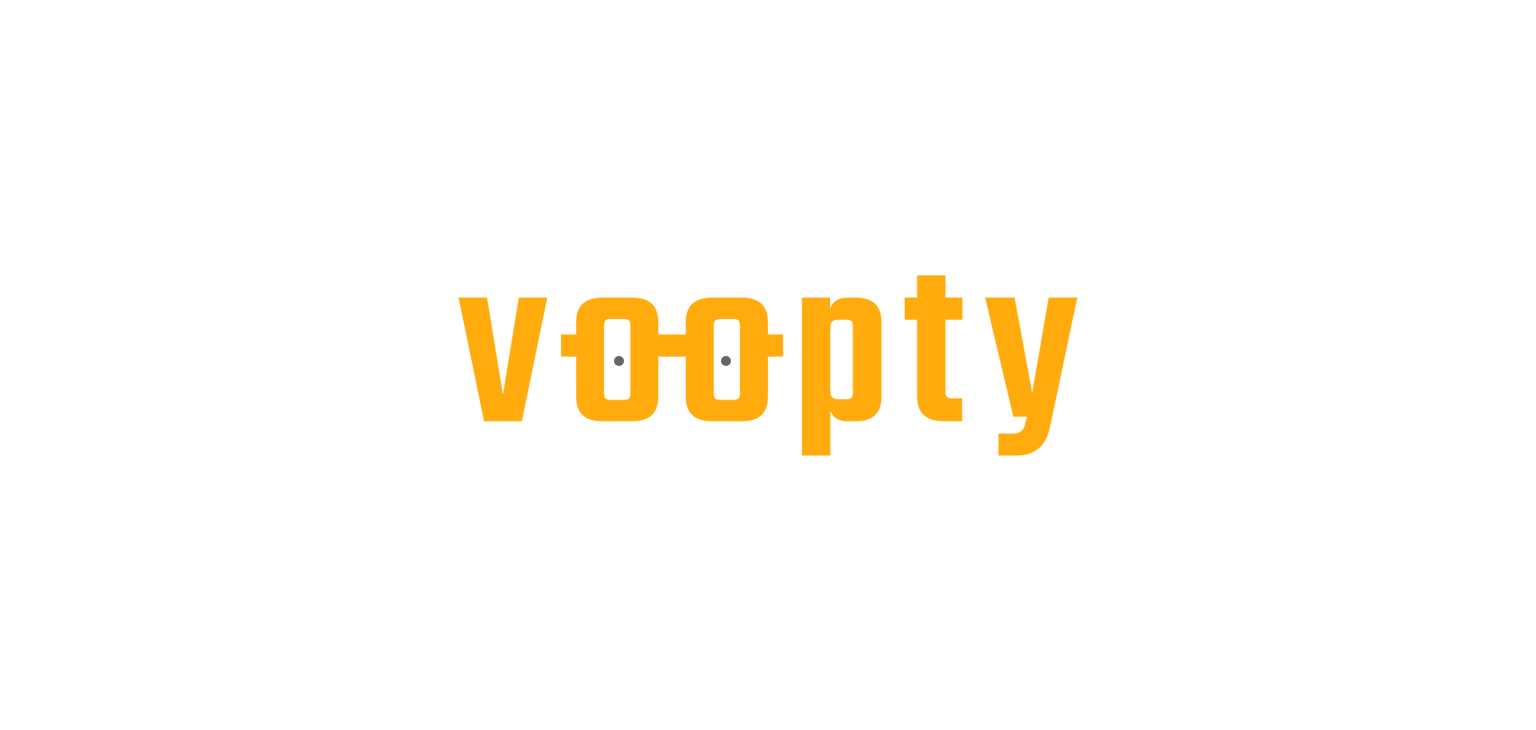 scroll, scrollTop: 0, scrollLeft: 0, axis: both 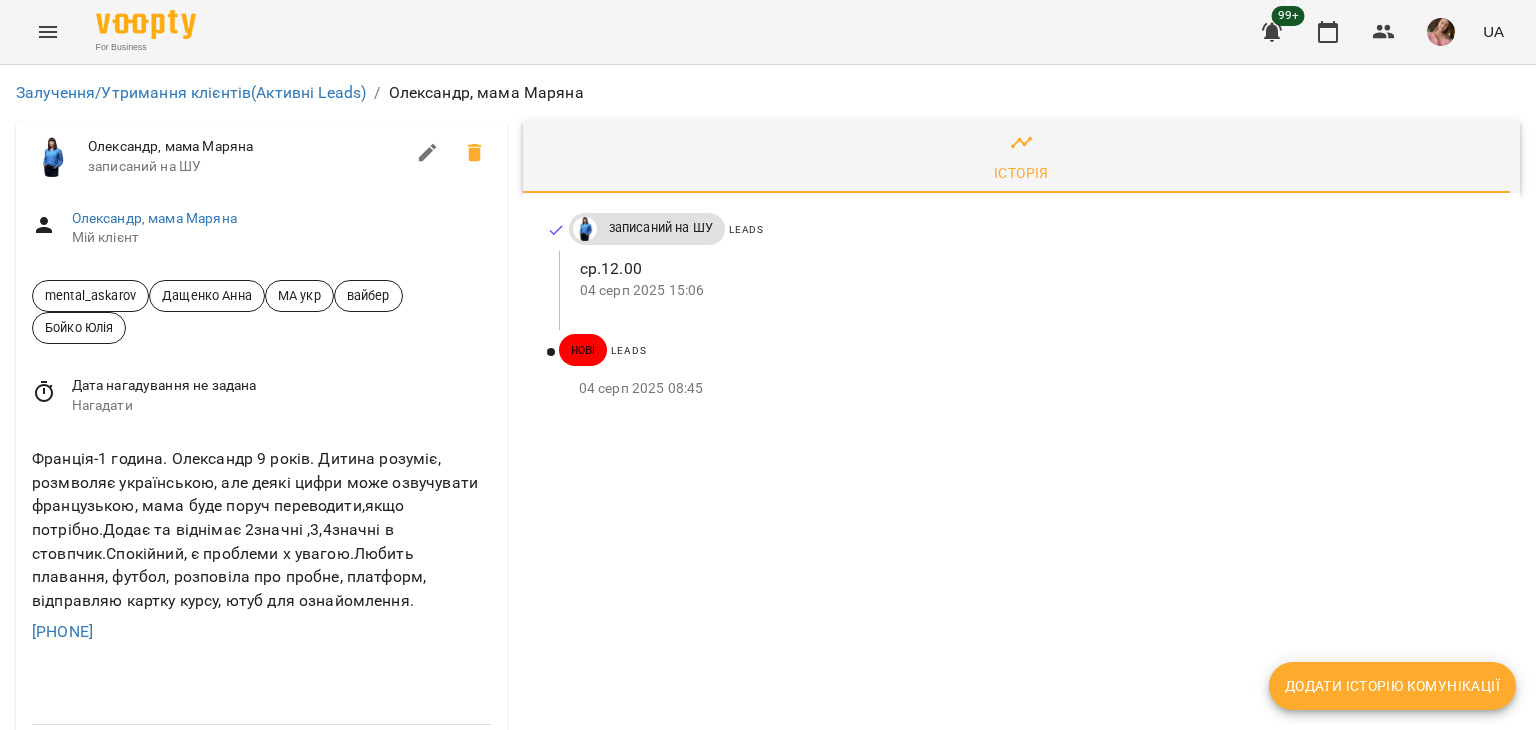 click on "Додати історію комунікації" at bounding box center [1392, 686] 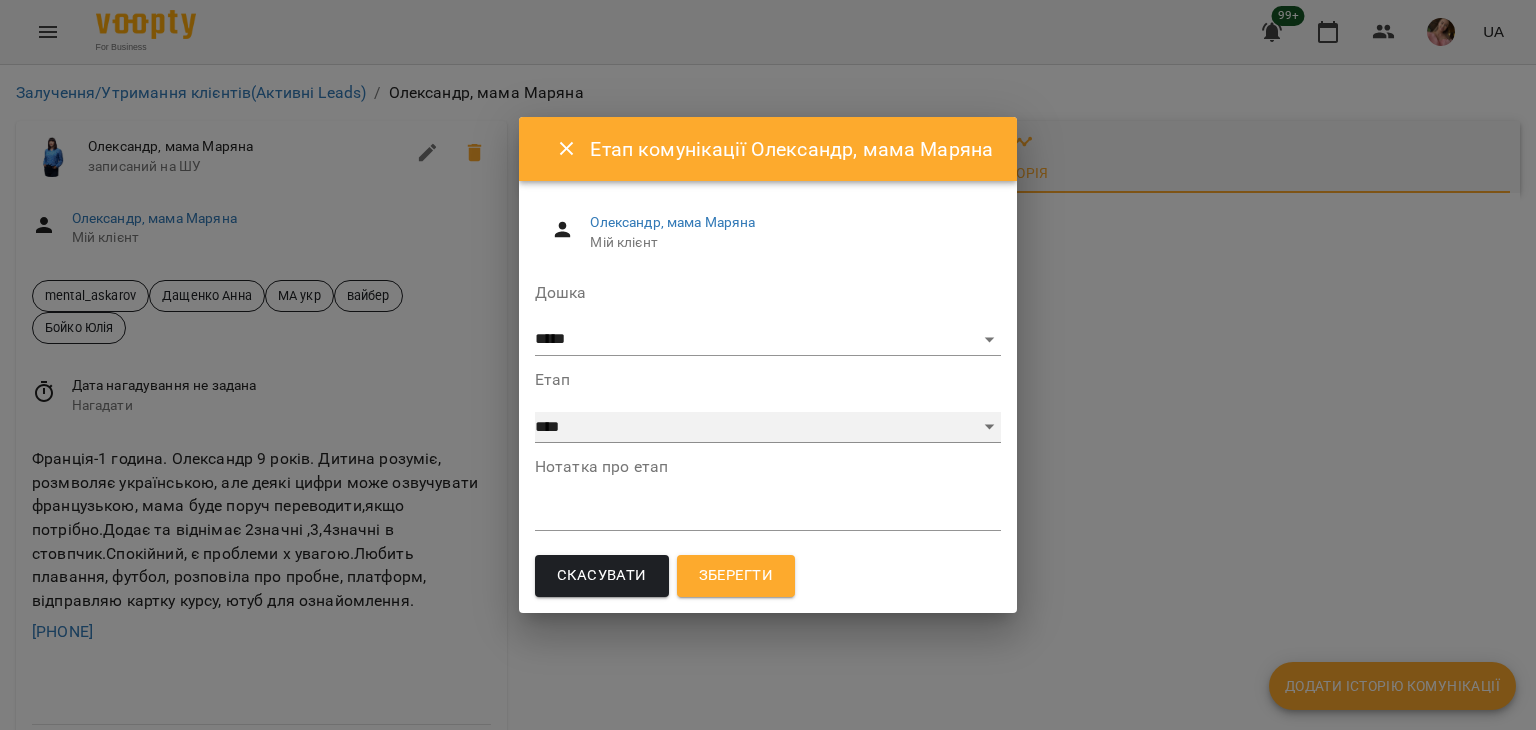 click on "**********" at bounding box center [768, 428] 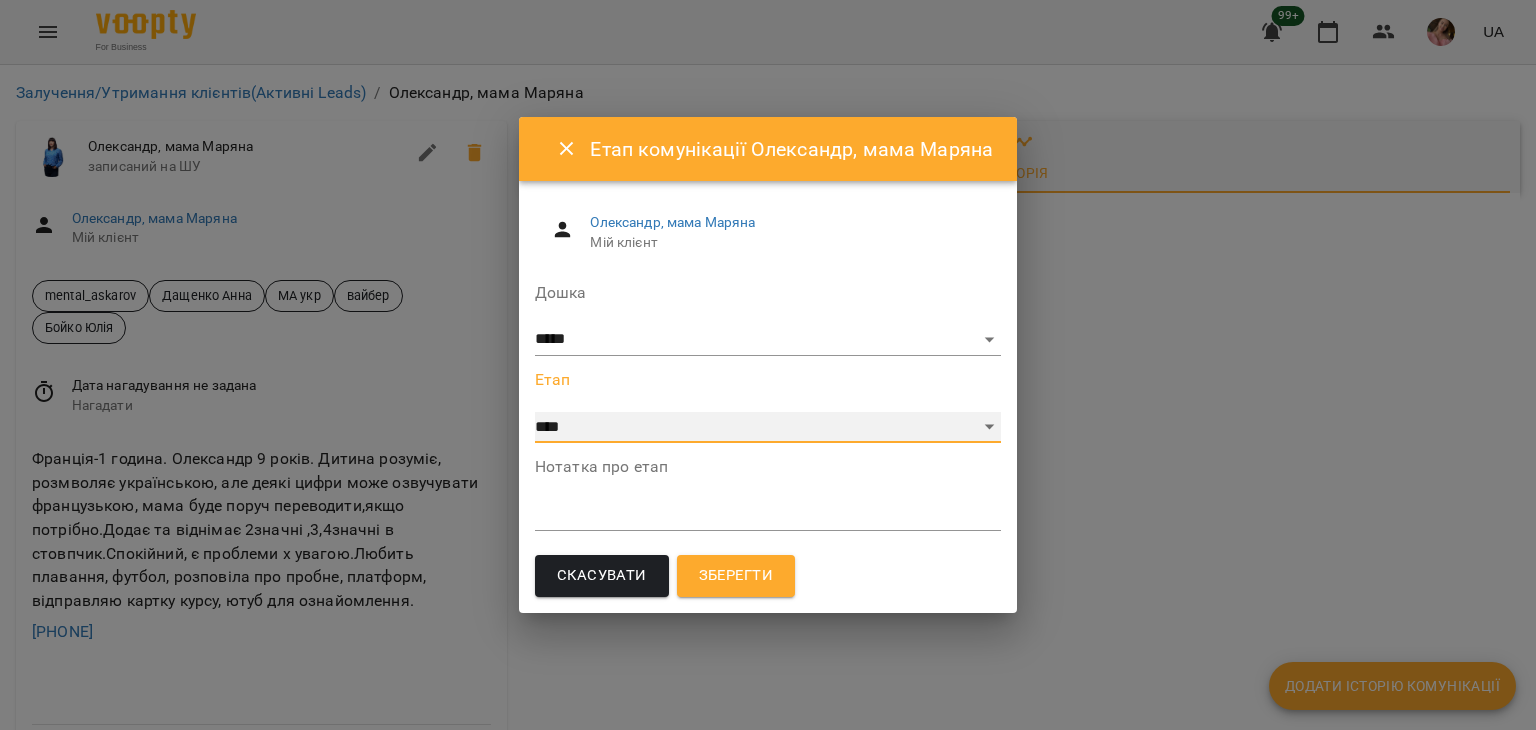 select on "**" 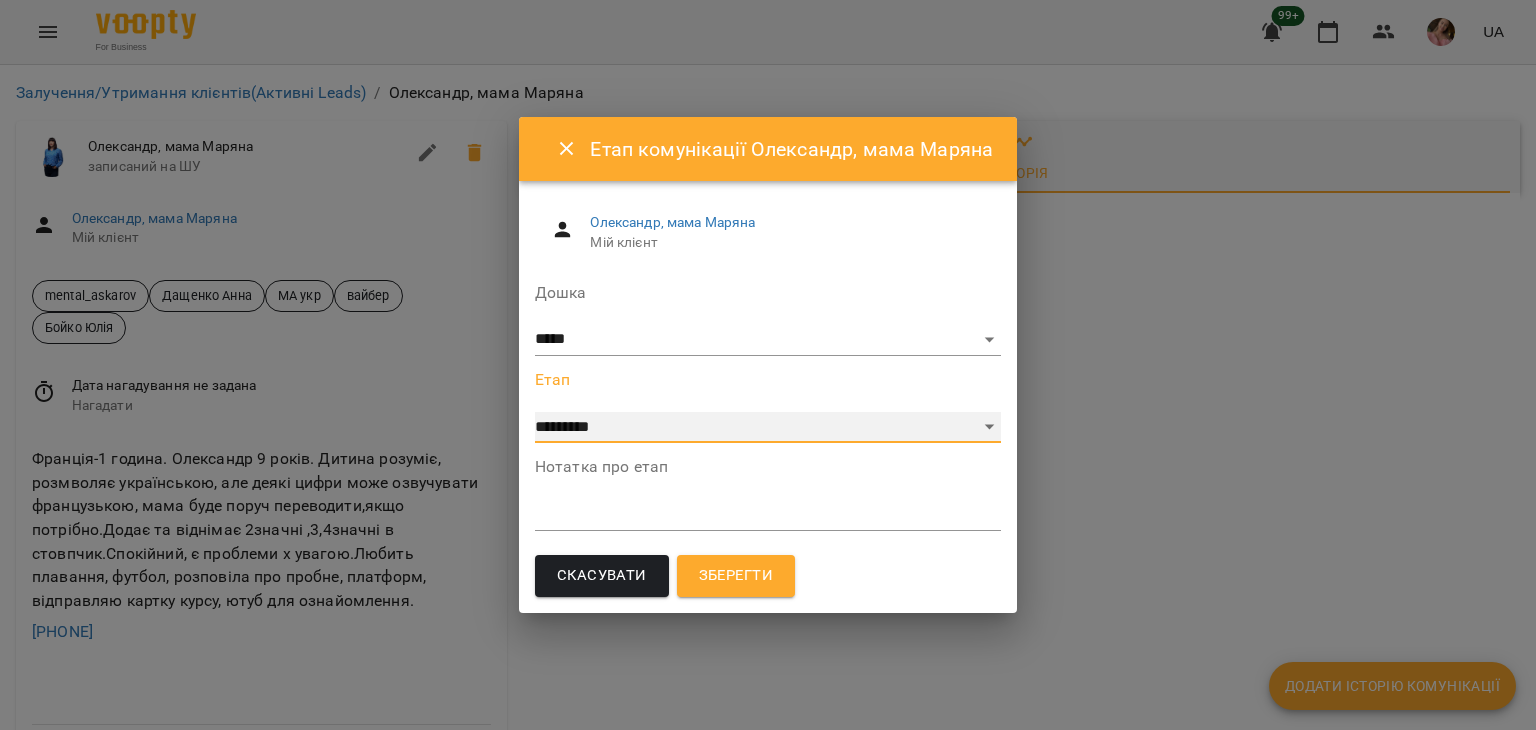 click on "**********" at bounding box center (768, 428) 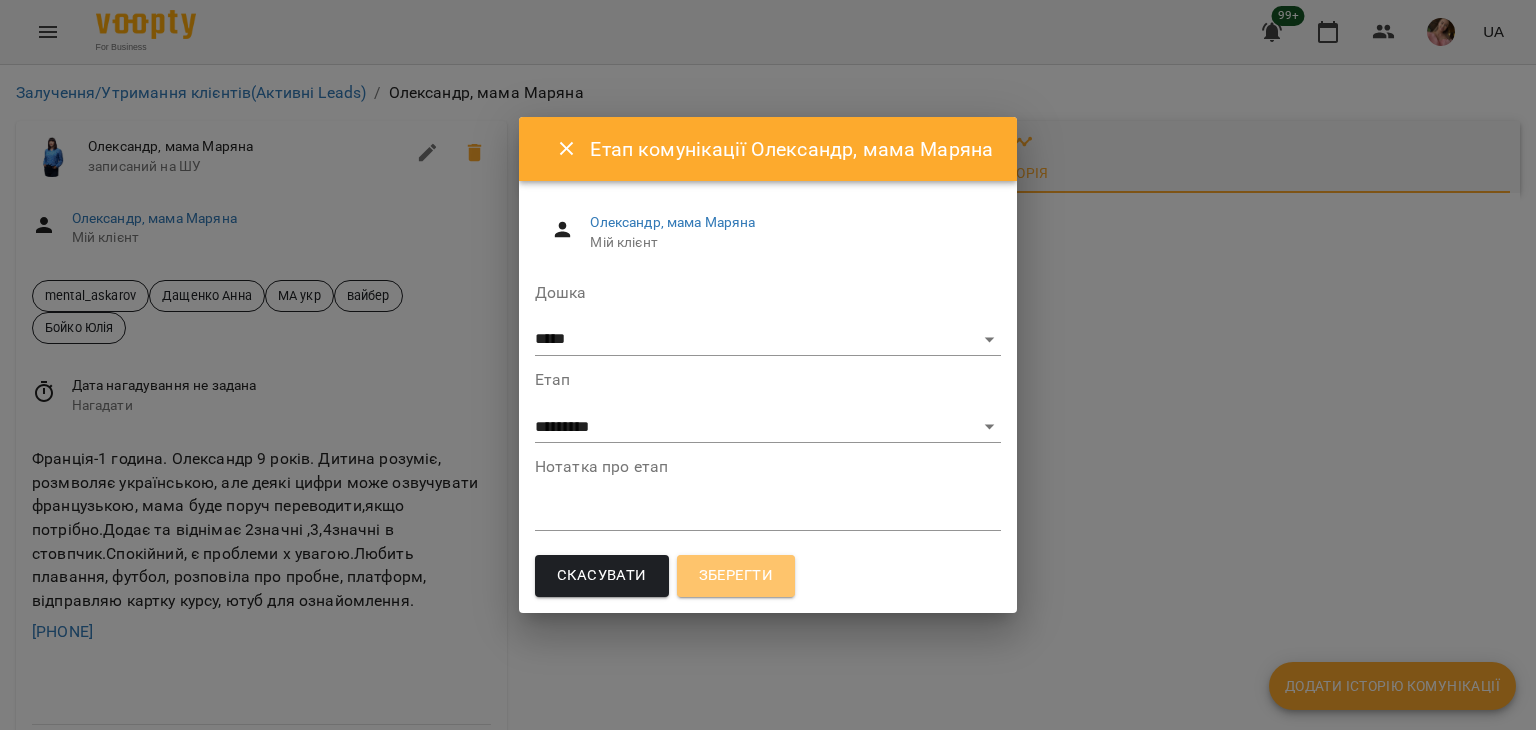 click on "Зберегти" at bounding box center (736, 576) 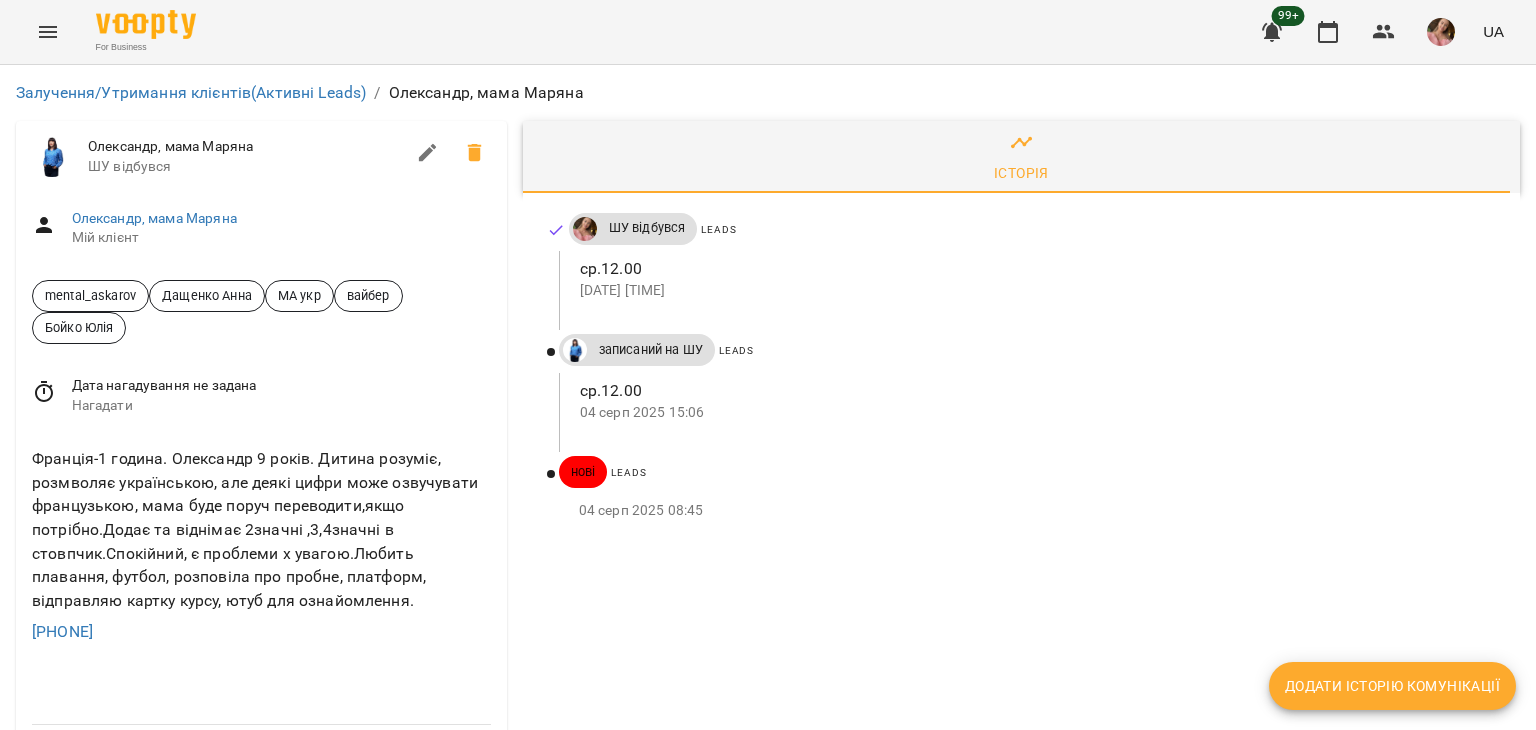 click on "Додати історію комунікації" at bounding box center [1392, 686] 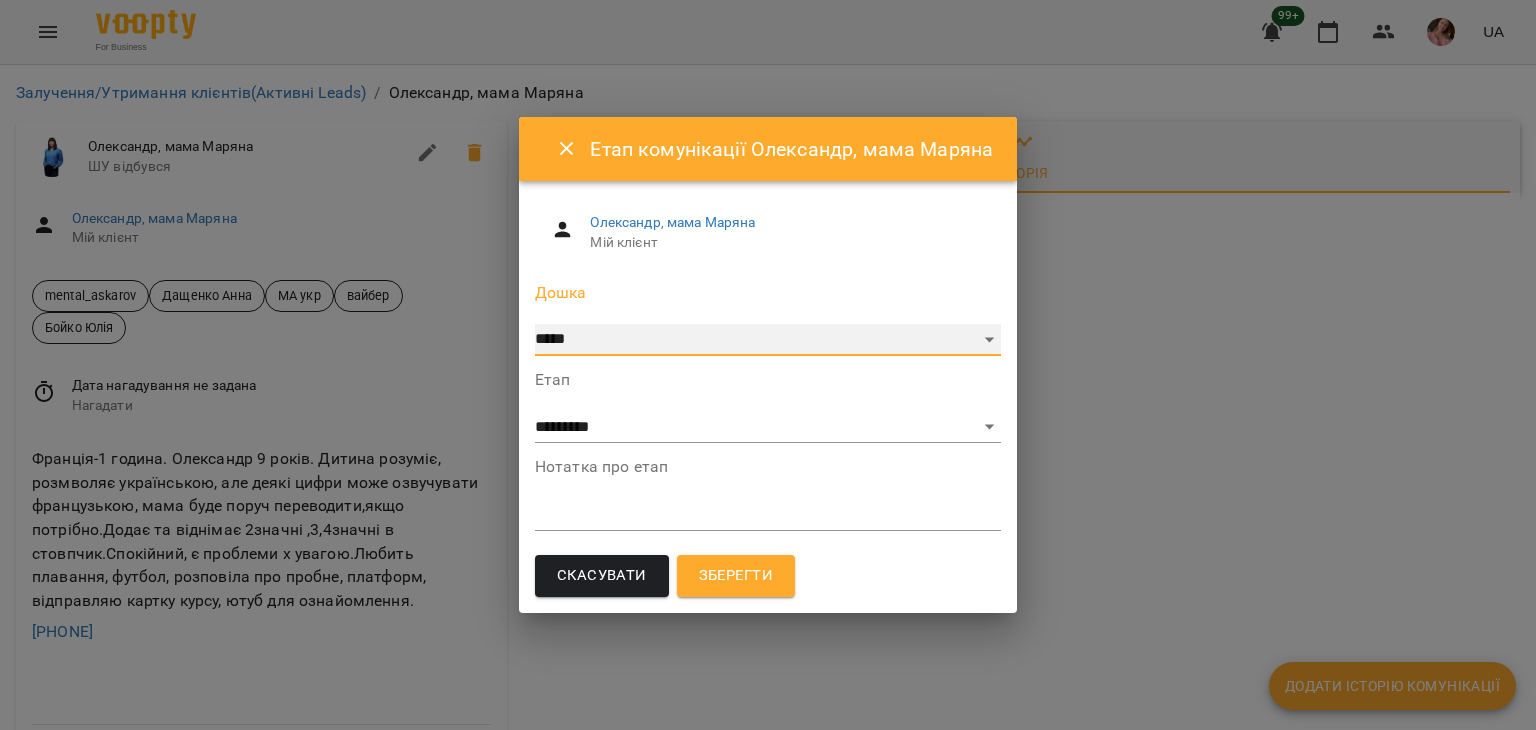 click on "***** ******** ****** ********" at bounding box center (768, 340) 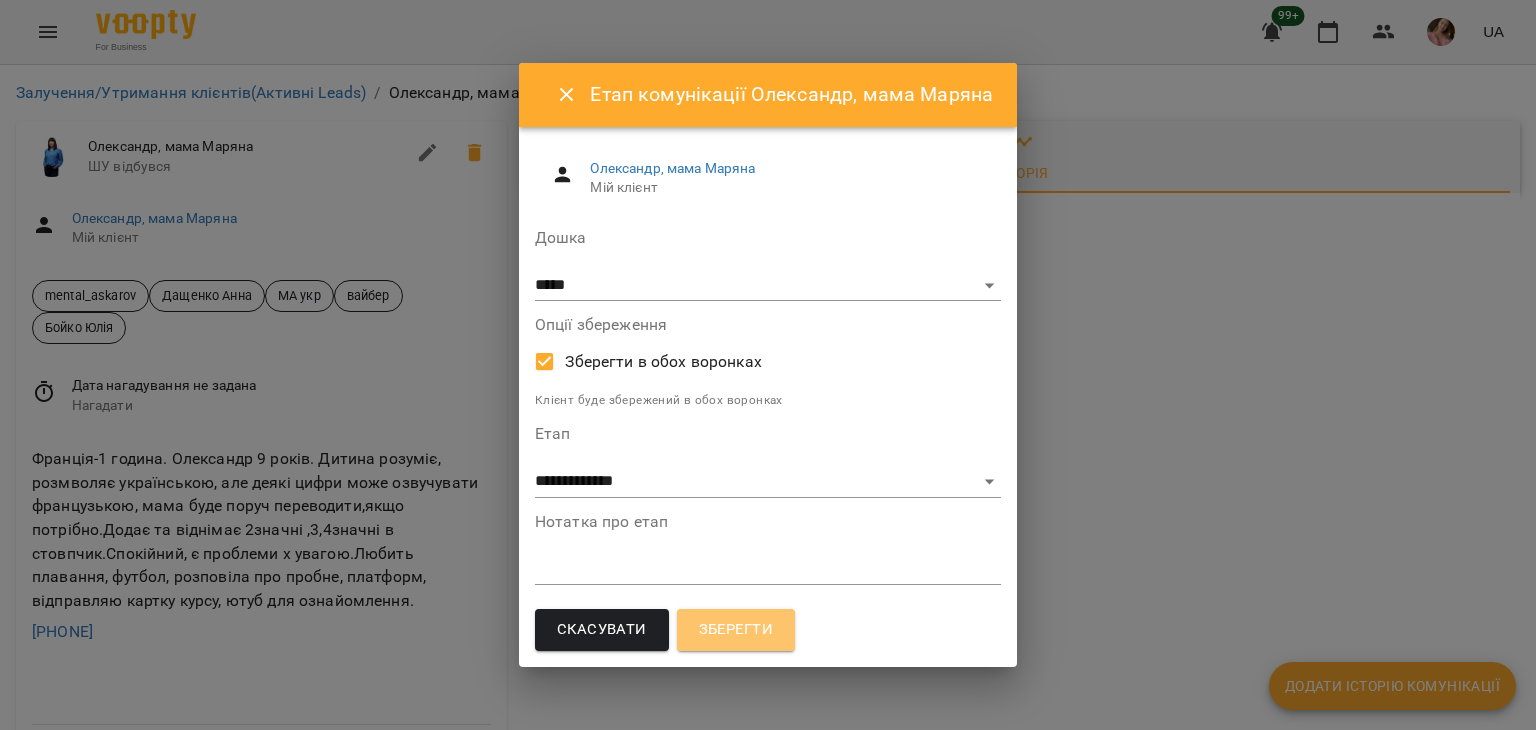 click on "Зберегти" at bounding box center [736, 630] 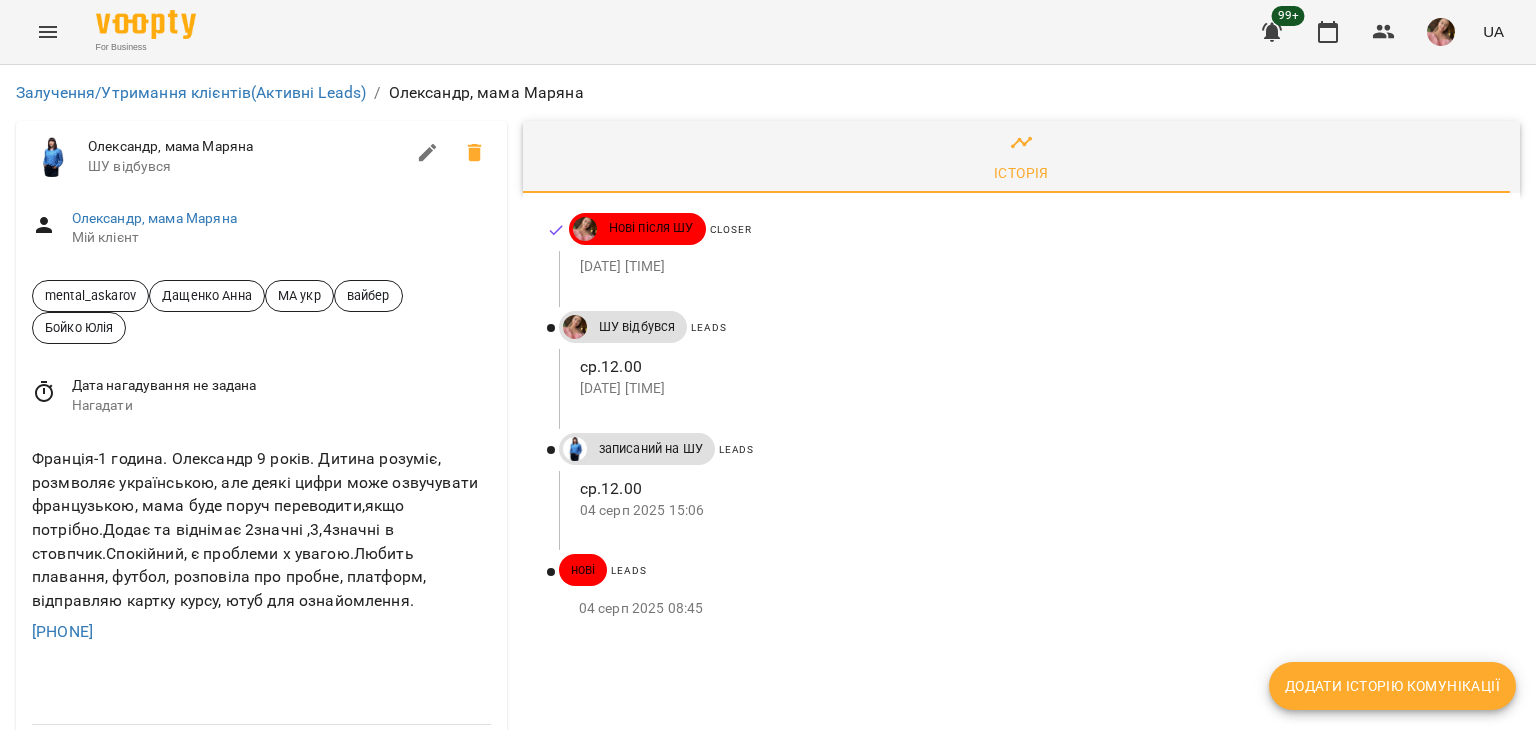 click on "Додати історію комунікації" at bounding box center [1392, 686] 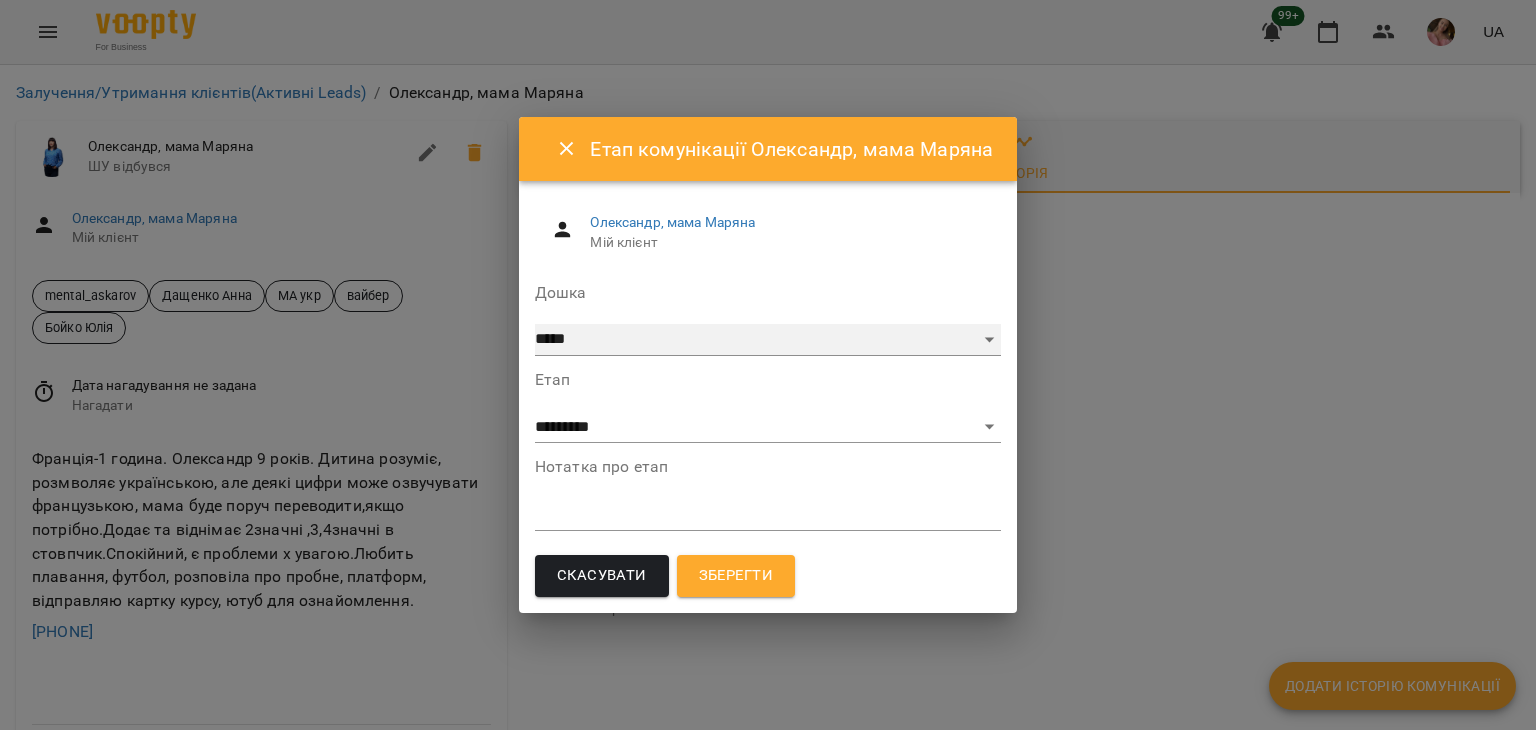 click on "***** ******** ****** ********" at bounding box center [768, 340] 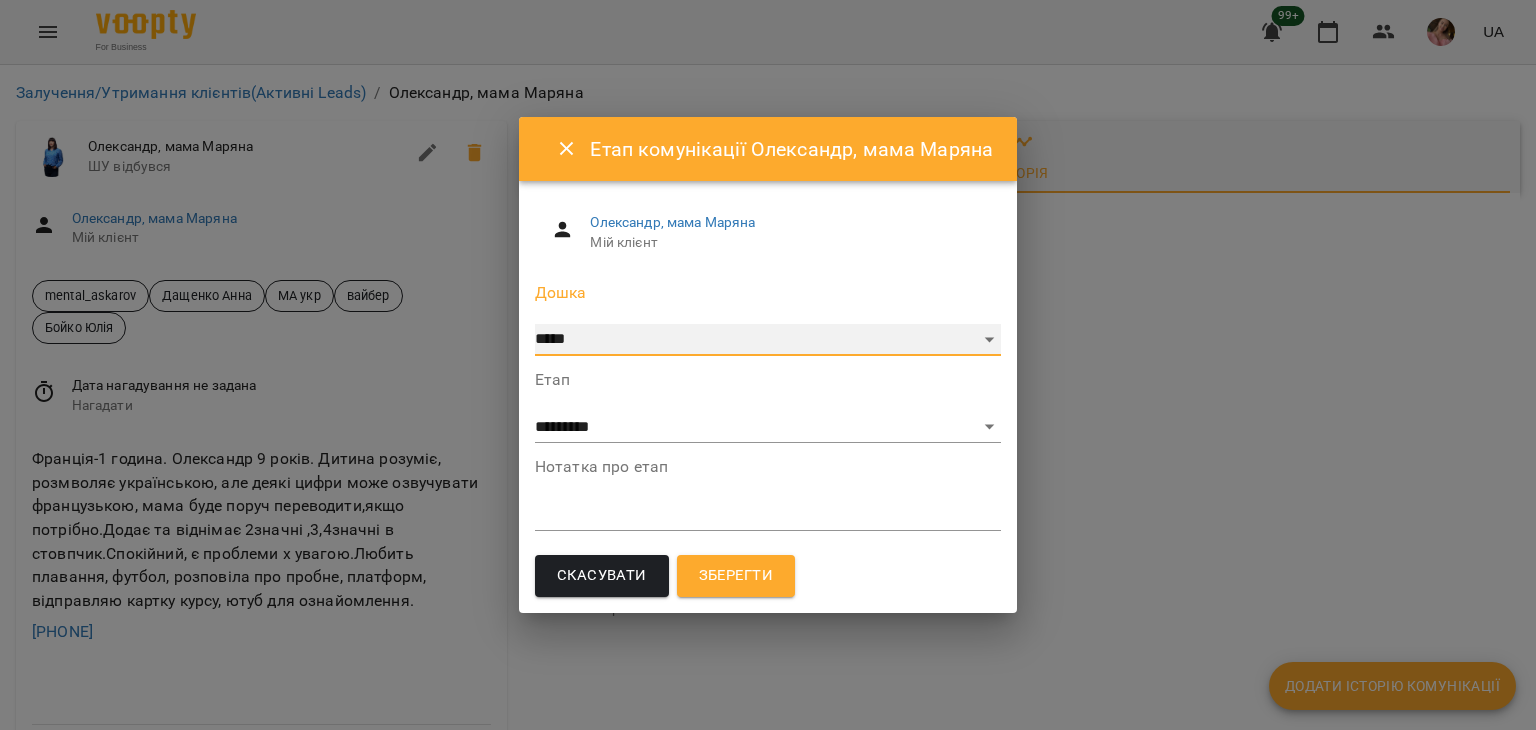select on "**********" 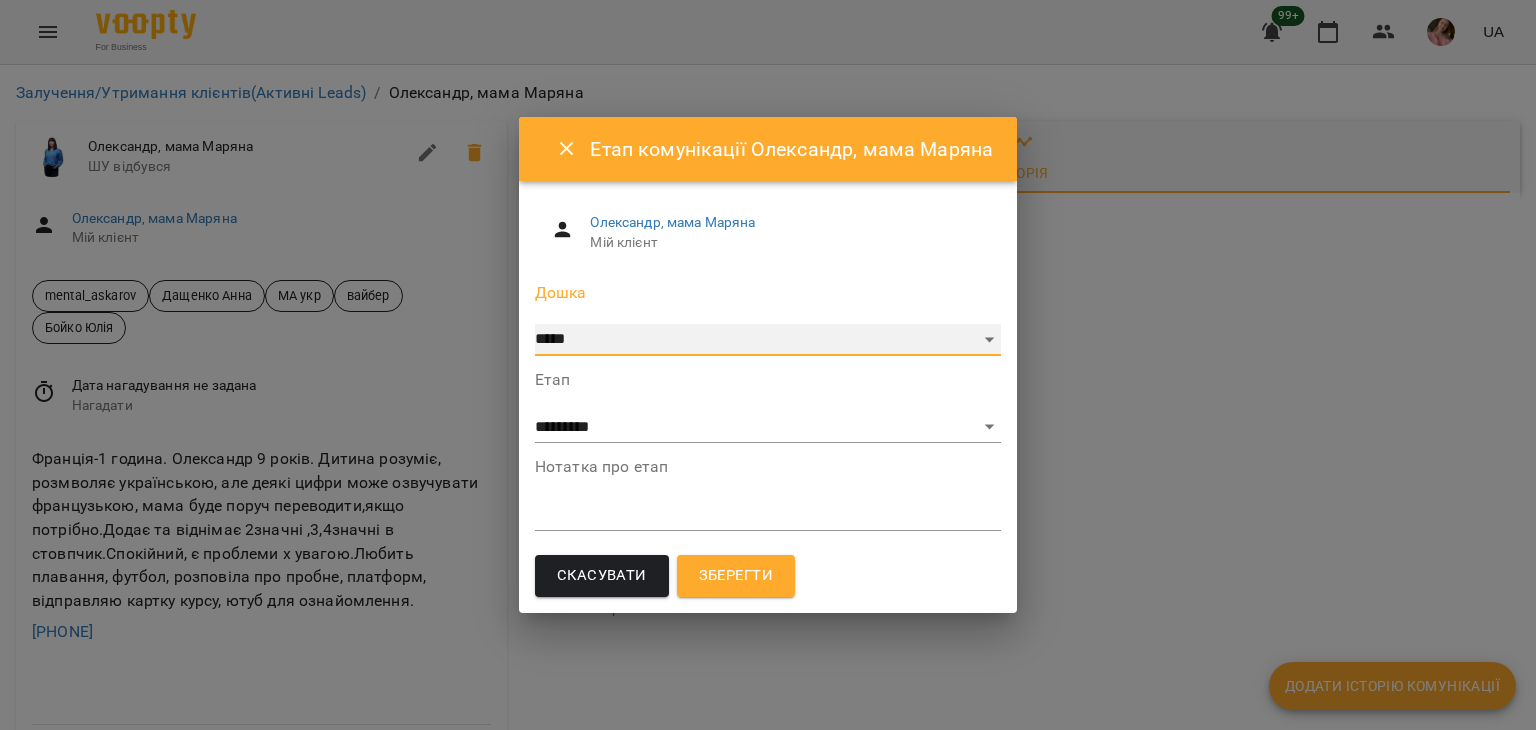 click on "***** ******** ****** ********" at bounding box center [768, 340] 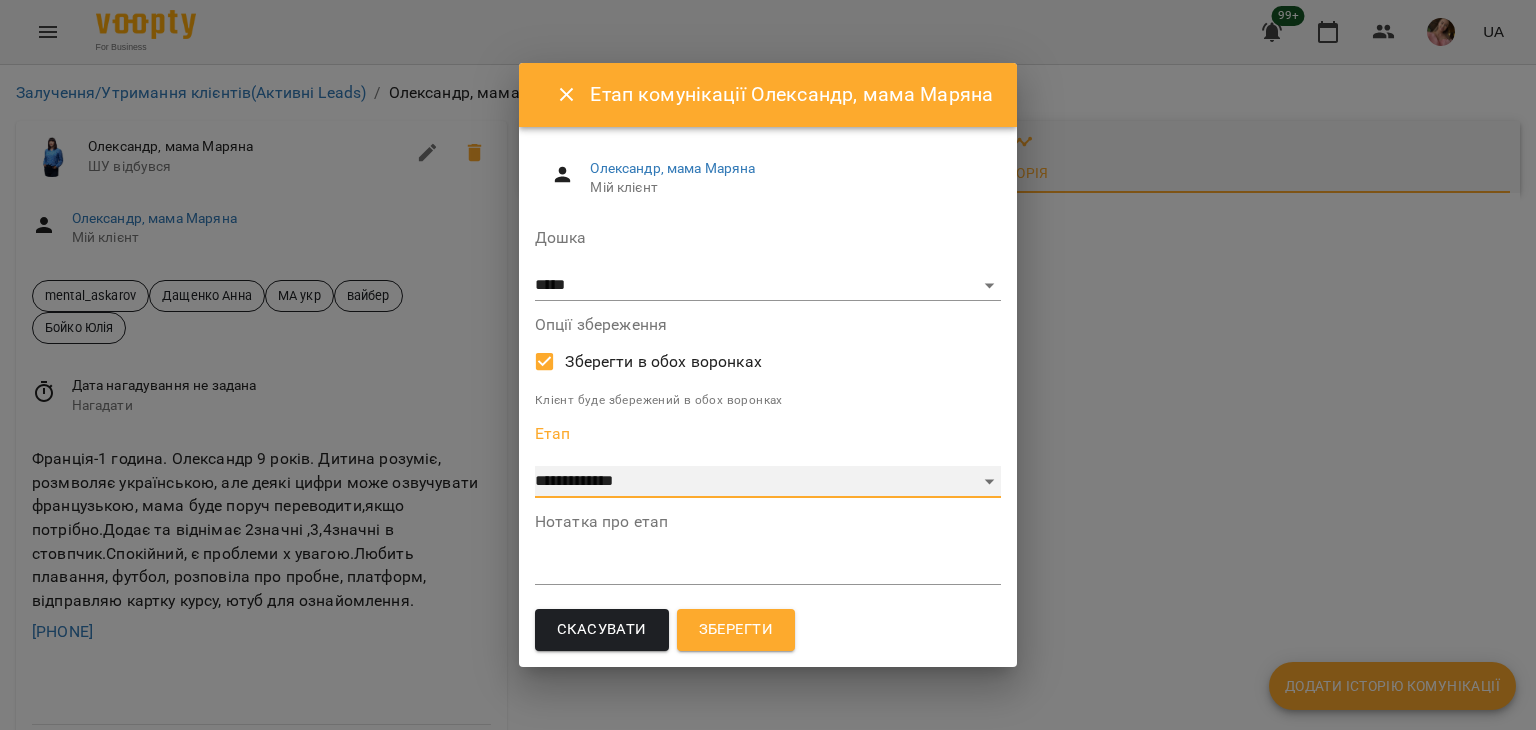 click on "**********" at bounding box center [768, 482] 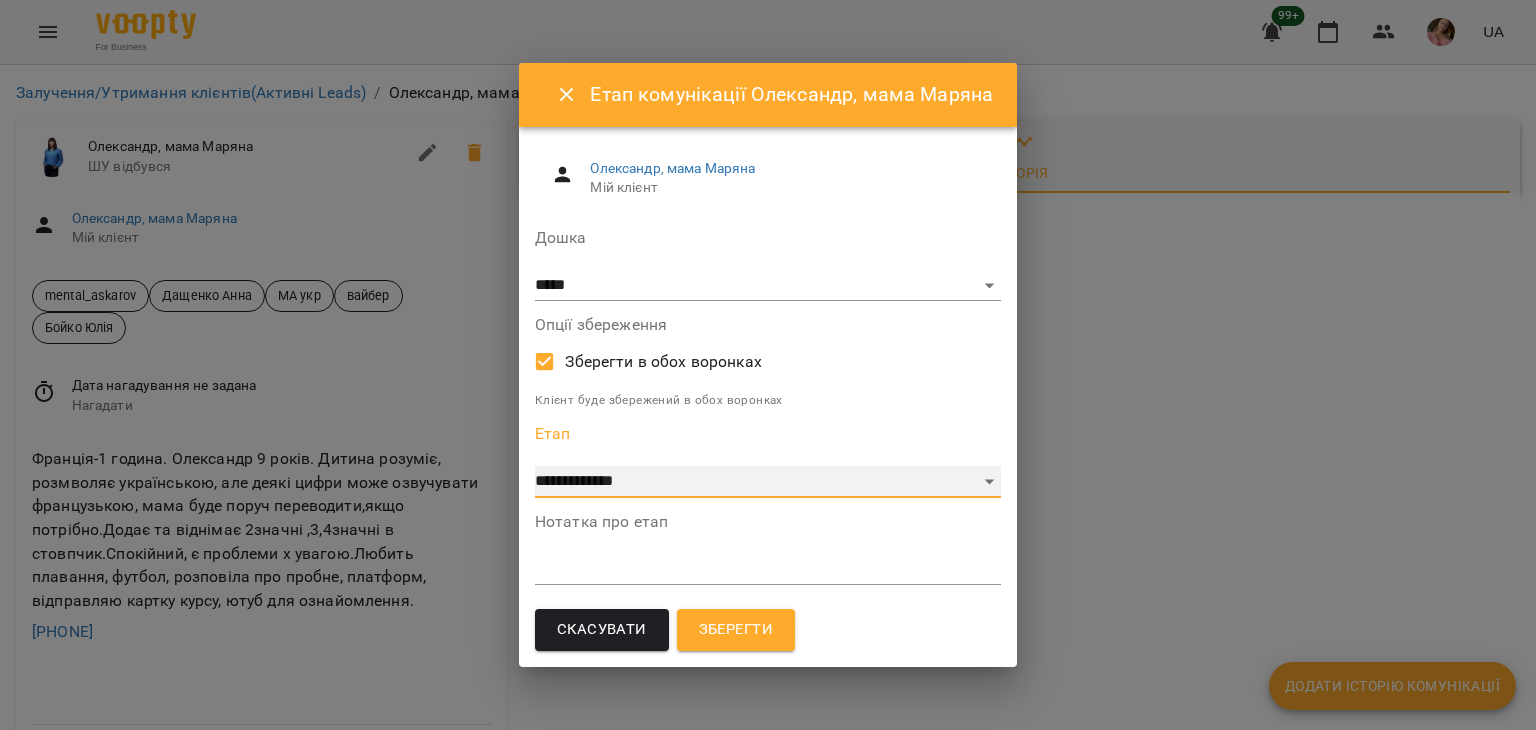 select on "*" 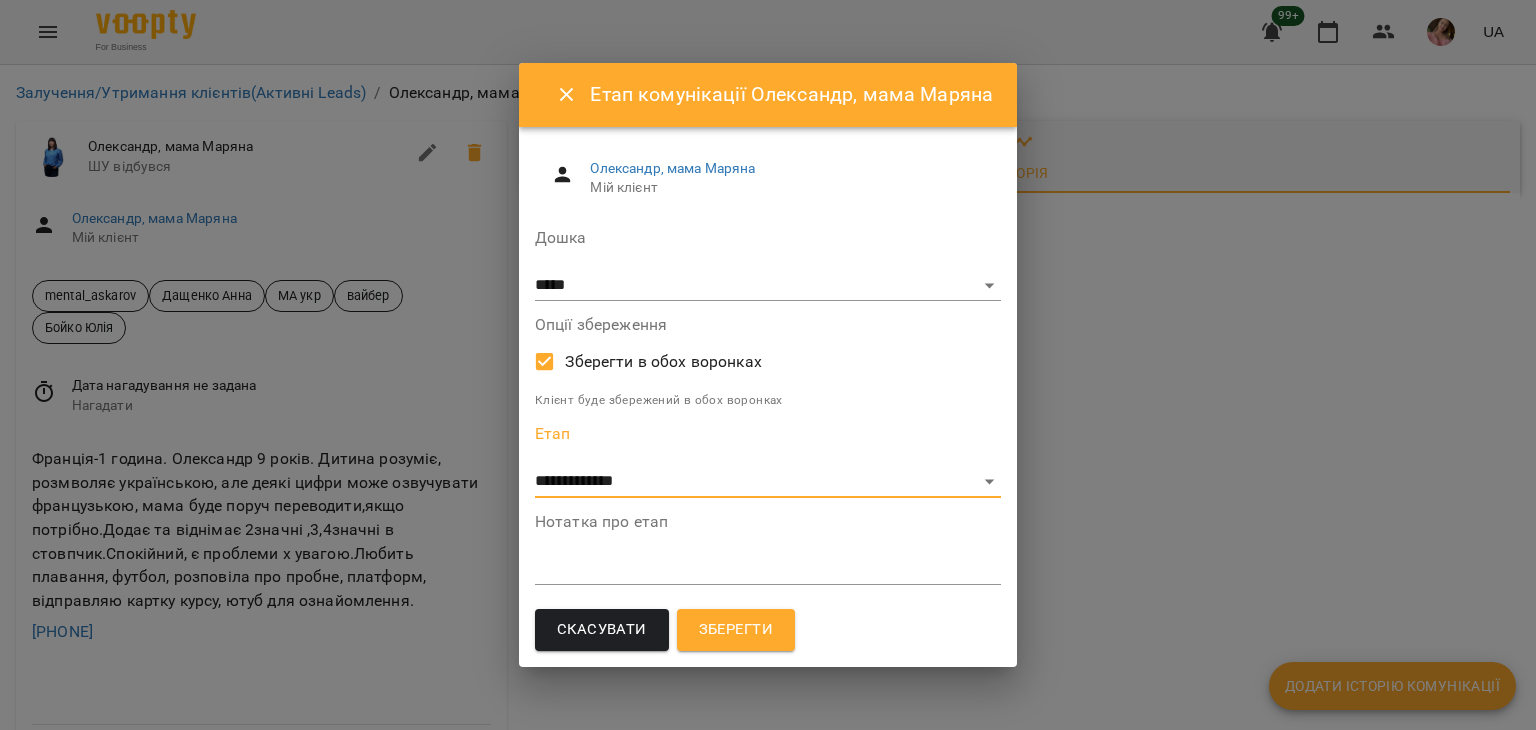 click at bounding box center [768, 568] 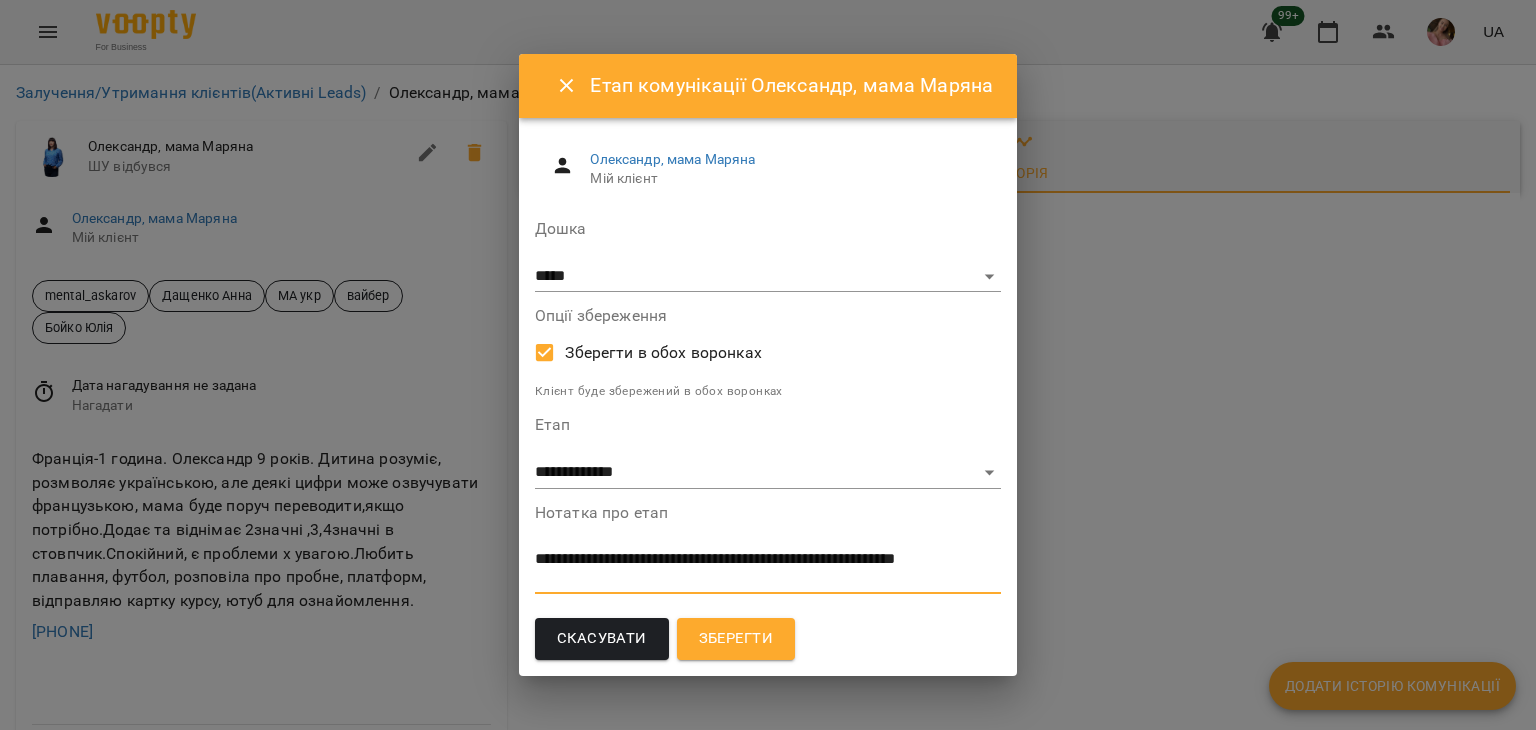 scroll, scrollTop: 0, scrollLeft: 0, axis: both 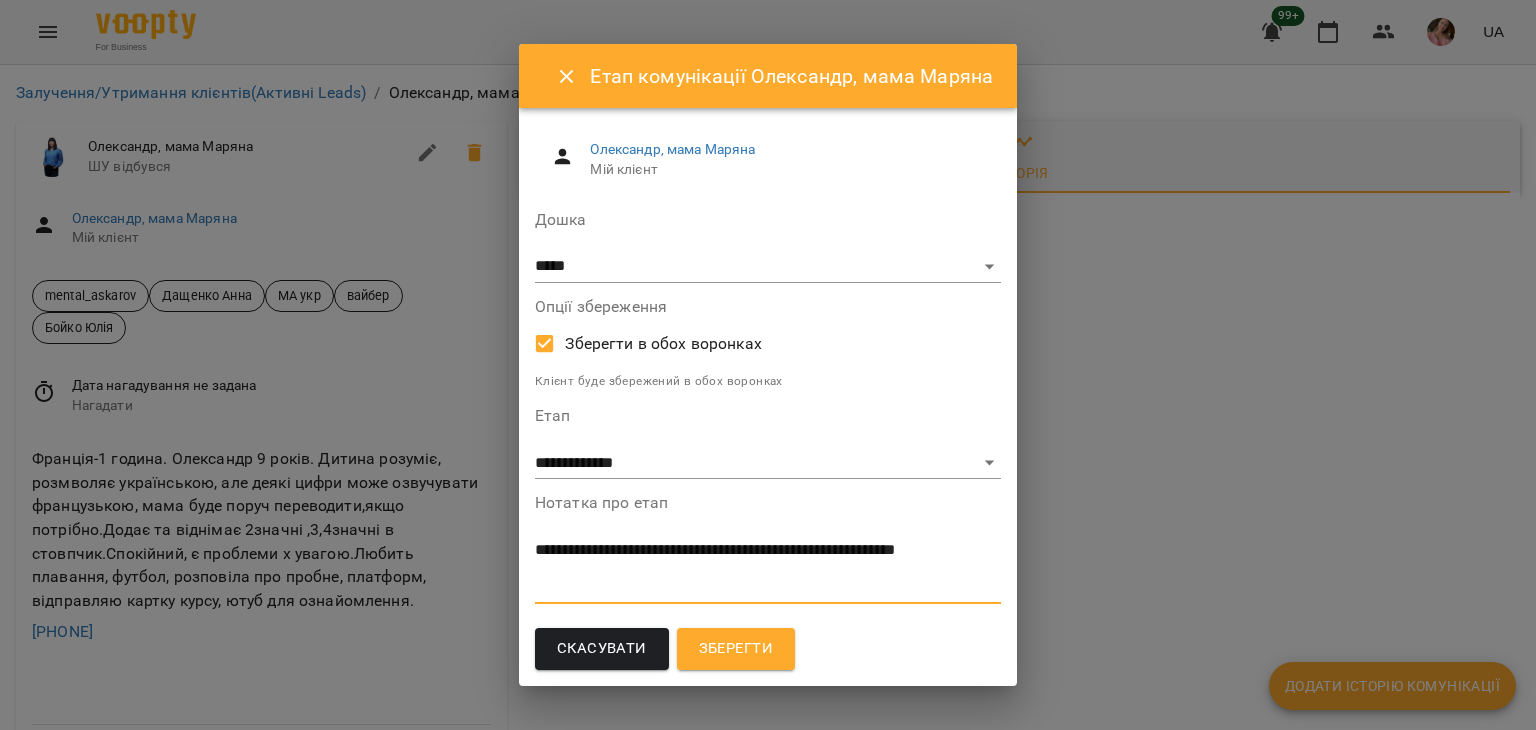 type on "**********" 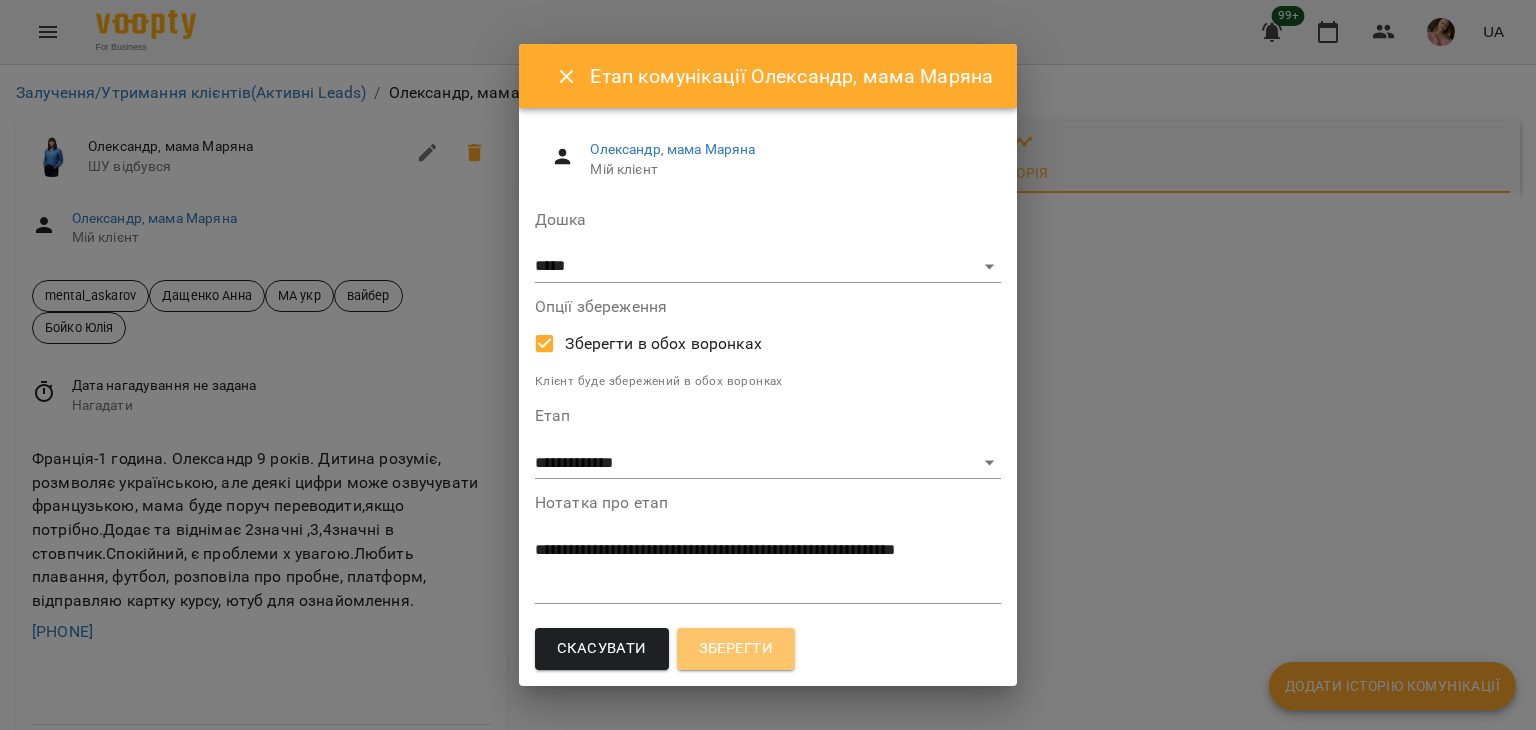 click on "Зберегти" at bounding box center (736, 649) 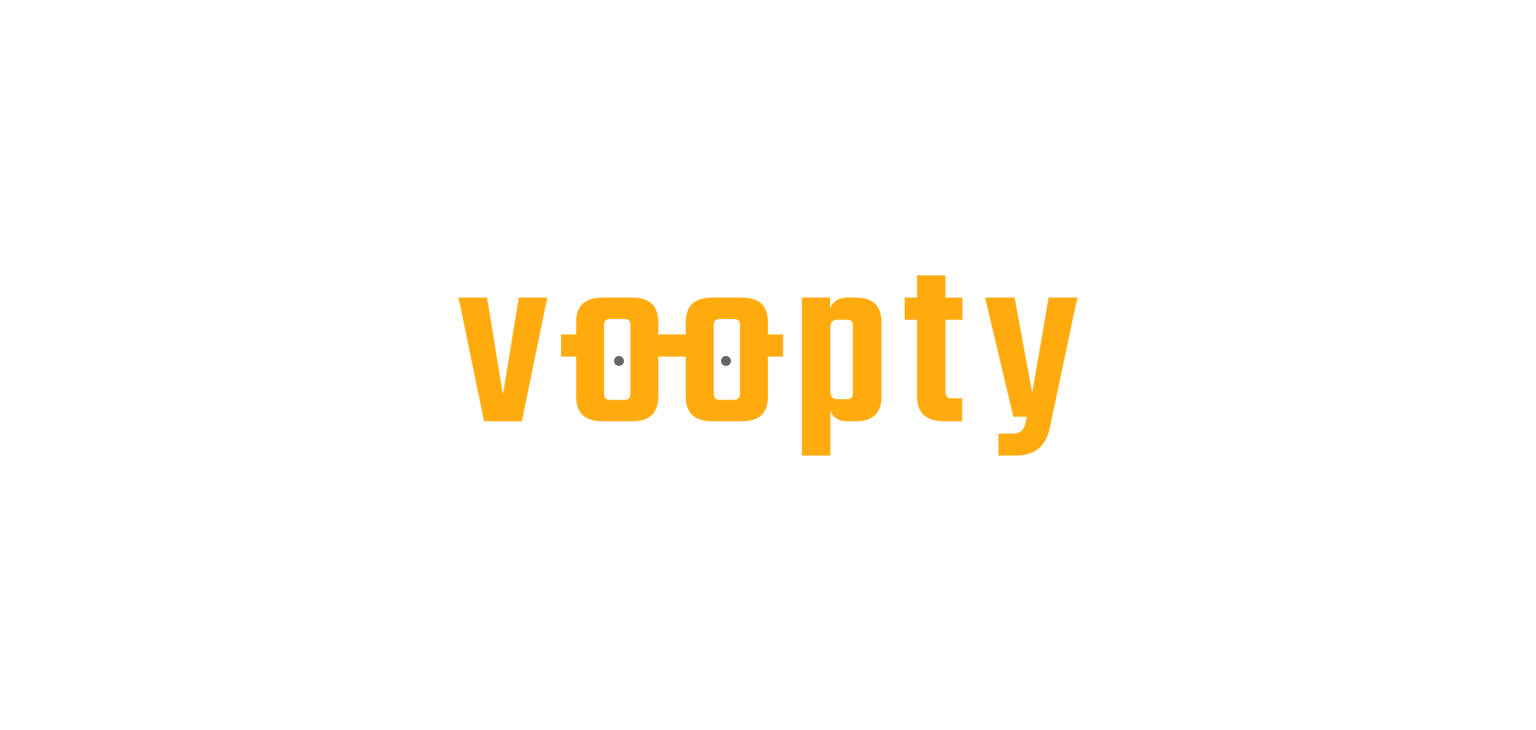 scroll, scrollTop: 0, scrollLeft: 0, axis: both 